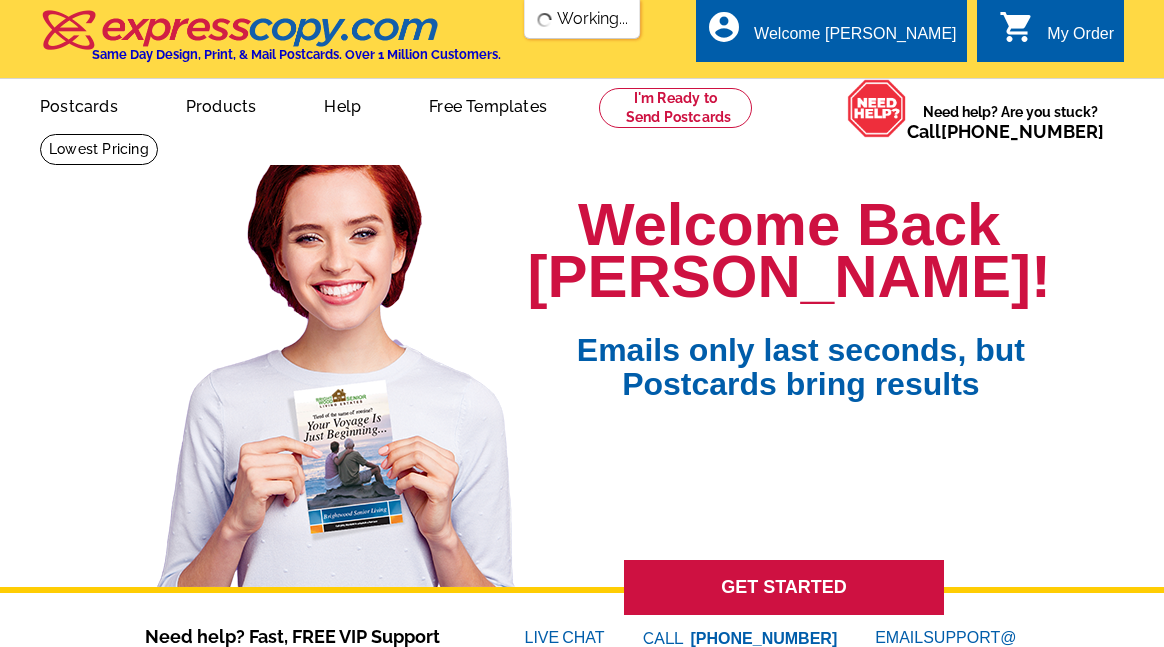 scroll, scrollTop: 0, scrollLeft: 0, axis: both 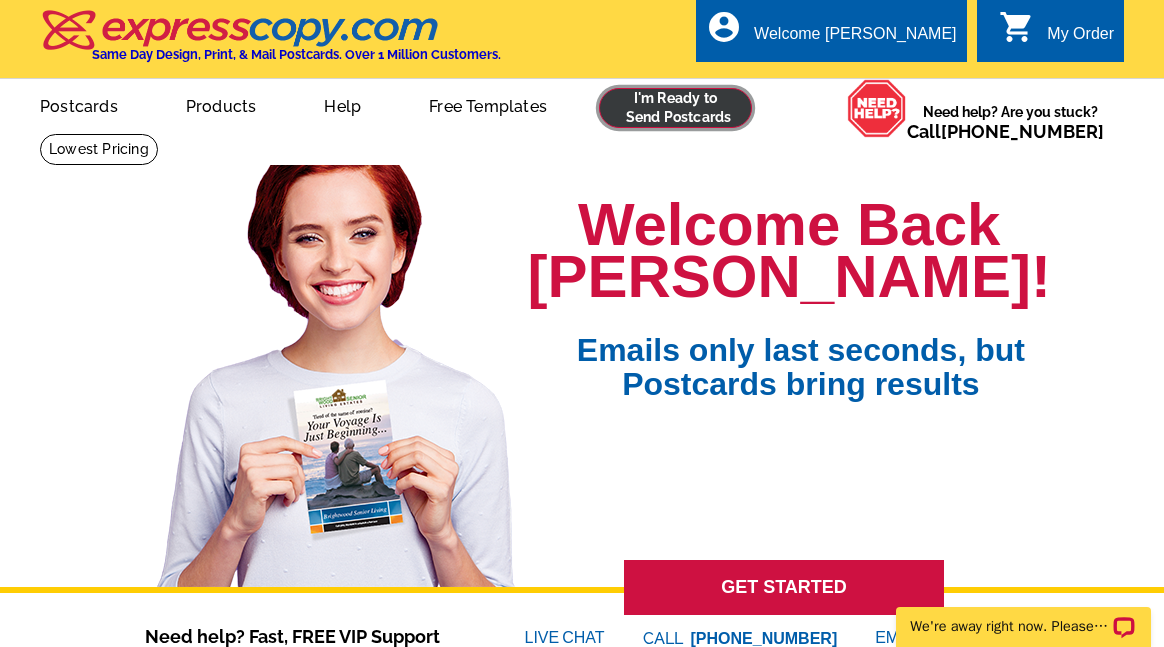 click at bounding box center [675, 108] 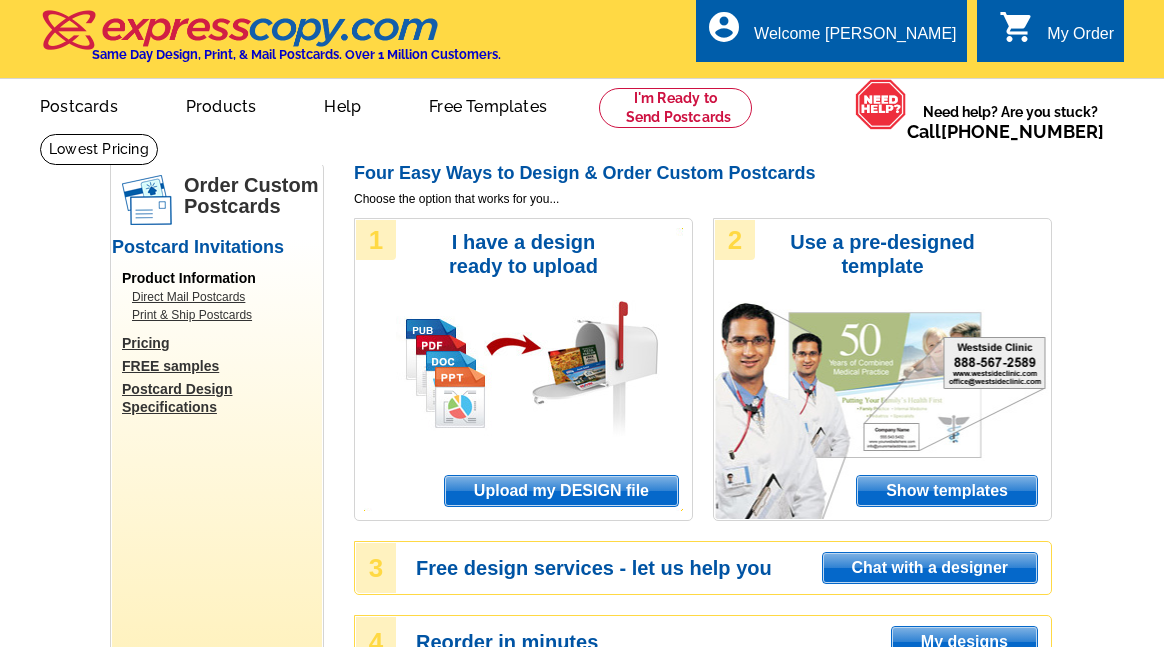 scroll, scrollTop: 0, scrollLeft: 0, axis: both 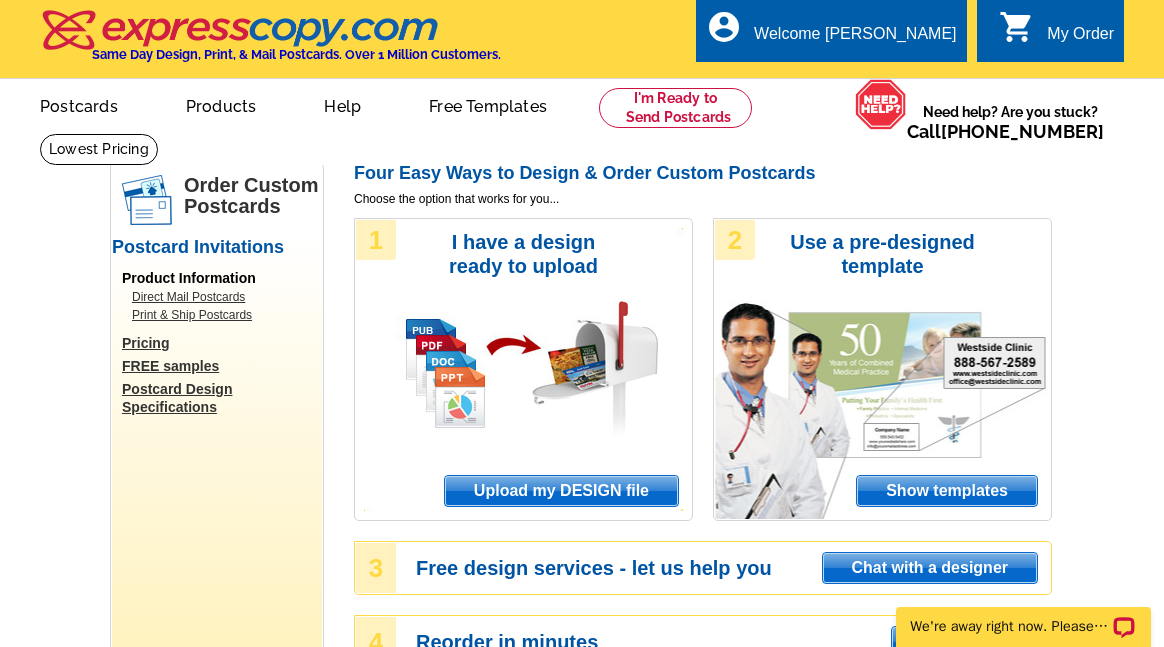 click on "Upload my DESIGN file" at bounding box center (561, 491) 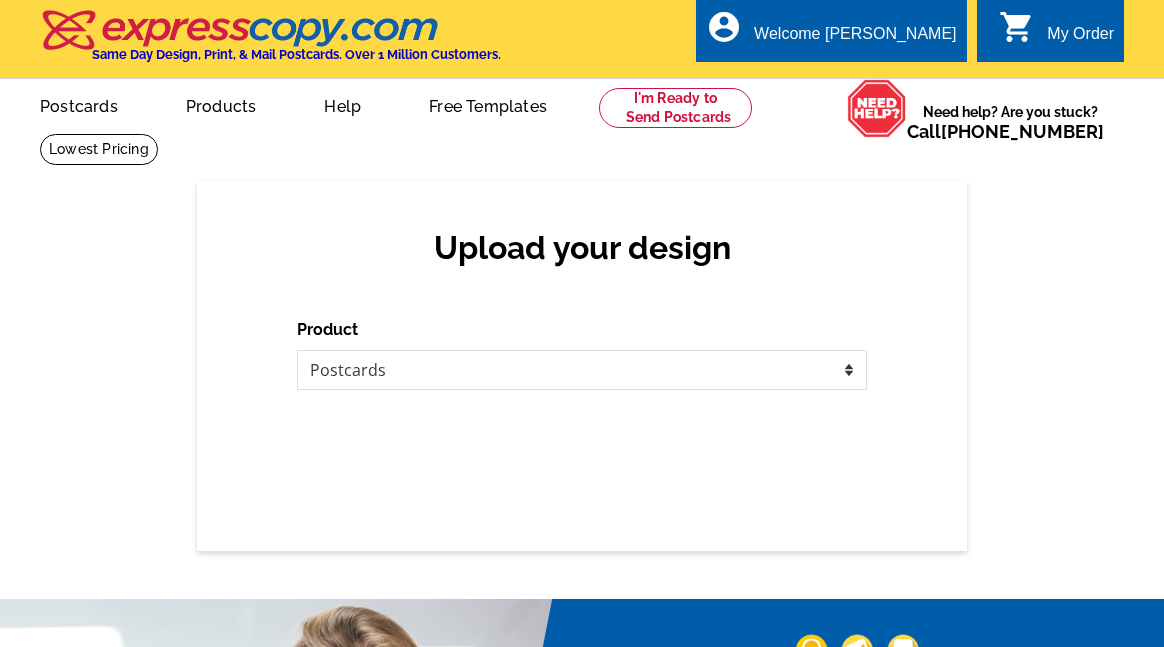 scroll, scrollTop: 0, scrollLeft: 0, axis: both 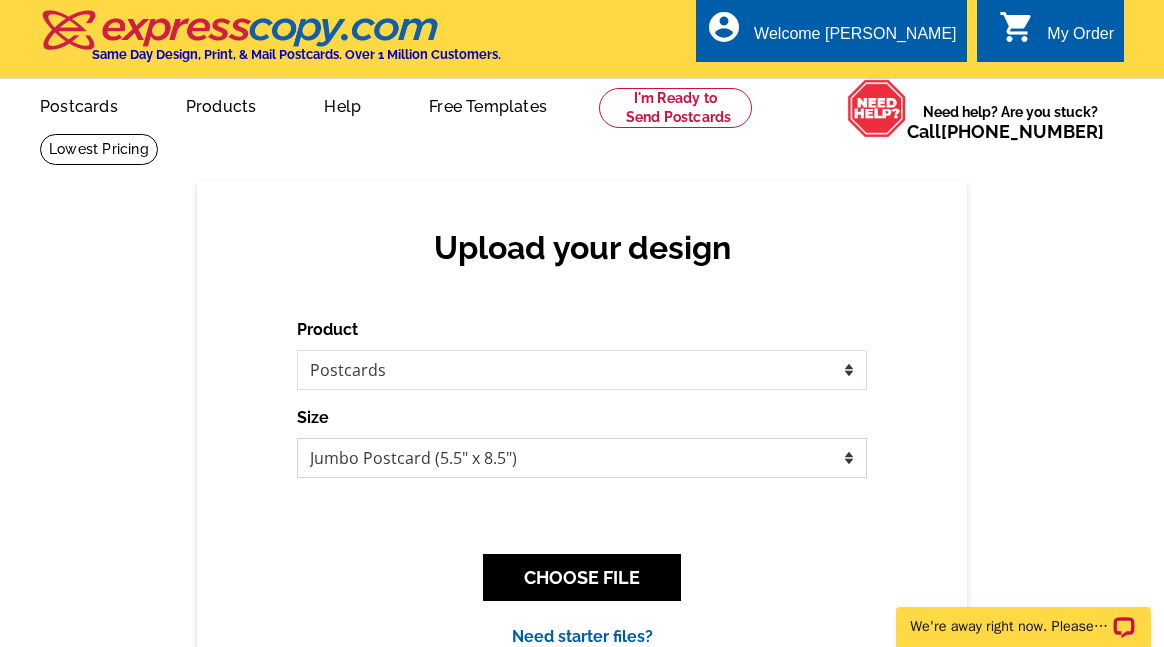click on "Jumbo Postcard (5.5" x 8.5") Regular Postcard (4.25" x 5.6") Panoramic Postcard (5.75" x 11.25") Giant Postcard (8.5" x 11") EDDM Postcard (6.125" x 8.25")" at bounding box center [582, 458] 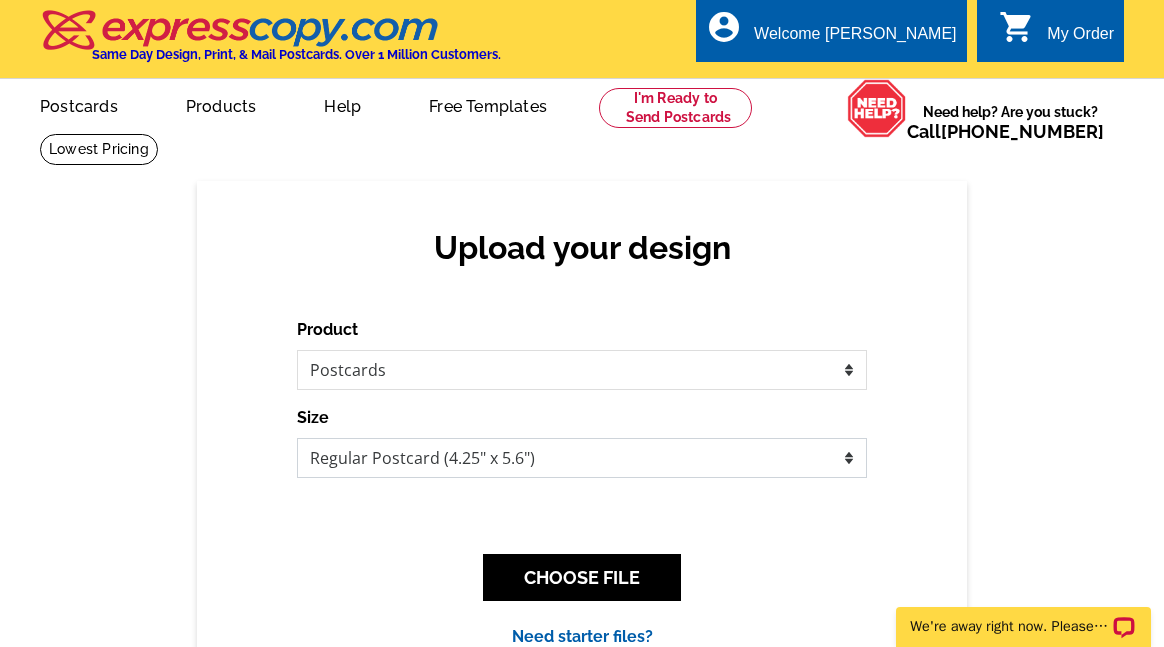 click on "Jumbo Postcard (5.5" x 8.5") Regular Postcard (4.25" x 5.6") Panoramic Postcard (5.75" x 11.25") Giant Postcard (8.5" x 11") EDDM Postcard (6.125" x 8.25")" at bounding box center (582, 458) 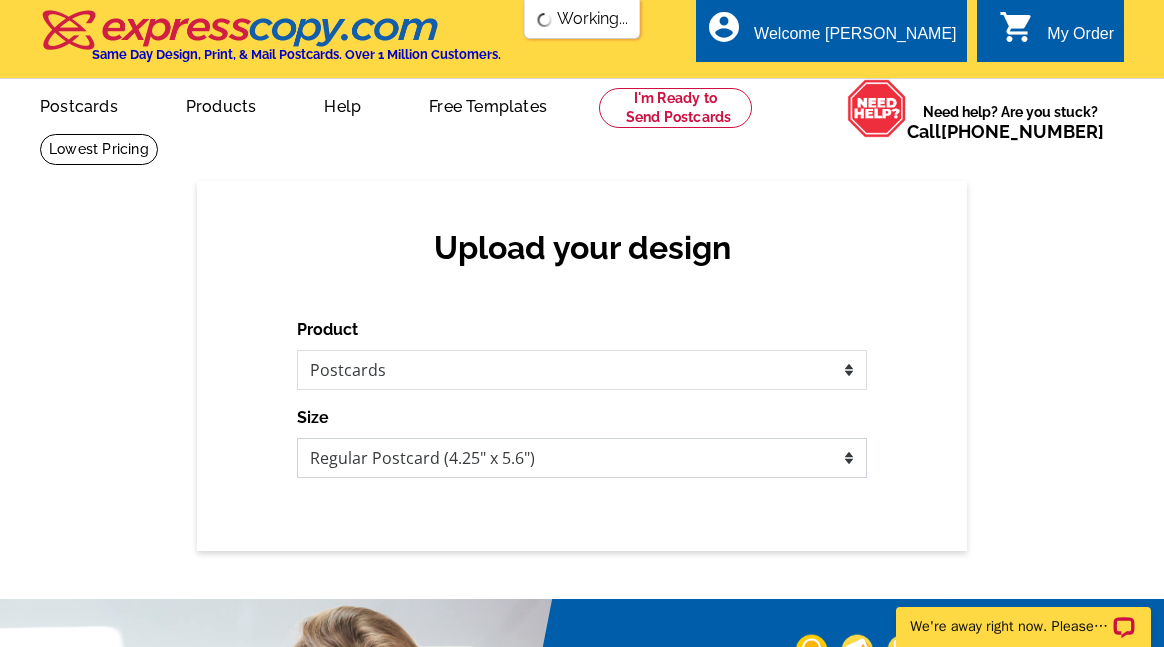 scroll, scrollTop: 0, scrollLeft: 0, axis: both 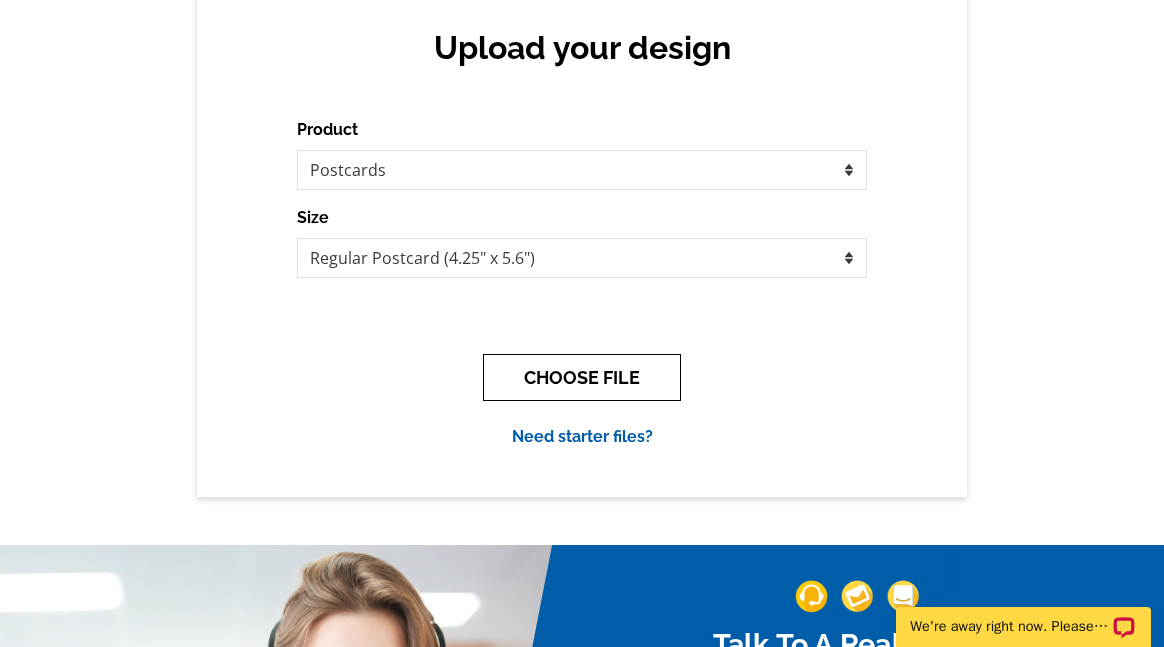 click on "CHOOSE FILE" at bounding box center (582, 377) 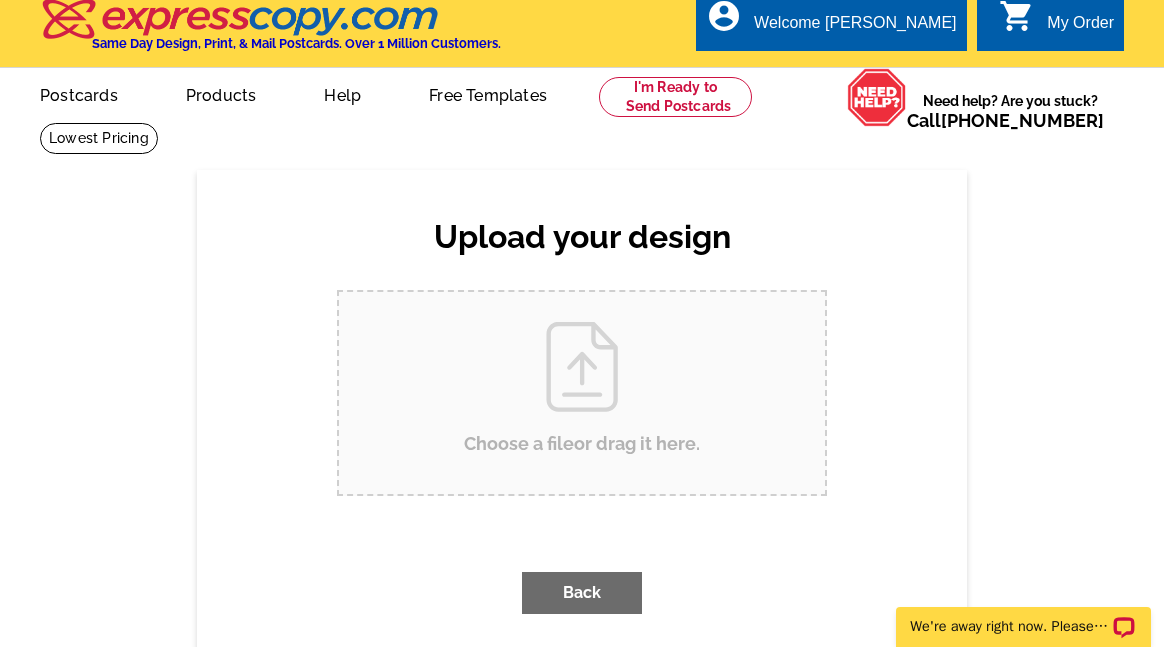 scroll, scrollTop: 0, scrollLeft: 0, axis: both 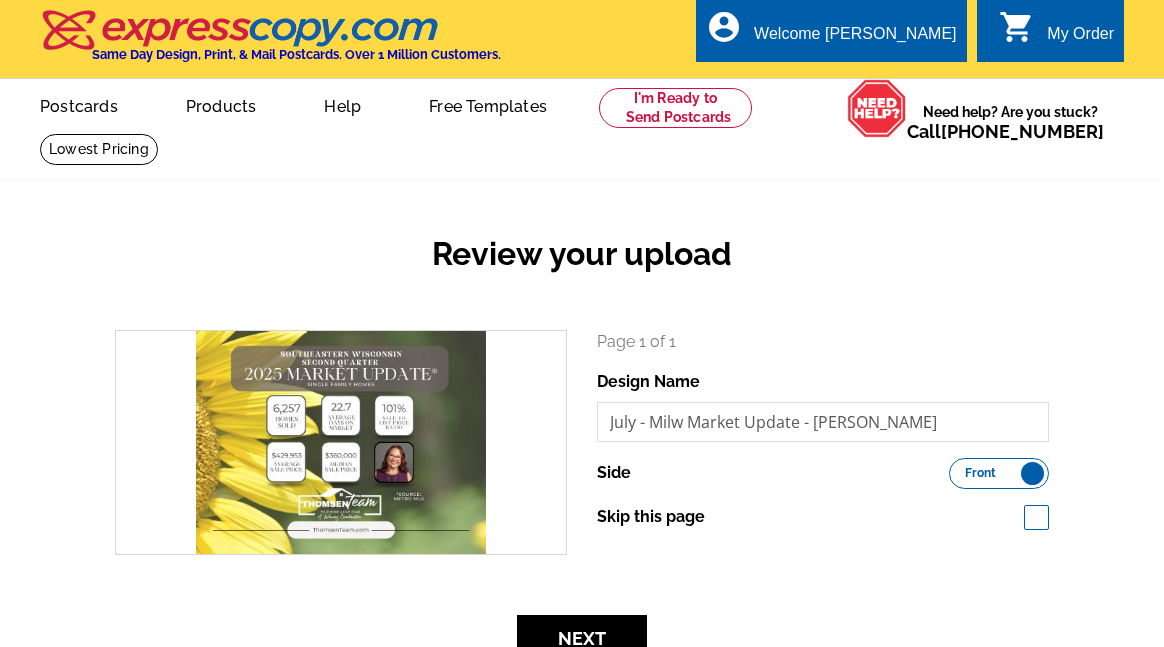 click on "Review your upload" at bounding box center (582, 254) 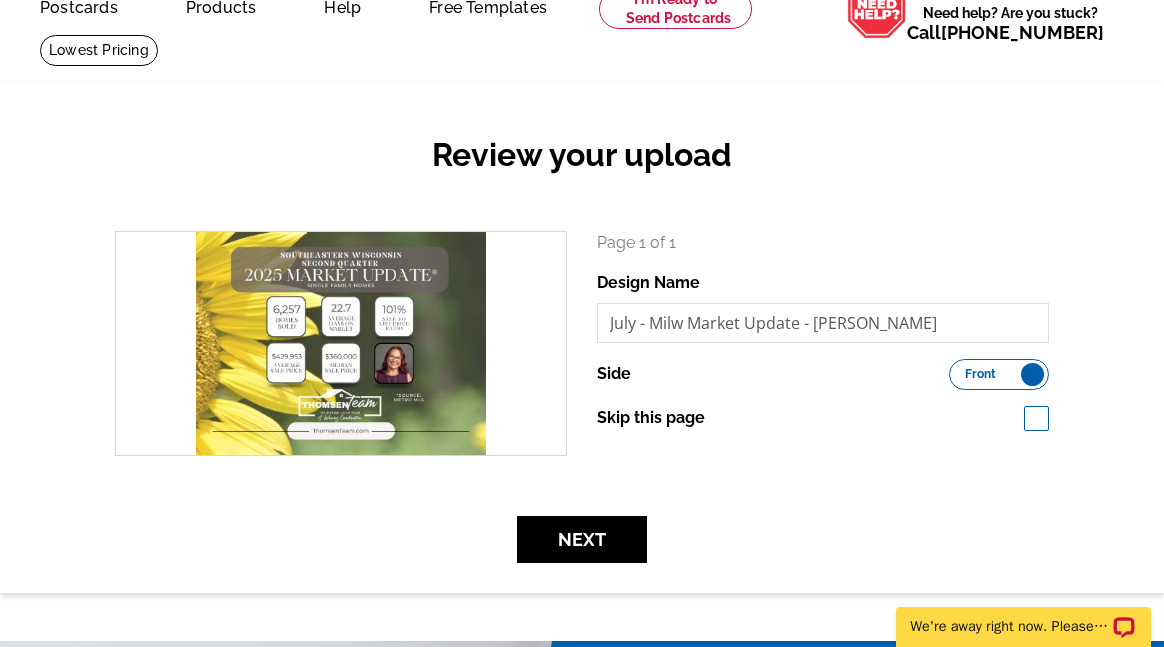 scroll, scrollTop: 0, scrollLeft: 0, axis: both 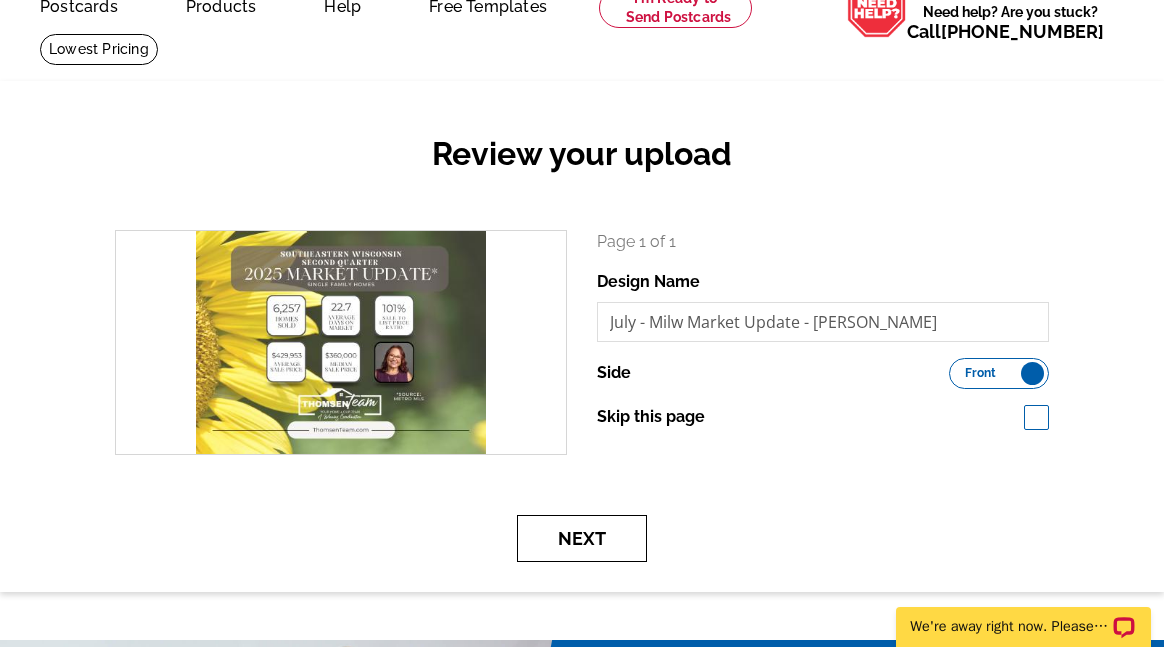 click on "Next" at bounding box center (582, 538) 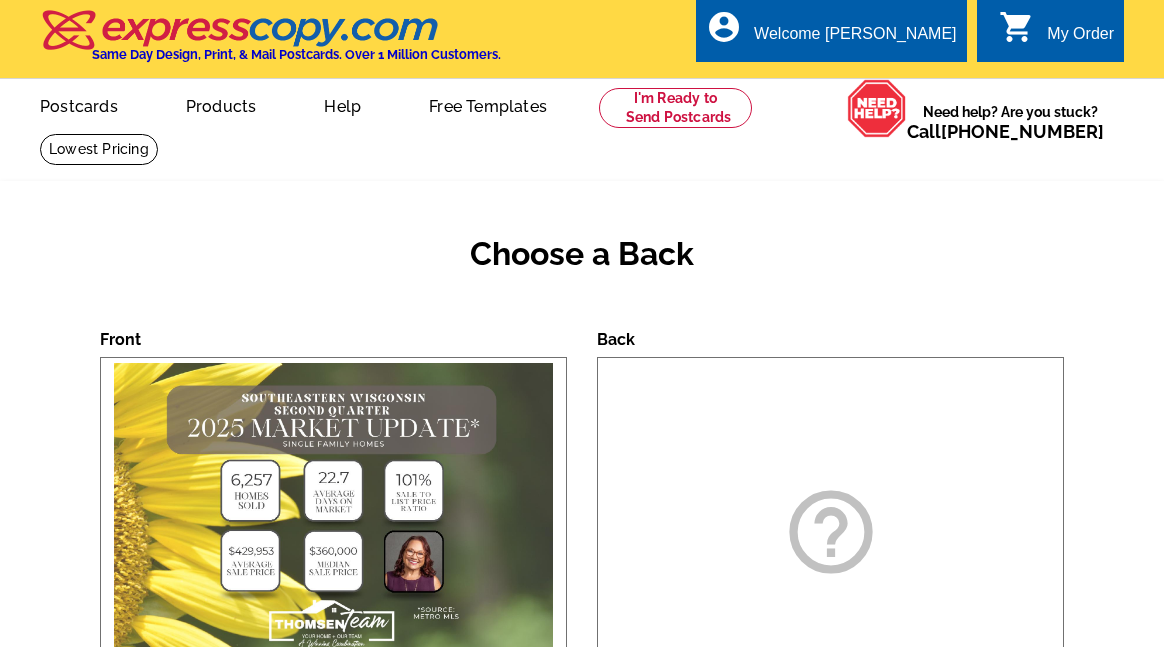 scroll, scrollTop: 0, scrollLeft: 0, axis: both 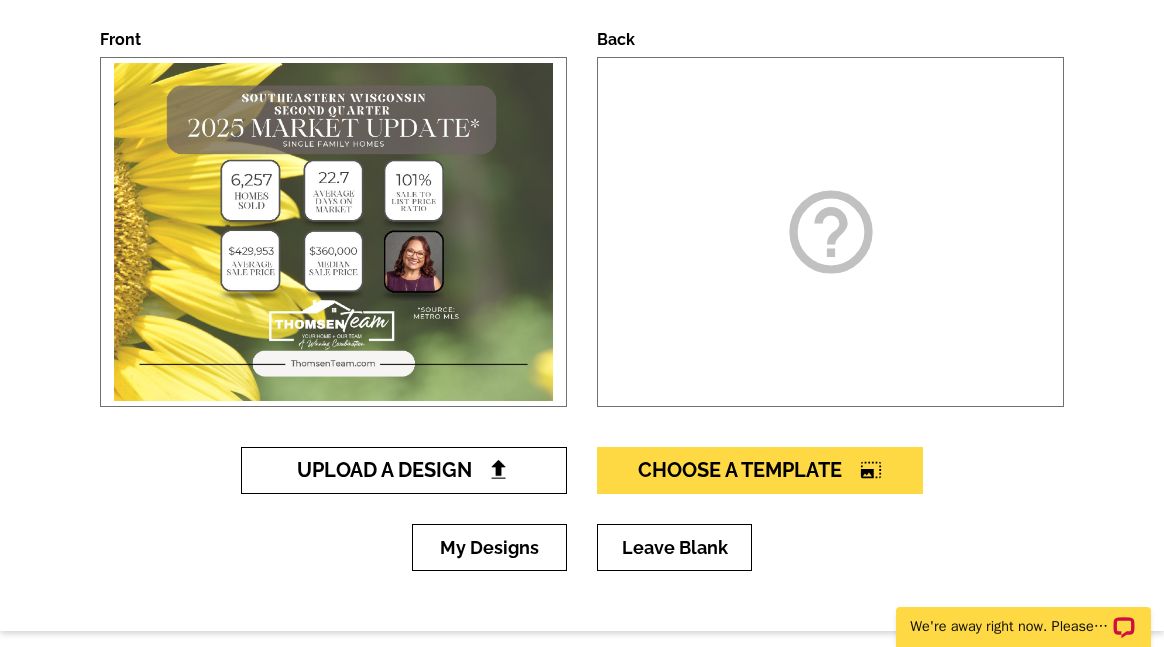click on "Upload A Design" at bounding box center (404, 470) 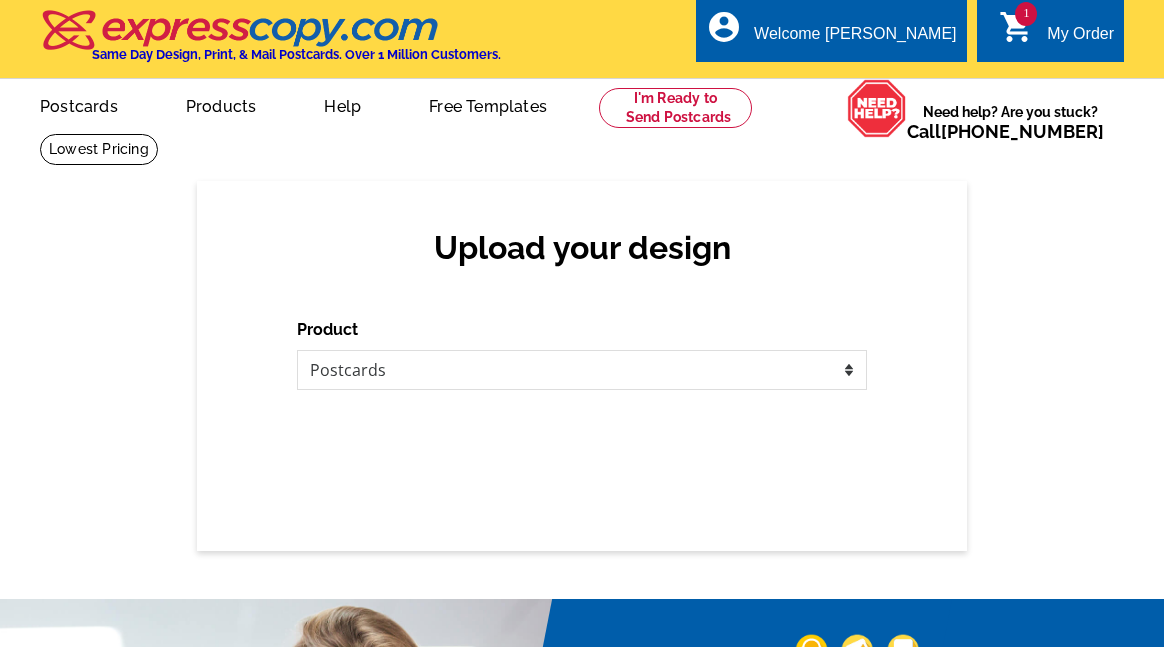 scroll, scrollTop: 0, scrollLeft: 0, axis: both 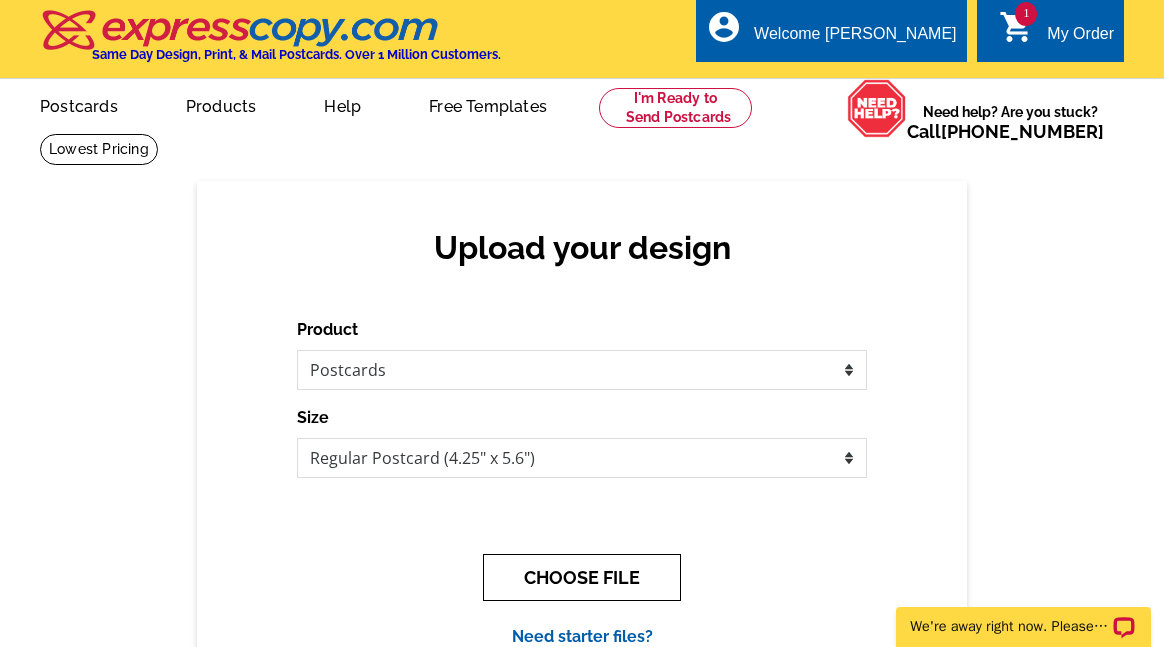 click on "CHOOSE FILE" at bounding box center (582, 577) 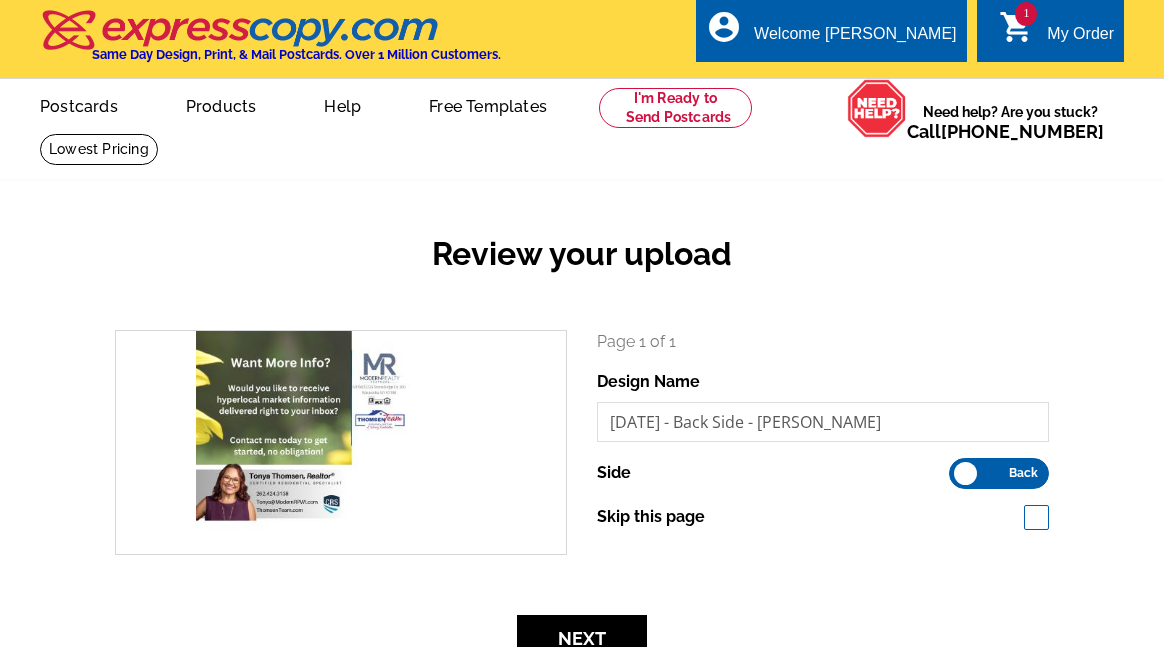 scroll, scrollTop: 0, scrollLeft: 0, axis: both 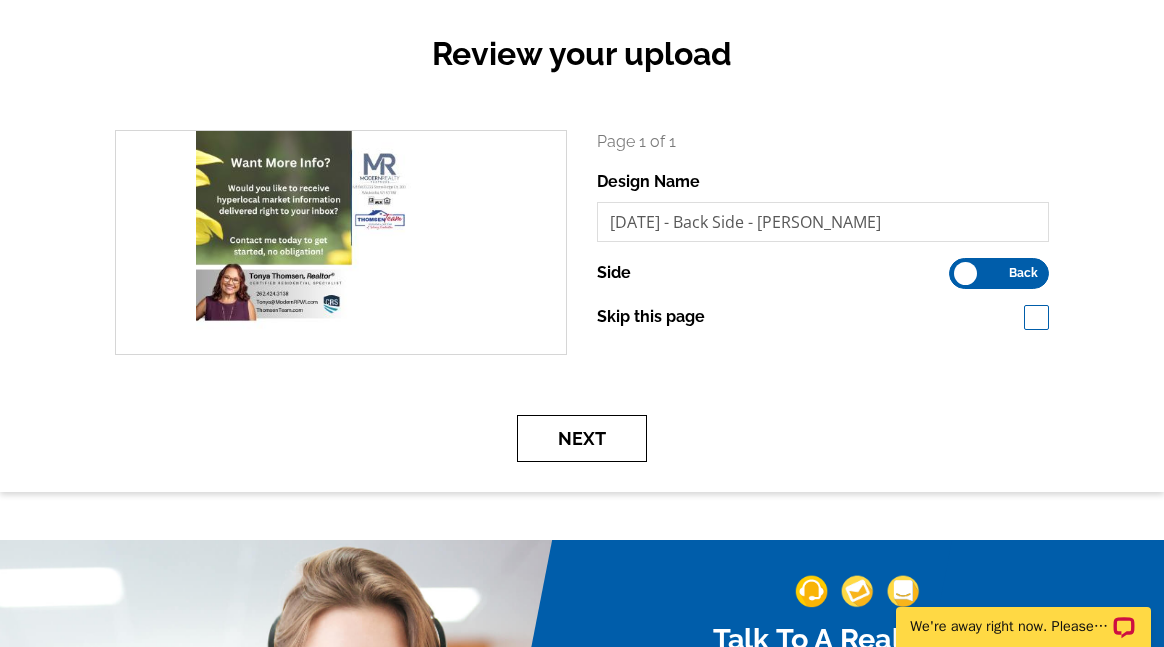 click on "Next" at bounding box center [582, 438] 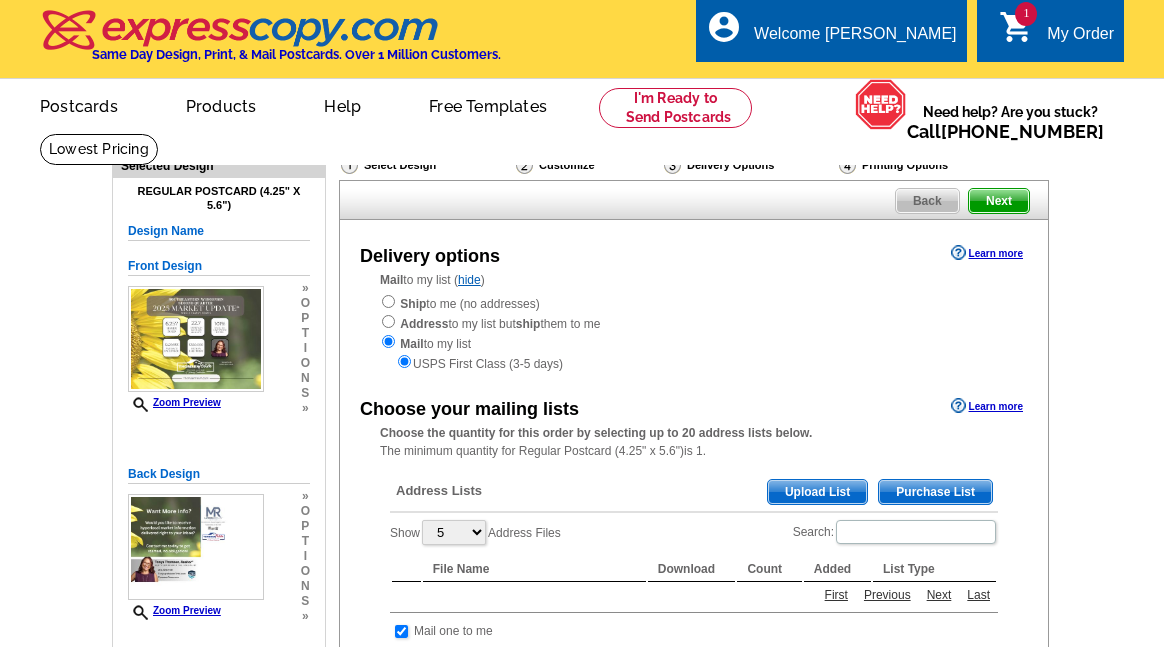 scroll, scrollTop: 0, scrollLeft: 0, axis: both 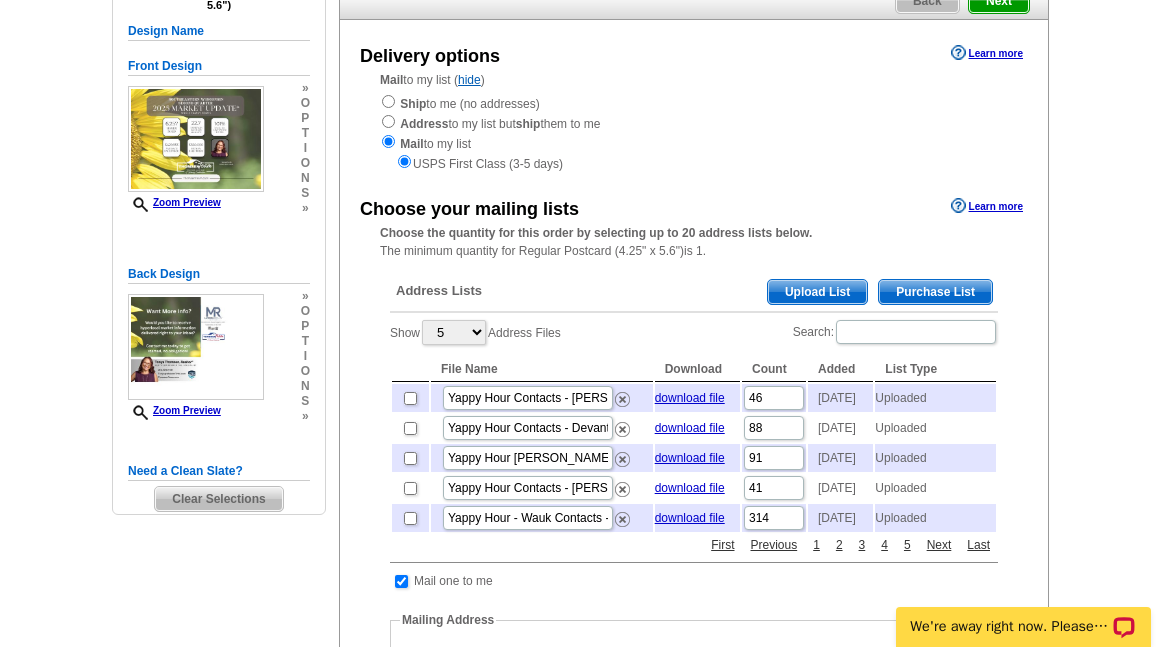 click on "Upload List" at bounding box center [817, 292] 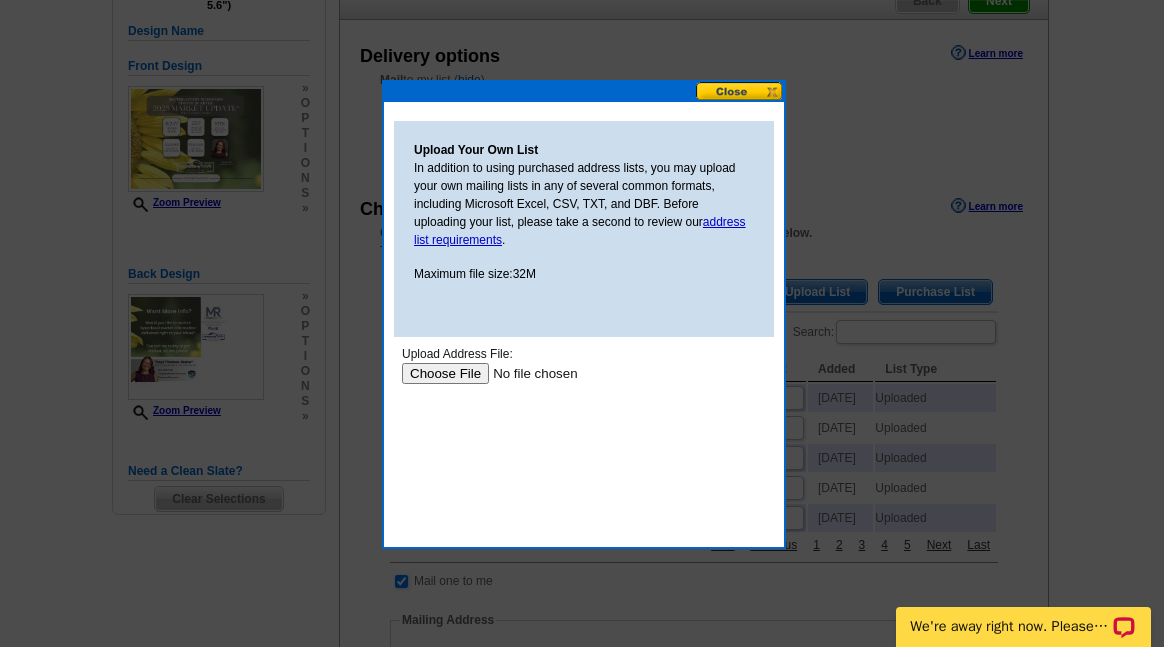 scroll, scrollTop: 0, scrollLeft: 0, axis: both 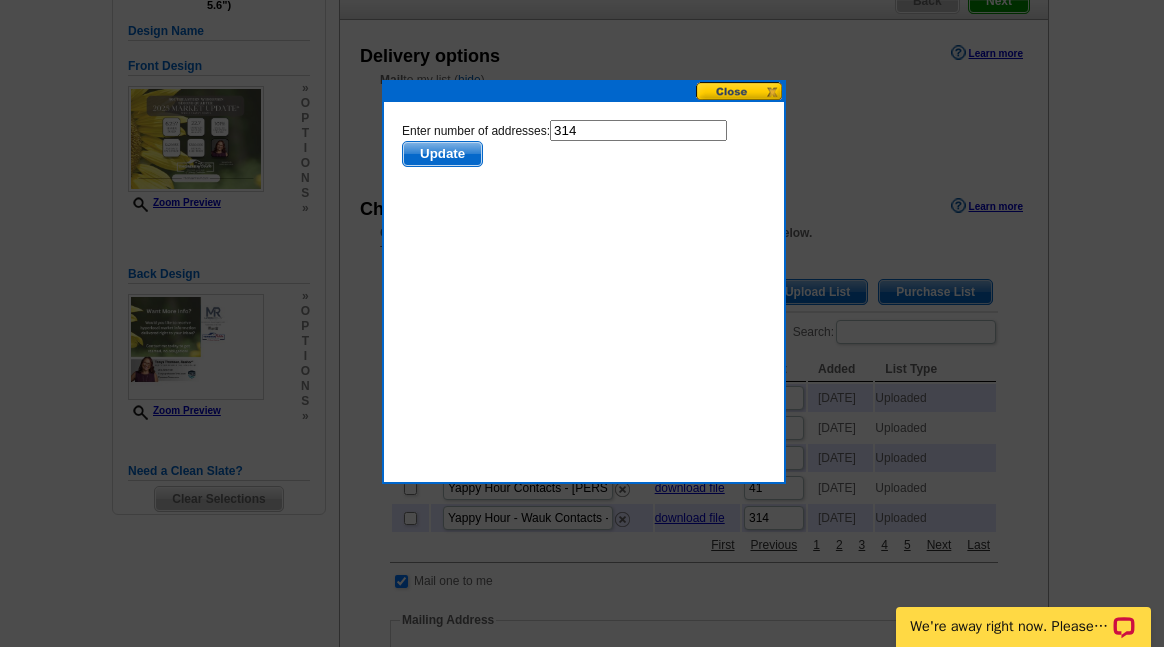click on "Enter number of addresses:
314
Update" 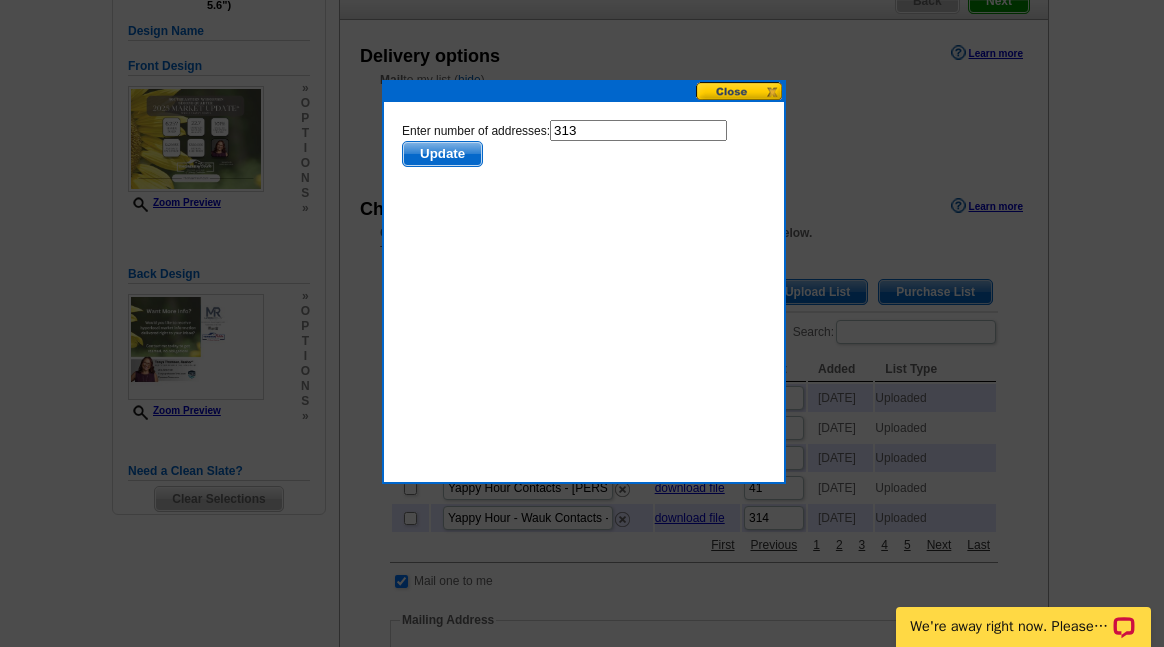 type on "313" 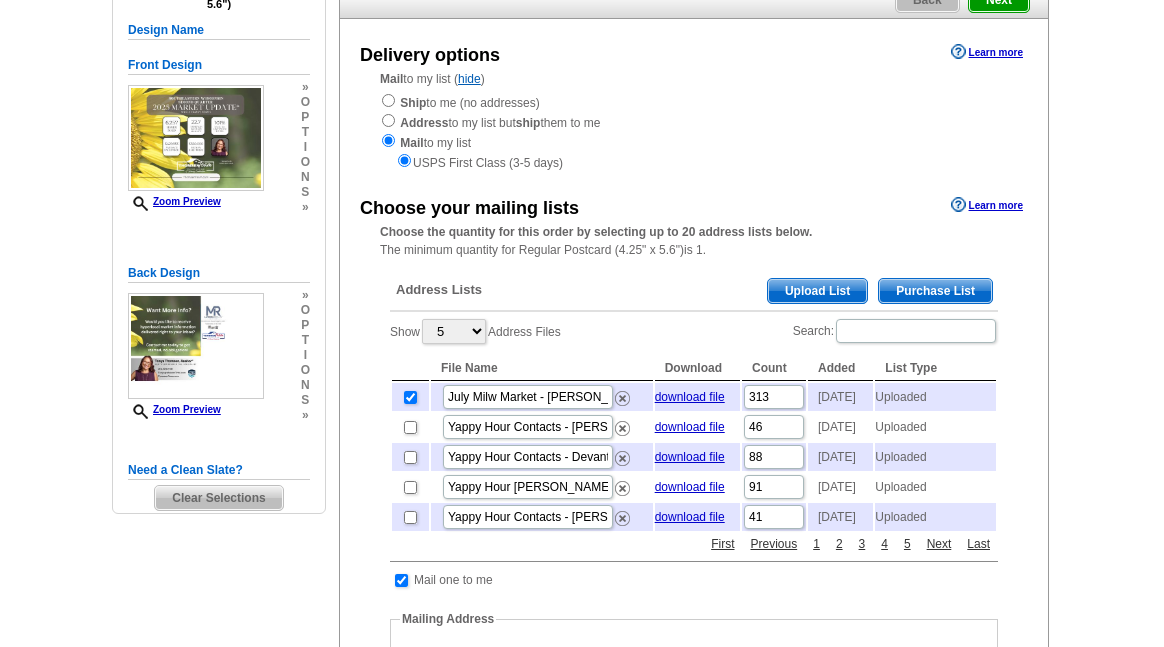 scroll, scrollTop: 200, scrollLeft: 0, axis: vertical 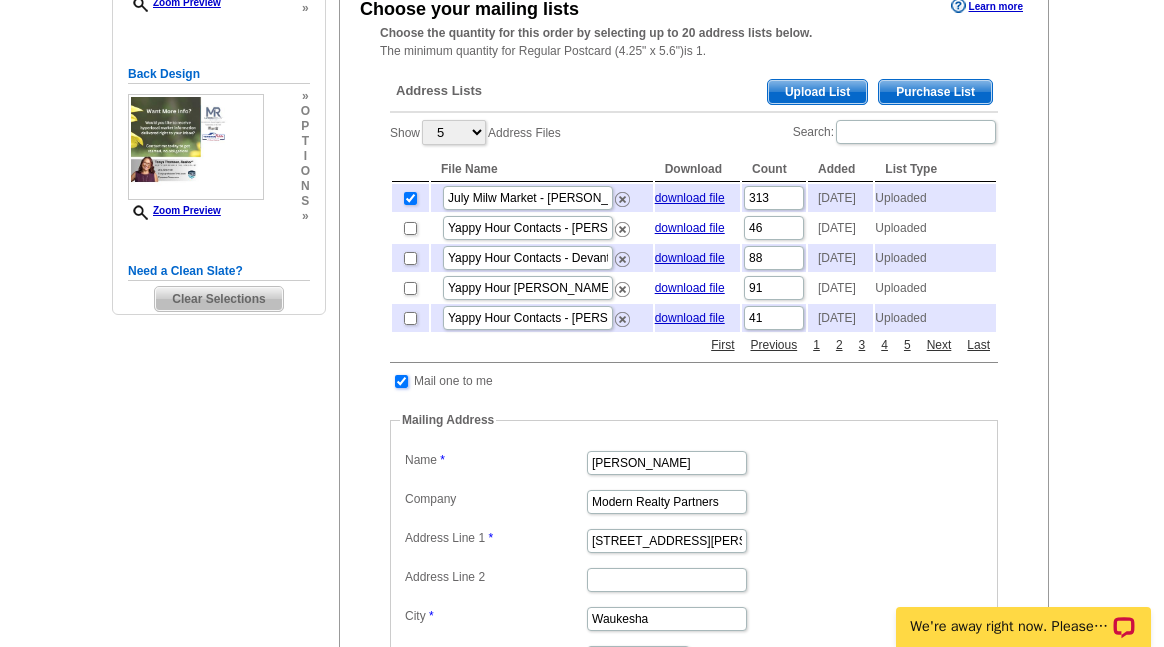 click at bounding box center (401, 381) 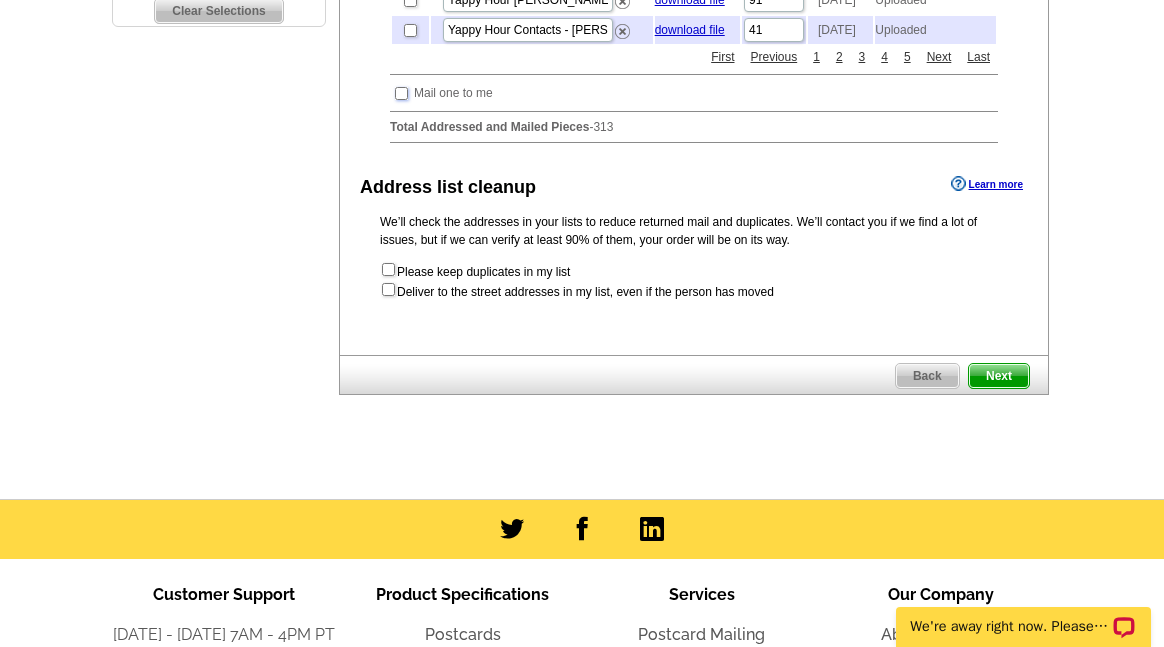 scroll, scrollTop: 700, scrollLeft: 0, axis: vertical 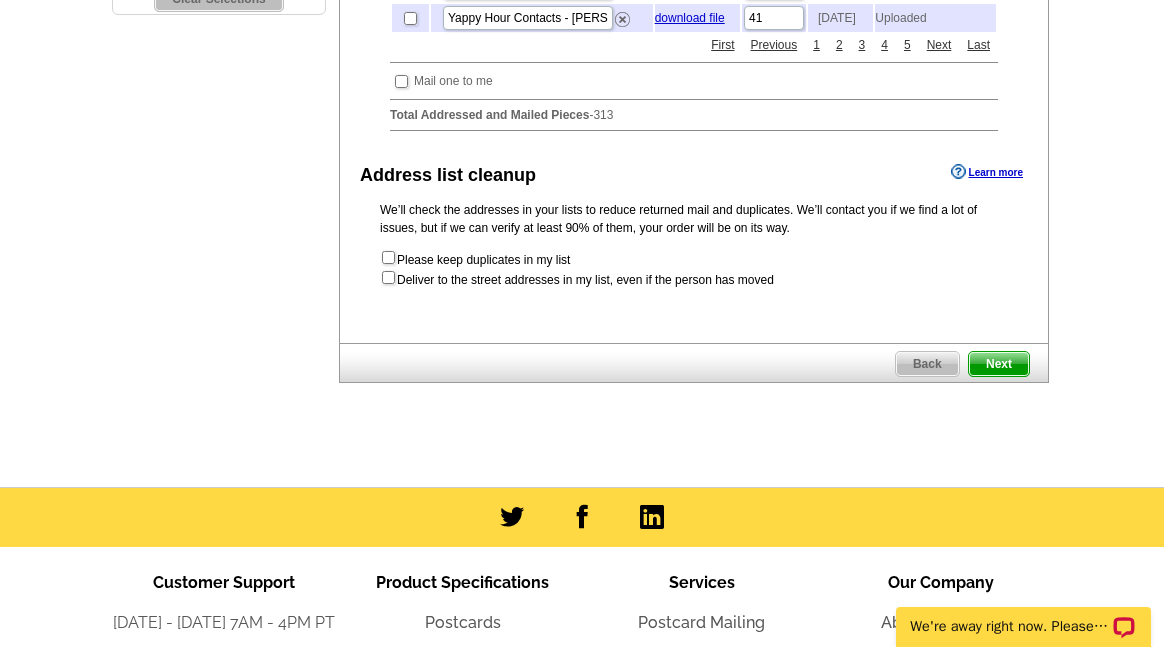 click on "Next" at bounding box center (999, 364) 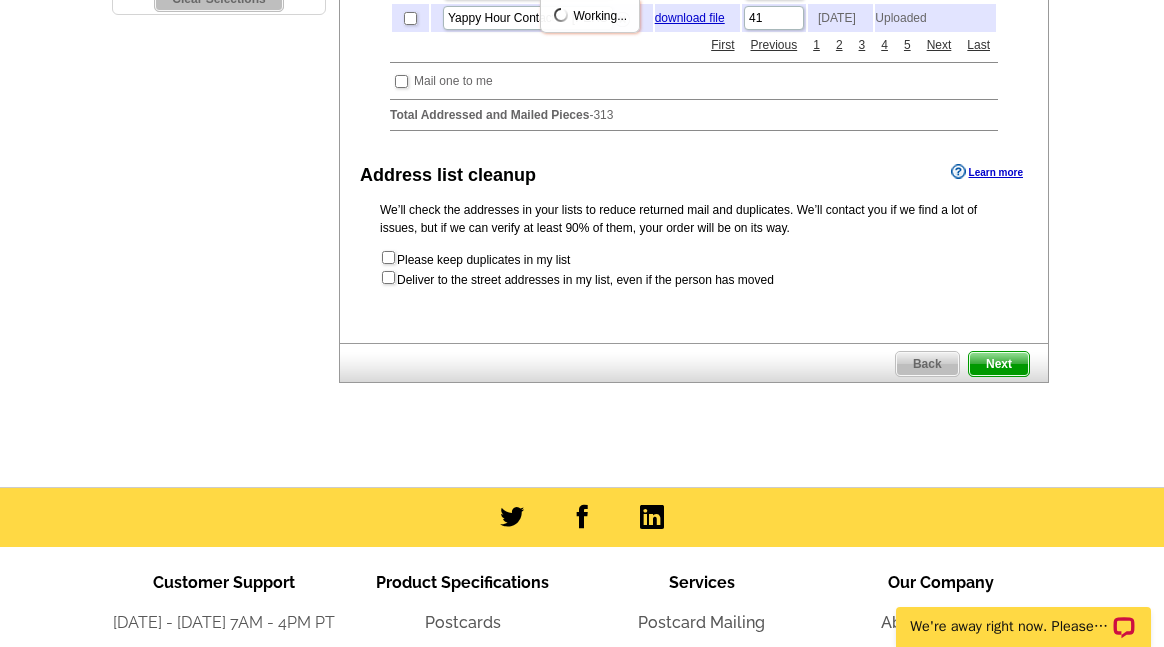 scroll, scrollTop: 0, scrollLeft: 0, axis: both 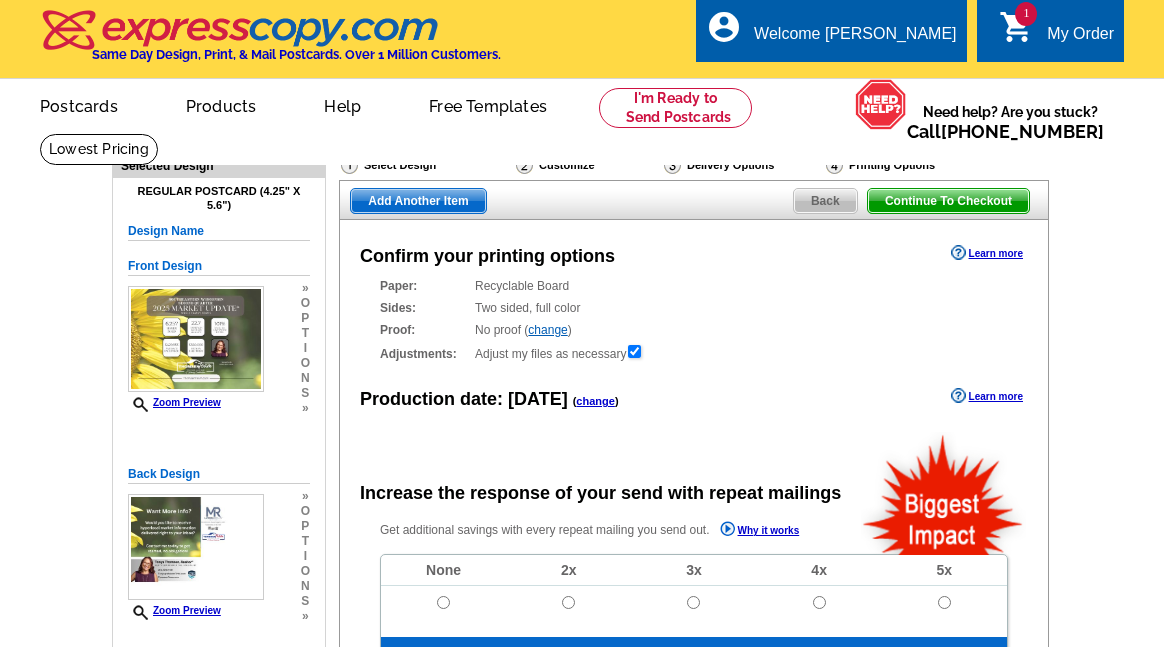 radio on "false" 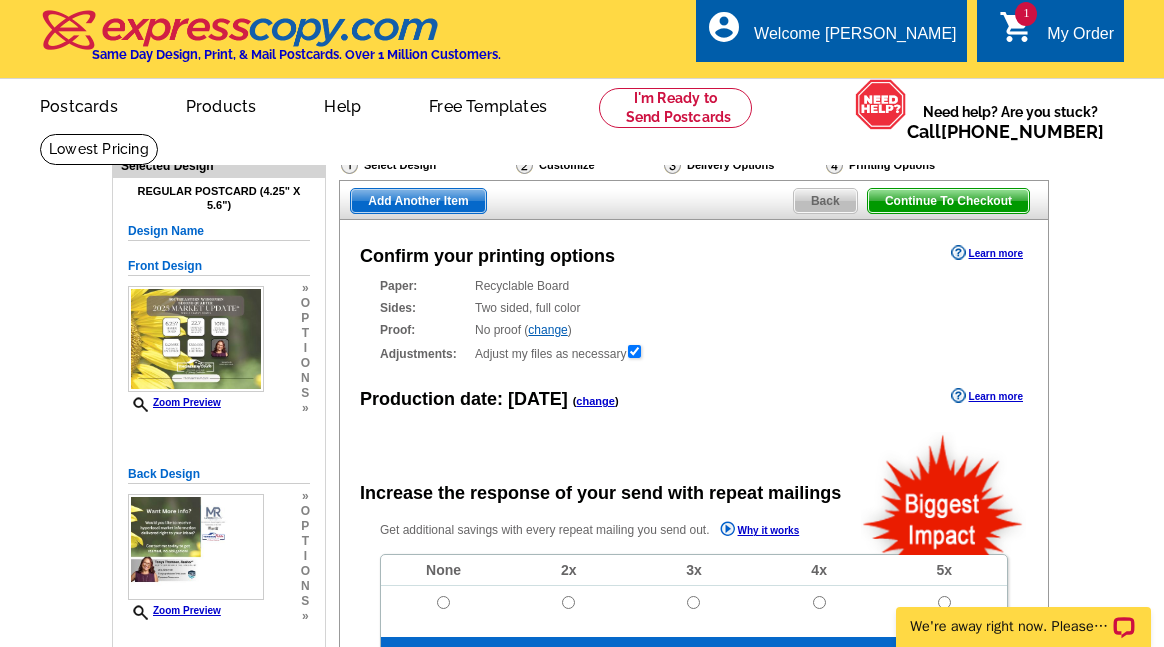 scroll, scrollTop: 0, scrollLeft: 0, axis: both 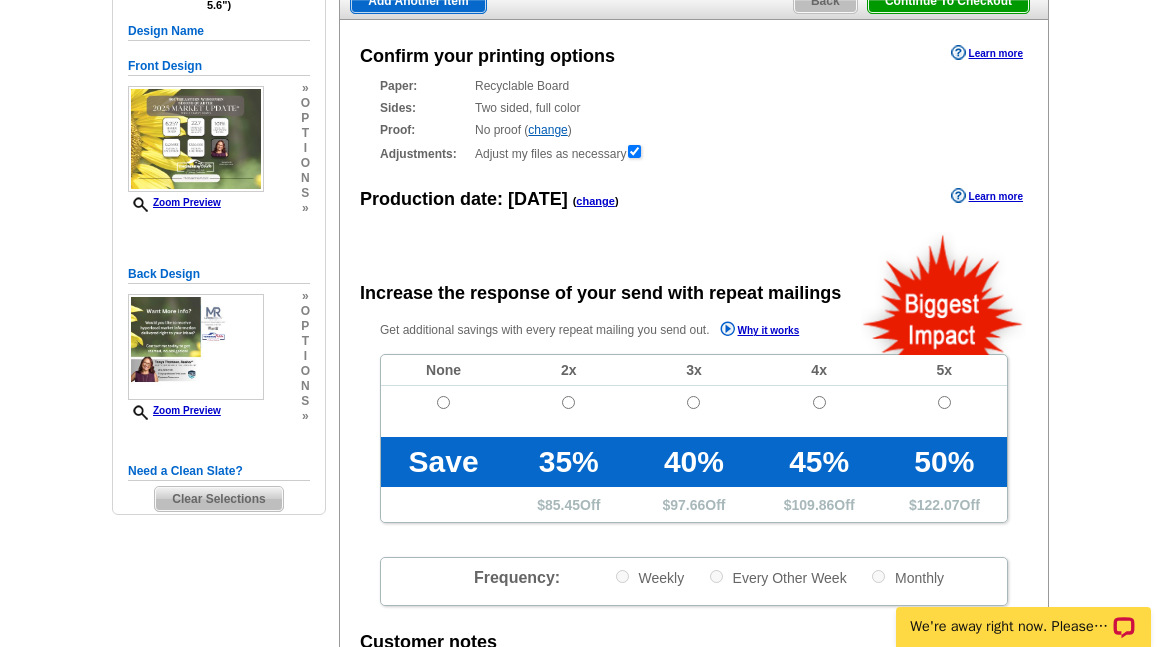 click on "change" at bounding box center [595, 201] 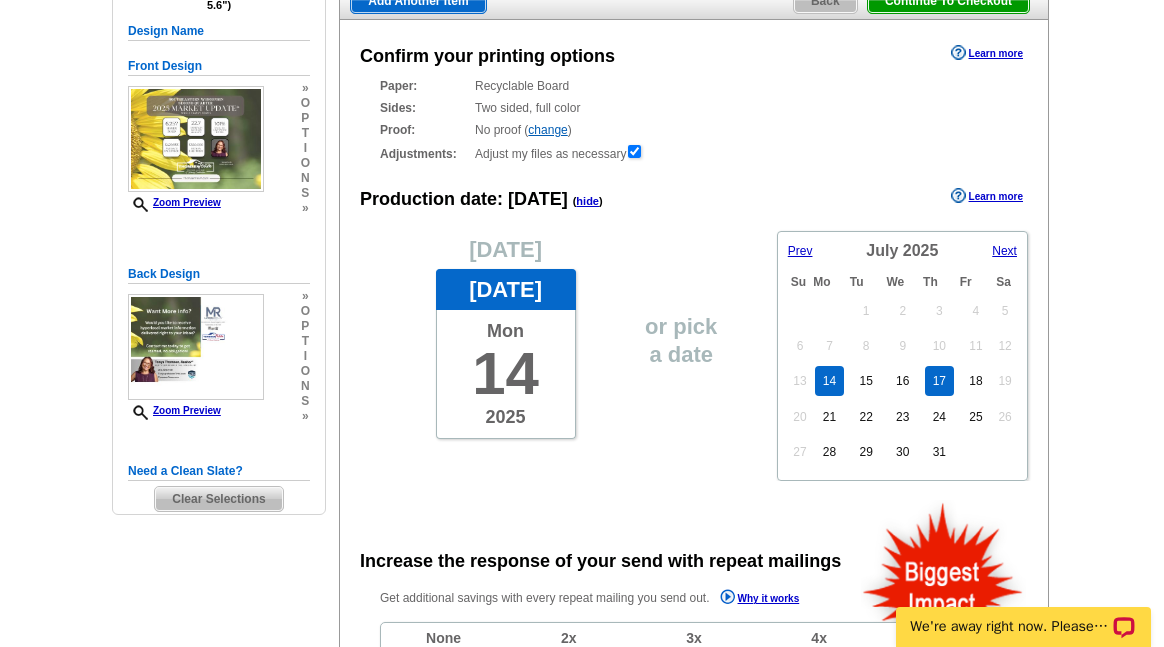 click on "17" at bounding box center [939, 381] 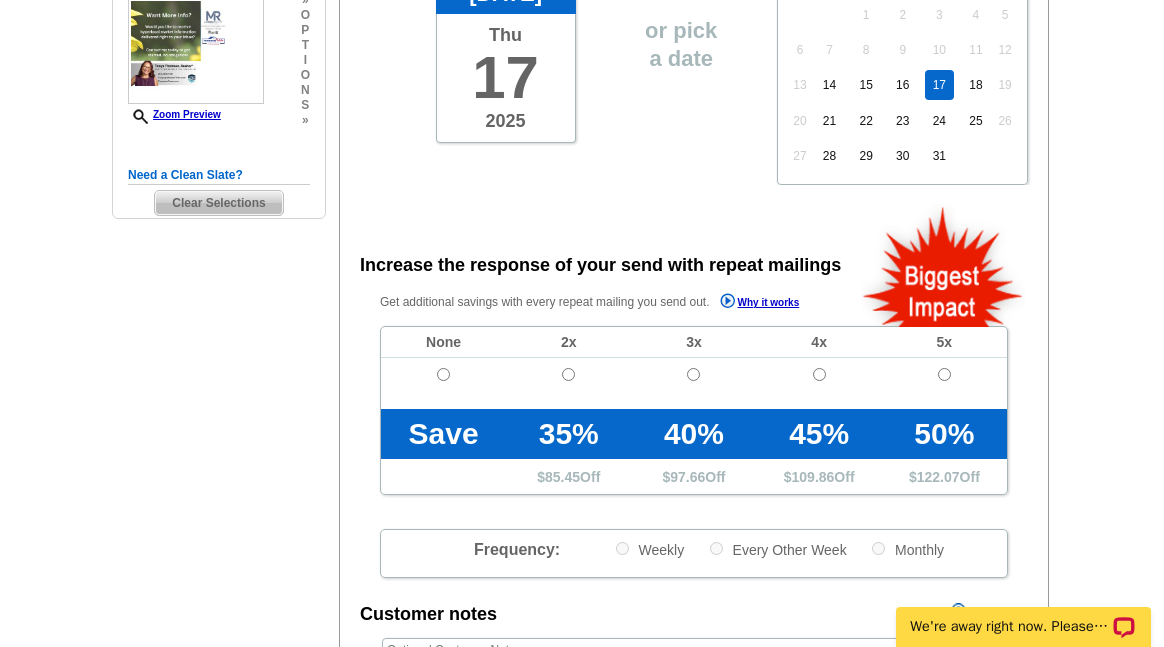 scroll, scrollTop: 500, scrollLeft: 0, axis: vertical 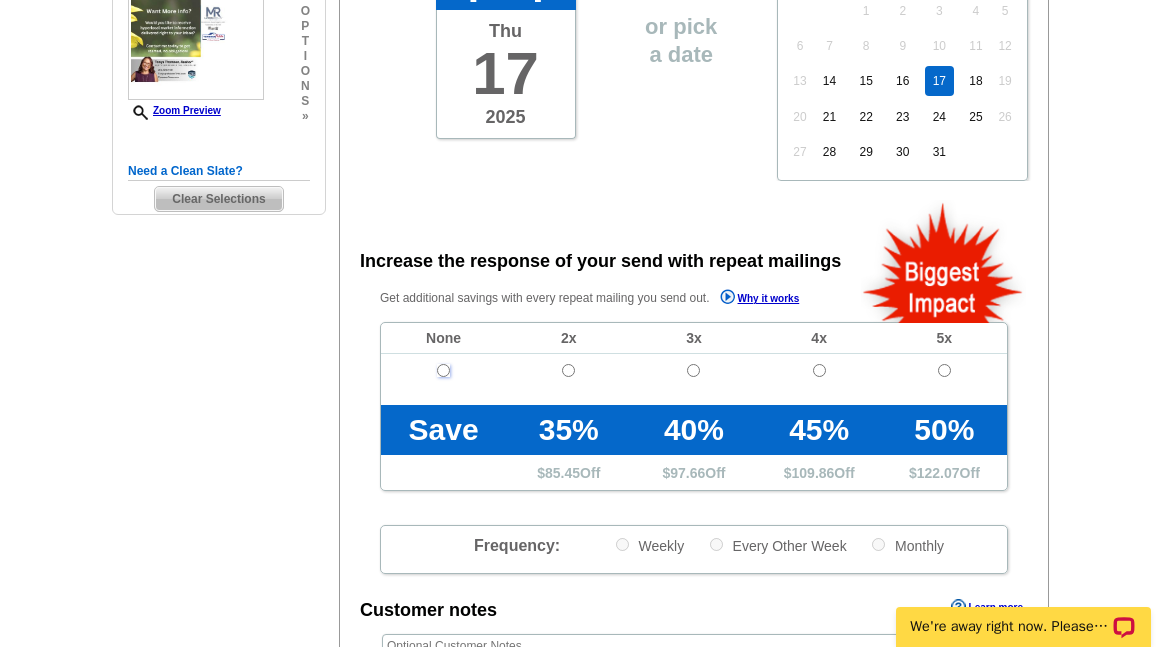 click at bounding box center (443, 370) 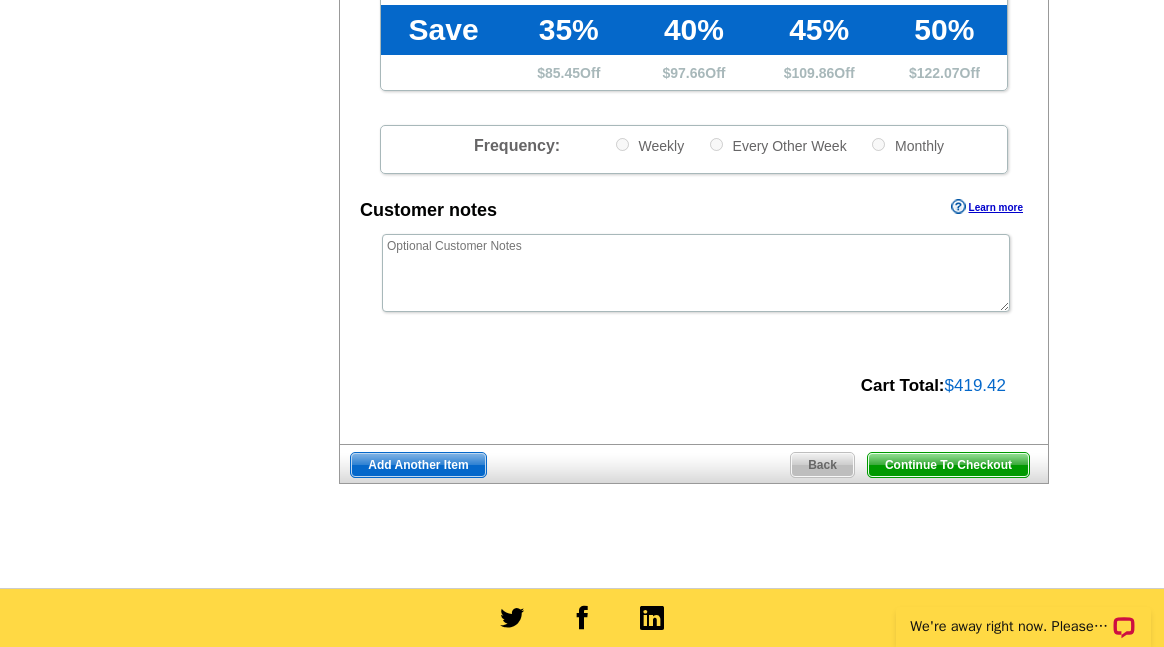 scroll, scrollTop: 1000, scrollLeft: 0, axis: vertical 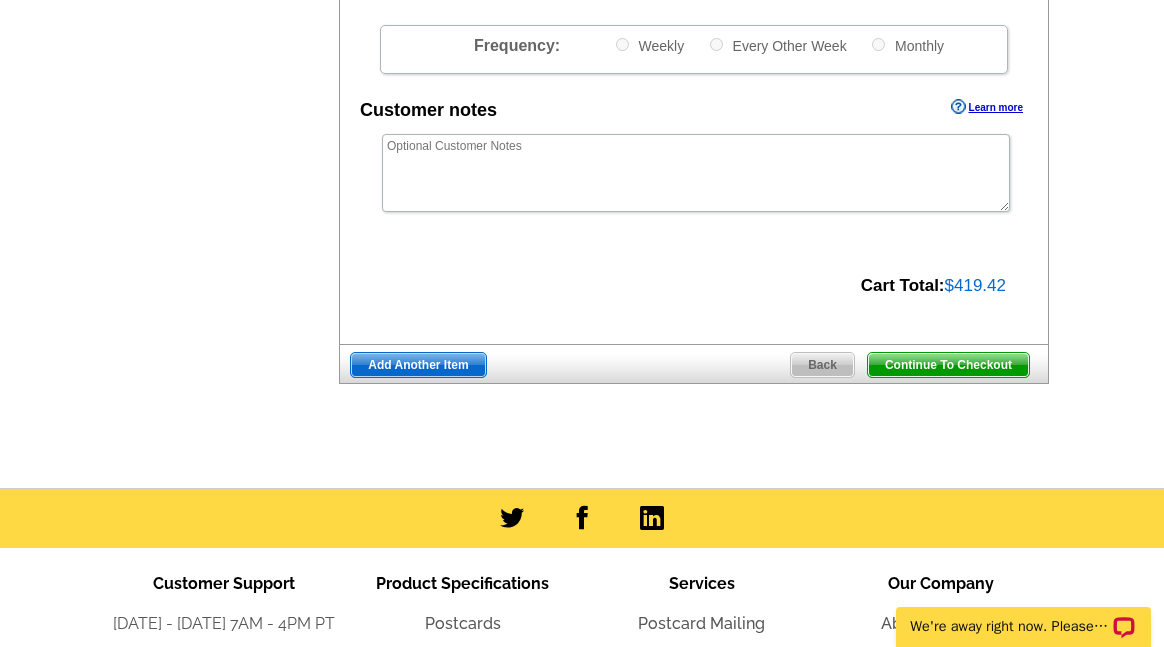 click on "Add Another Item" at bounding box center [418, 365] 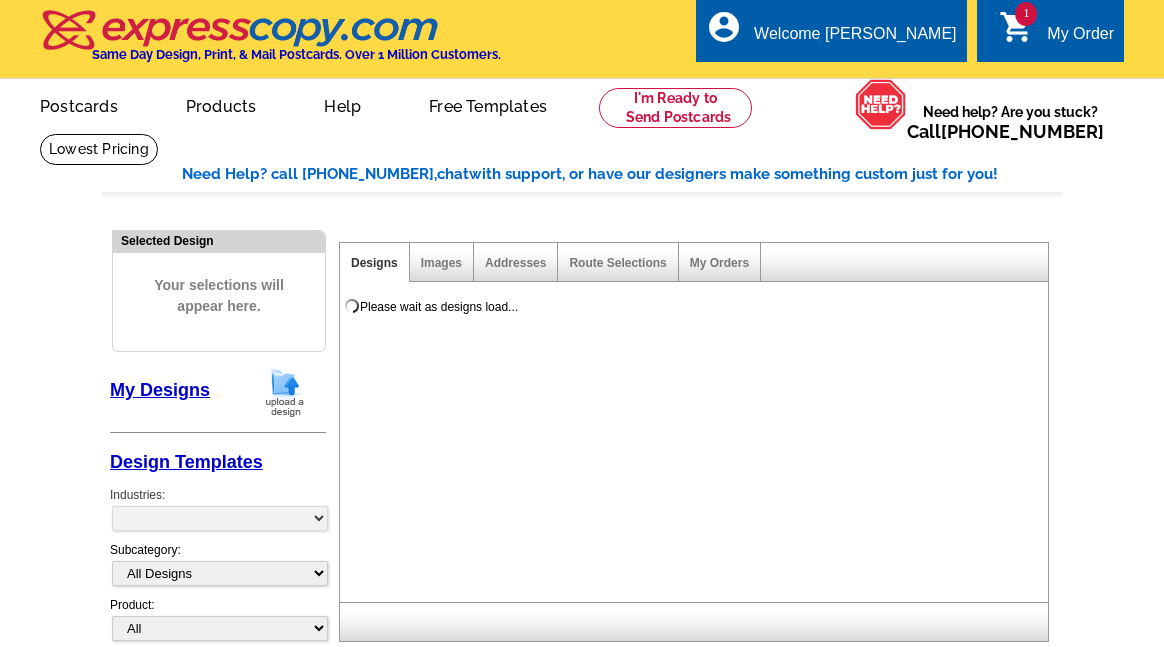 scroll, scrollTop: 0, scrollLeft: 0, axis: both 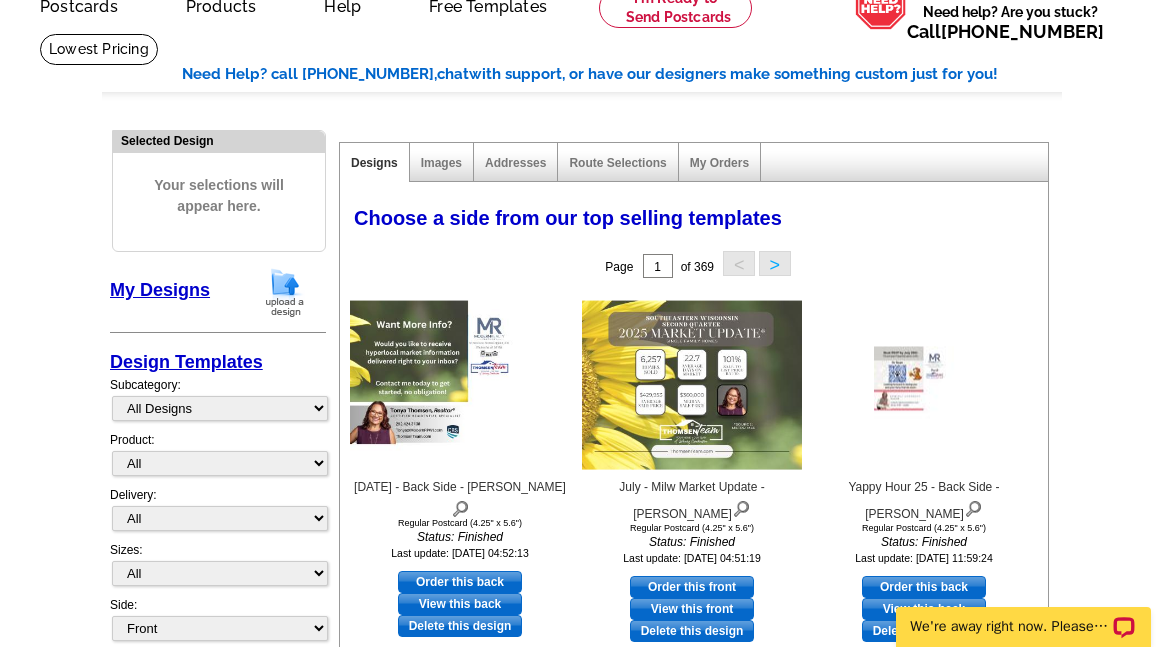 click at bounding box center [285, 292] 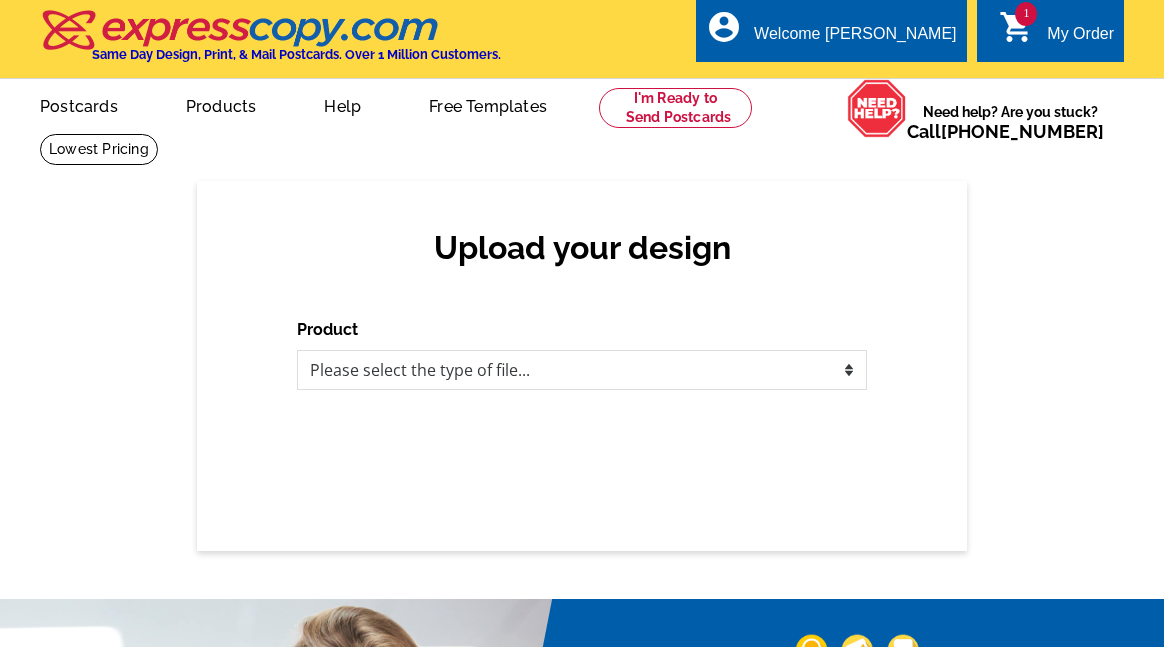 scroll, scrollTop: 0, scrollLeft: 0, axis: both 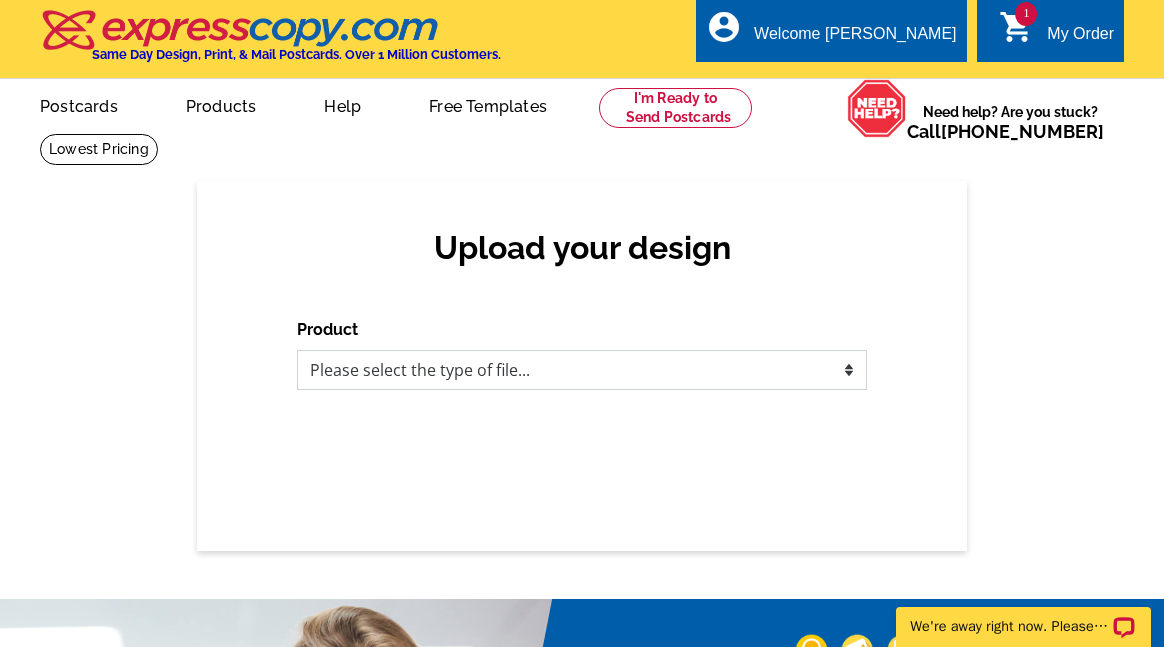 click on "Please select the type of file...
Postcards
Business Cards
Letters and flyers
Greeting Cards
Door Hangers" at bounding box center (582, 370) 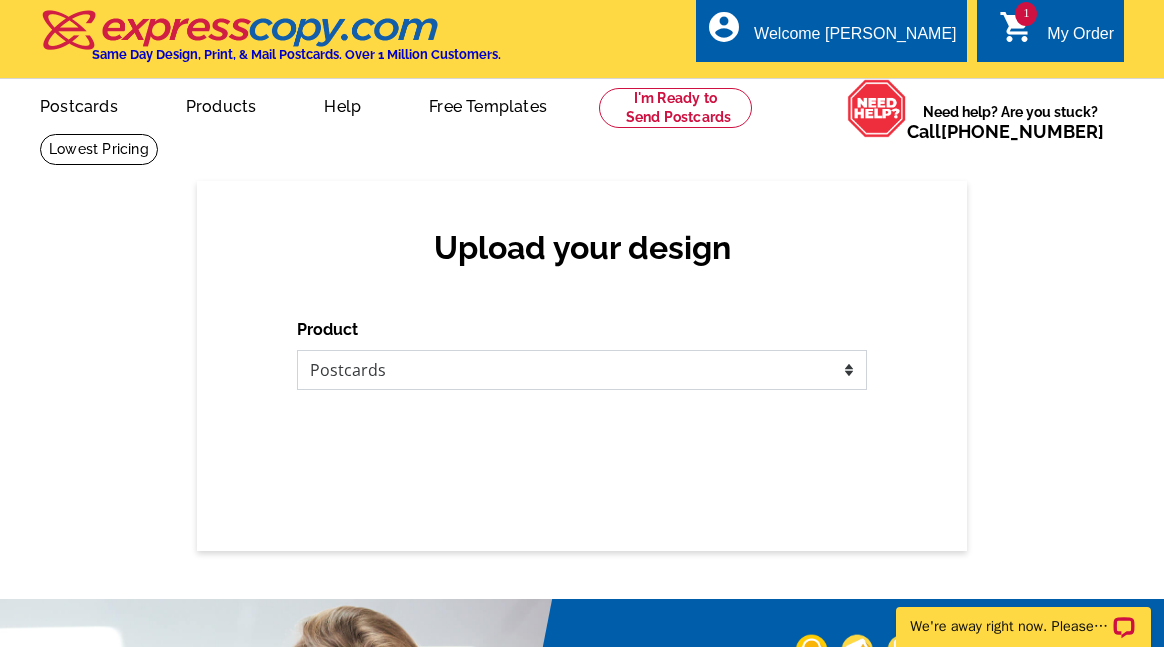 click on "Please select the type of file...
Postcards
Business Cards
Letters and flyers
Greeting Cards
Door Hangers" at bounding box center [582, 370] 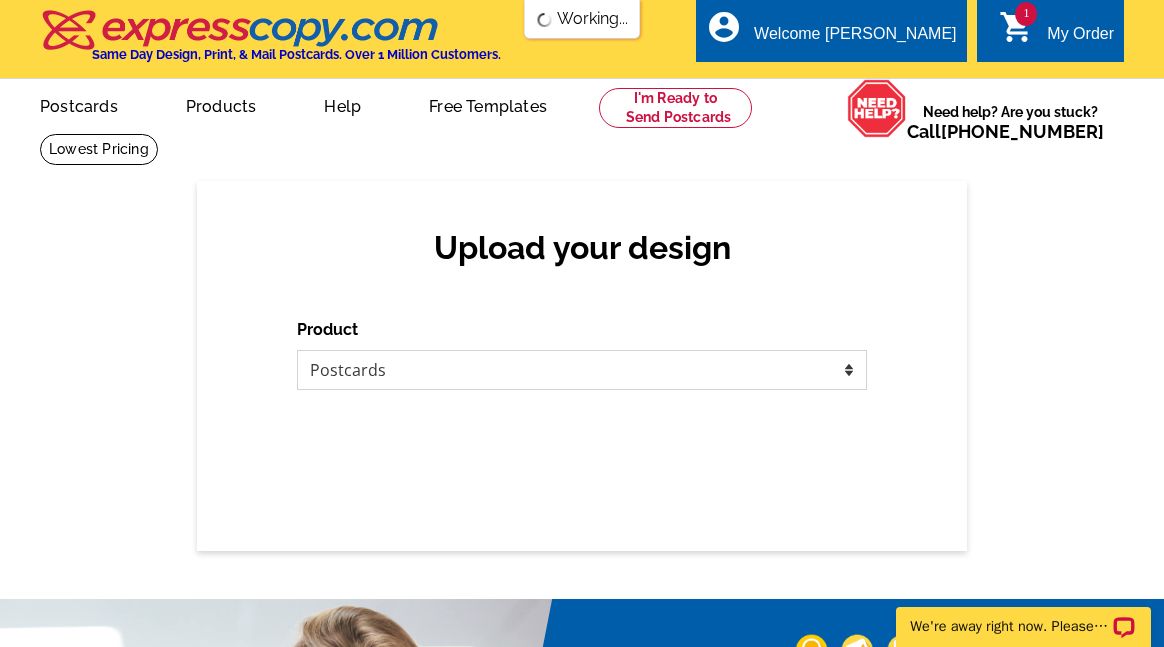 scroll, scrollTop: 0, scrollLeft: 0, axis: both 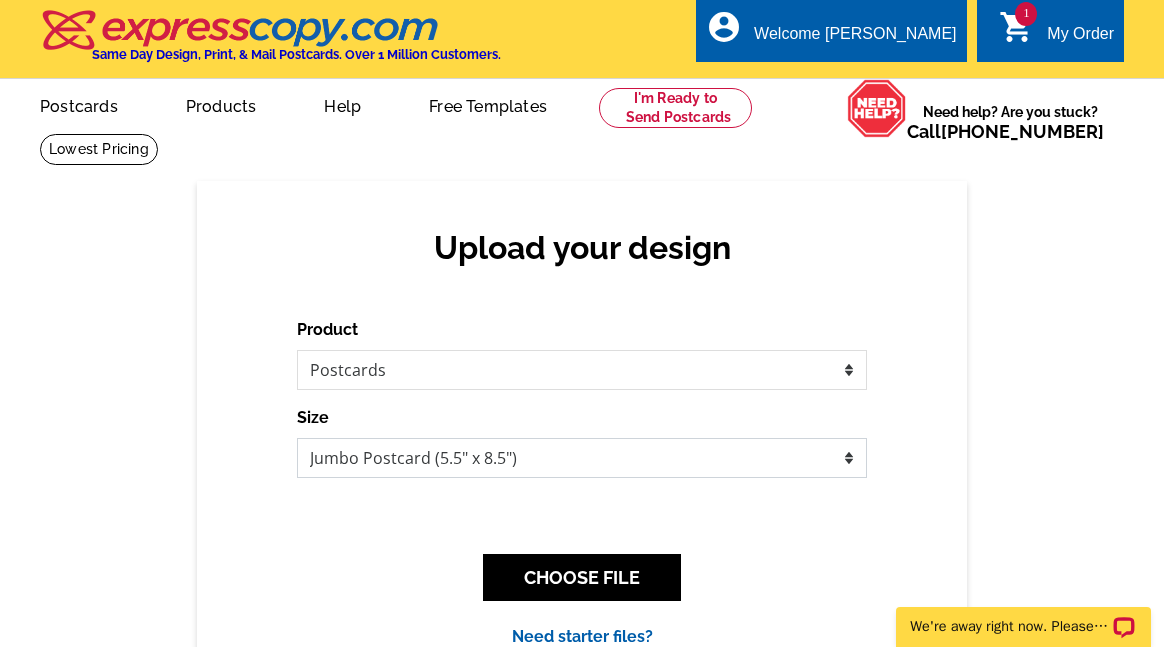click on "Jumbo Postcard (5.5" x 8.5") Regular Postcard (4.25" x 5.6") Panoramic Postcard (5.75" x 11.25") Giant Postcard (8.5" x 11") EDDM Postcard (6.125" x 8.25")" at bounding box center (582, 458) 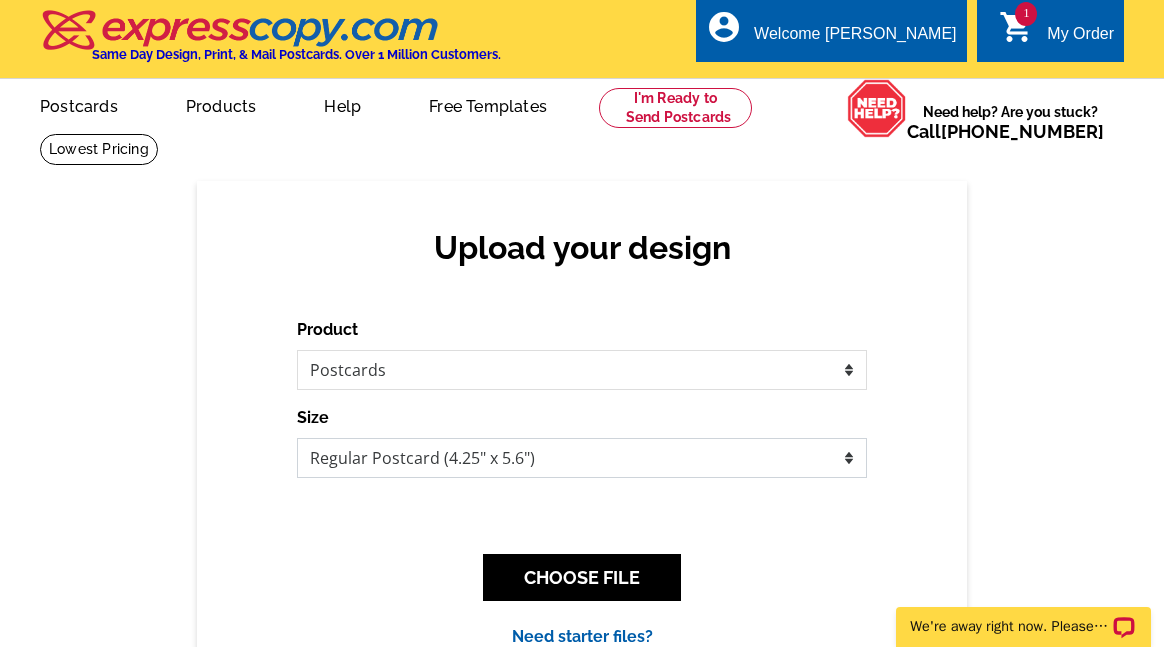 click on "Jumbo Postcard (5.5" x 8.5") Regular Postcard (4.25" x 5.6") Panoramic Postcard (5.75" x 11.25") Giant Postcard (8.5" x 11") EDDM Postcard (6.125" x 8.25")" at bounding box center [582, 458] 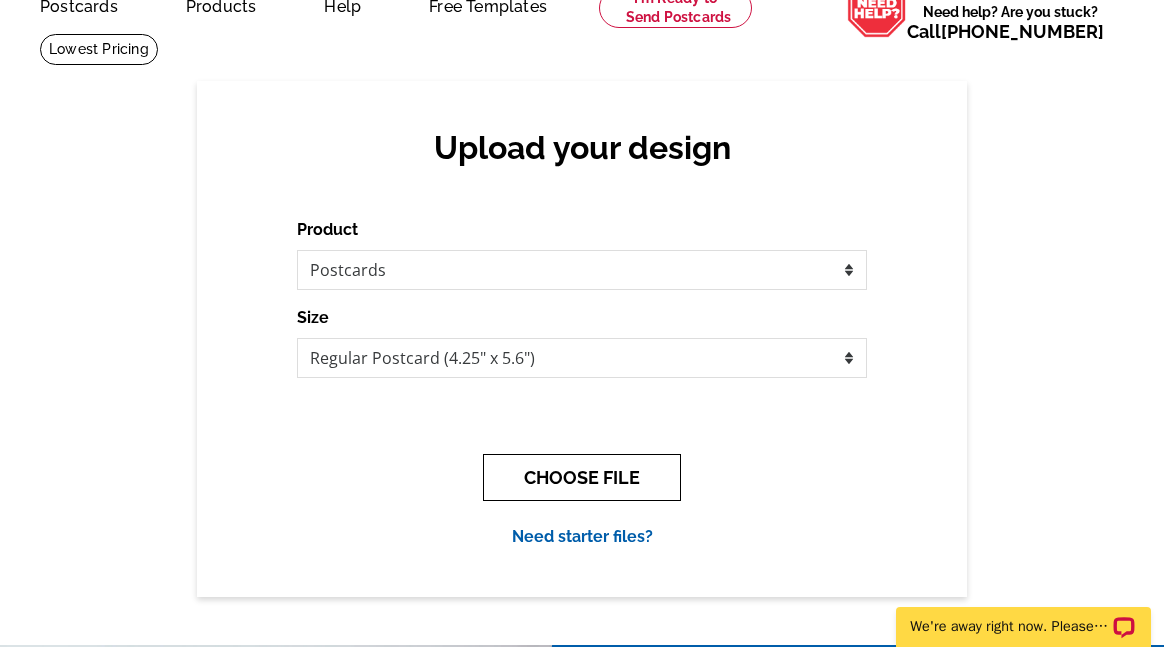 click on "CHOOSE FILE" at bounding box center (582, 477) 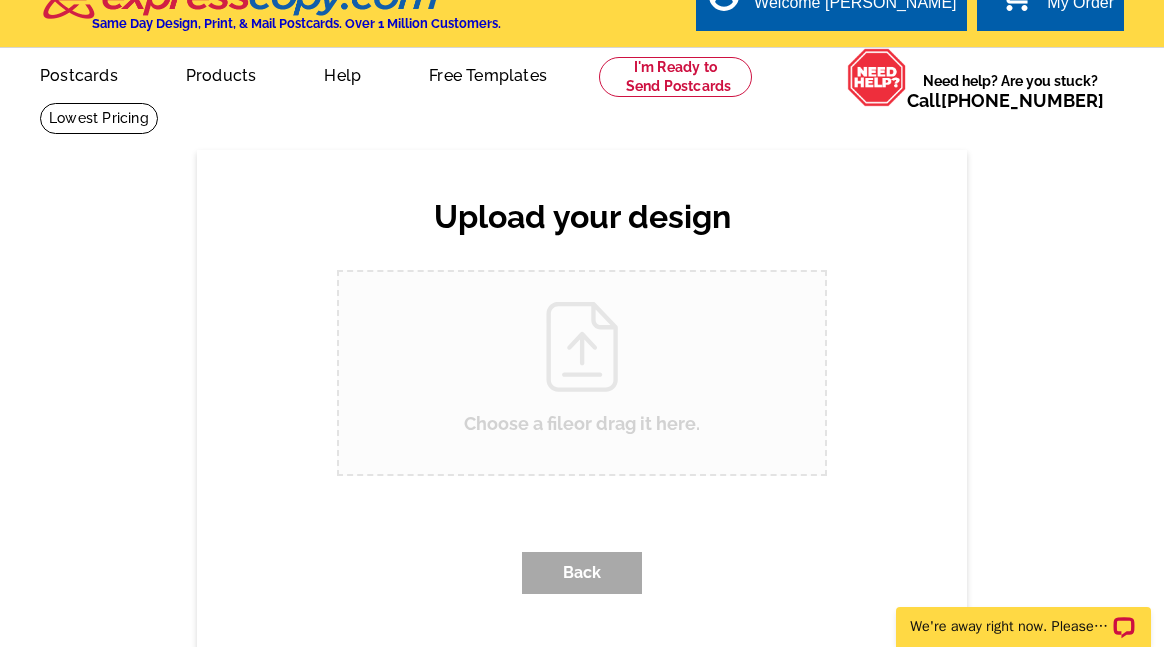 scroll, scrollTop: 0, scrollLeft: 0, axis: both 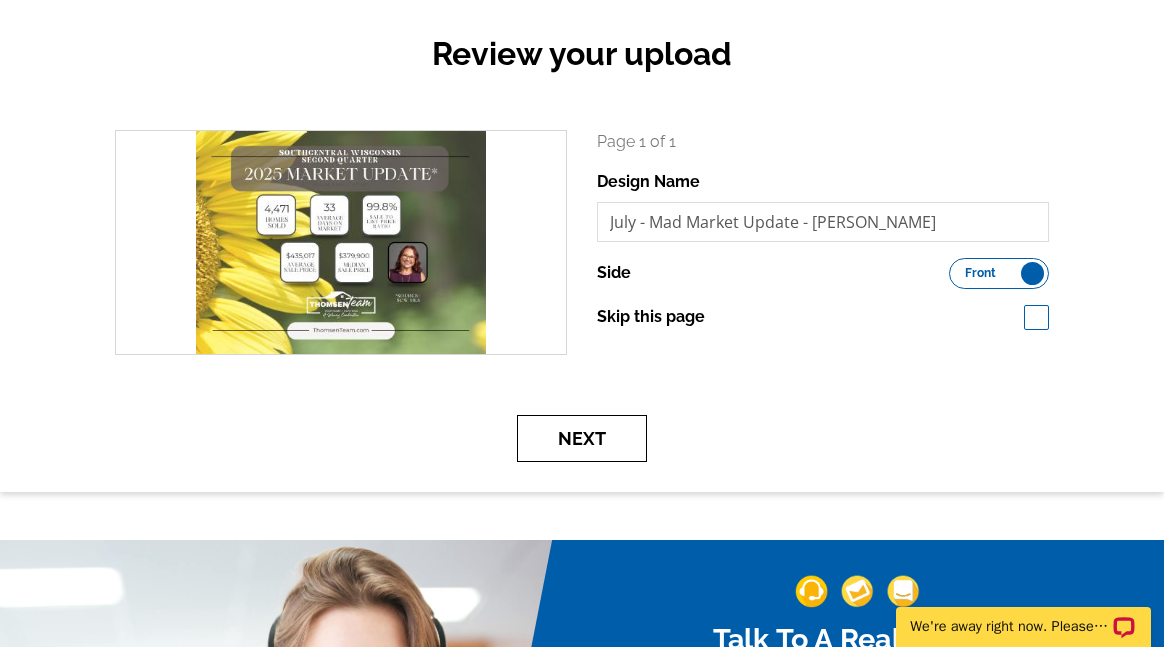 click on "Next" at bounding box center [582, 438] 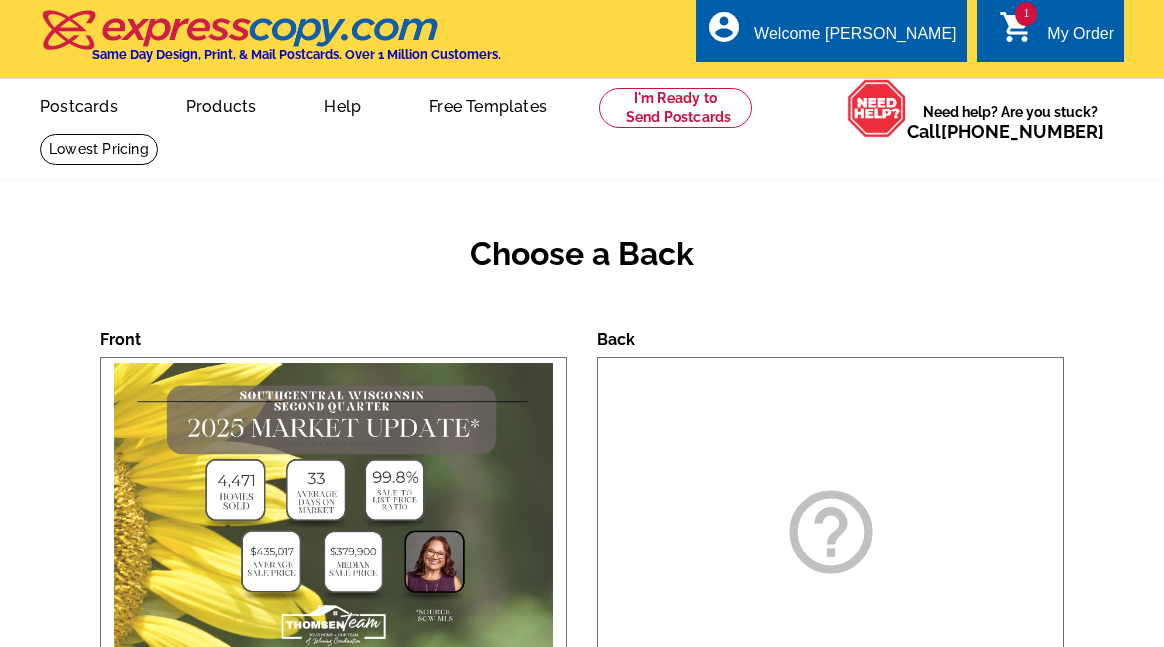 scroll, scrollTop: 0, scrollLeft: 0, axis: both 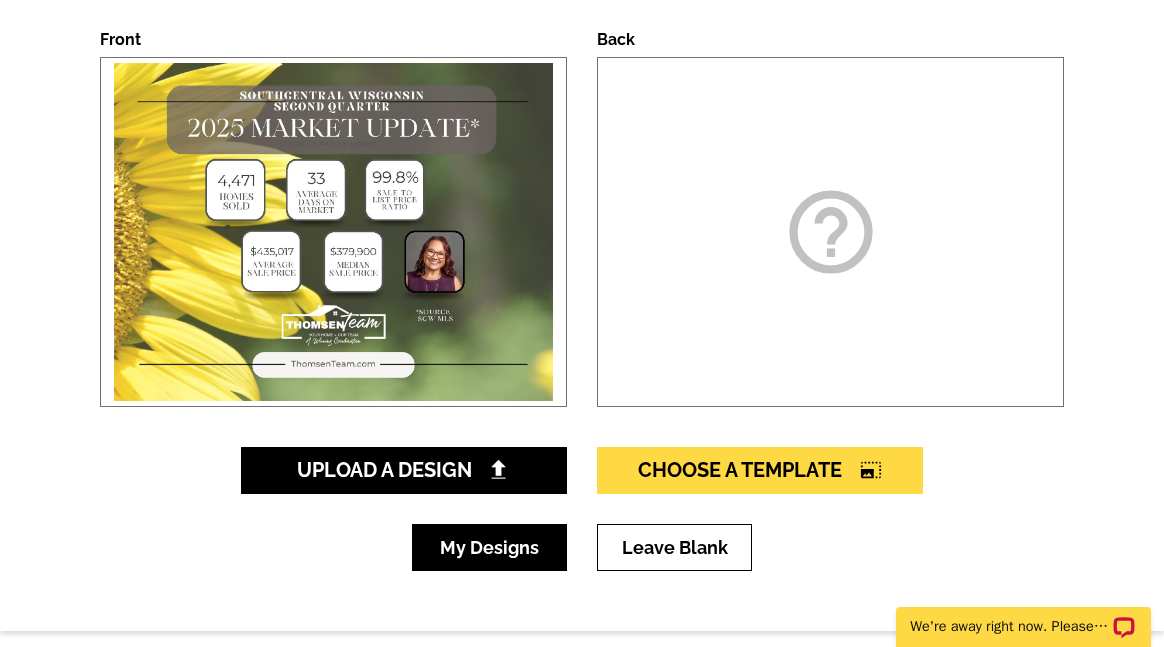 click on "My Designs" at bounding box center (489, 547) 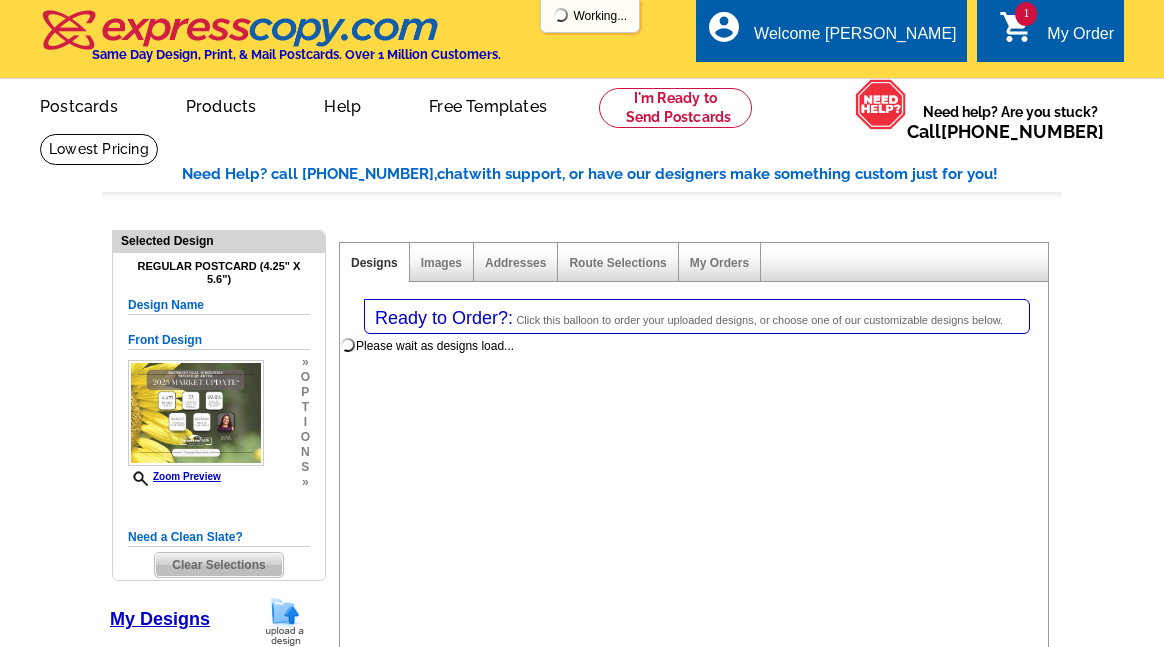 select on "1" 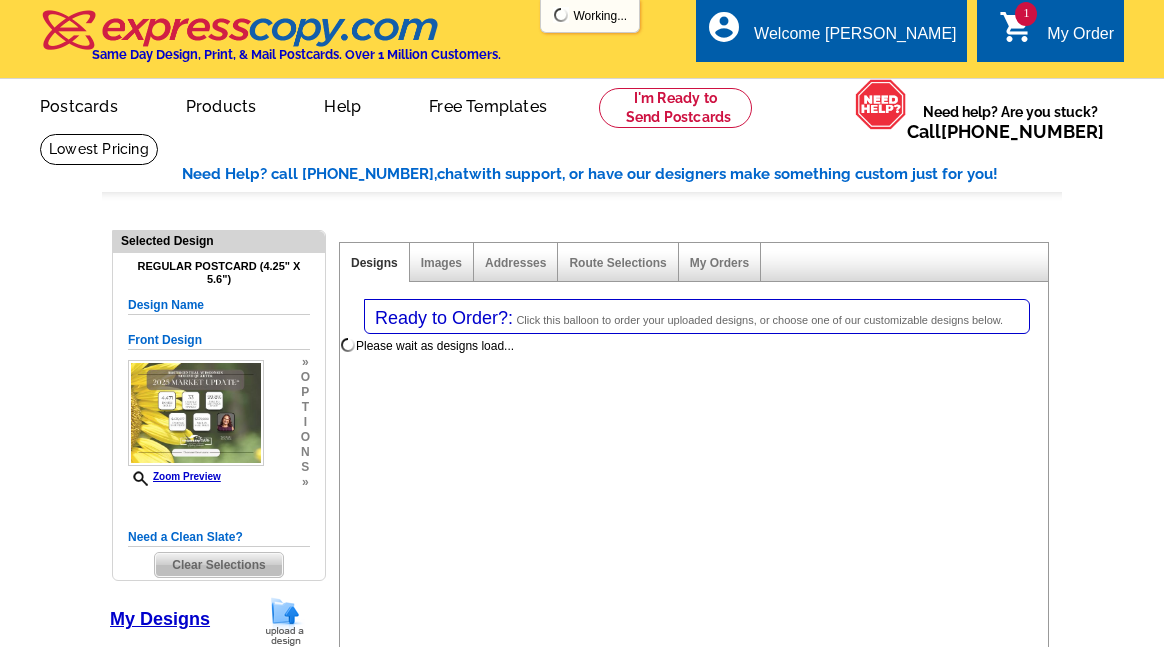 select on "1" 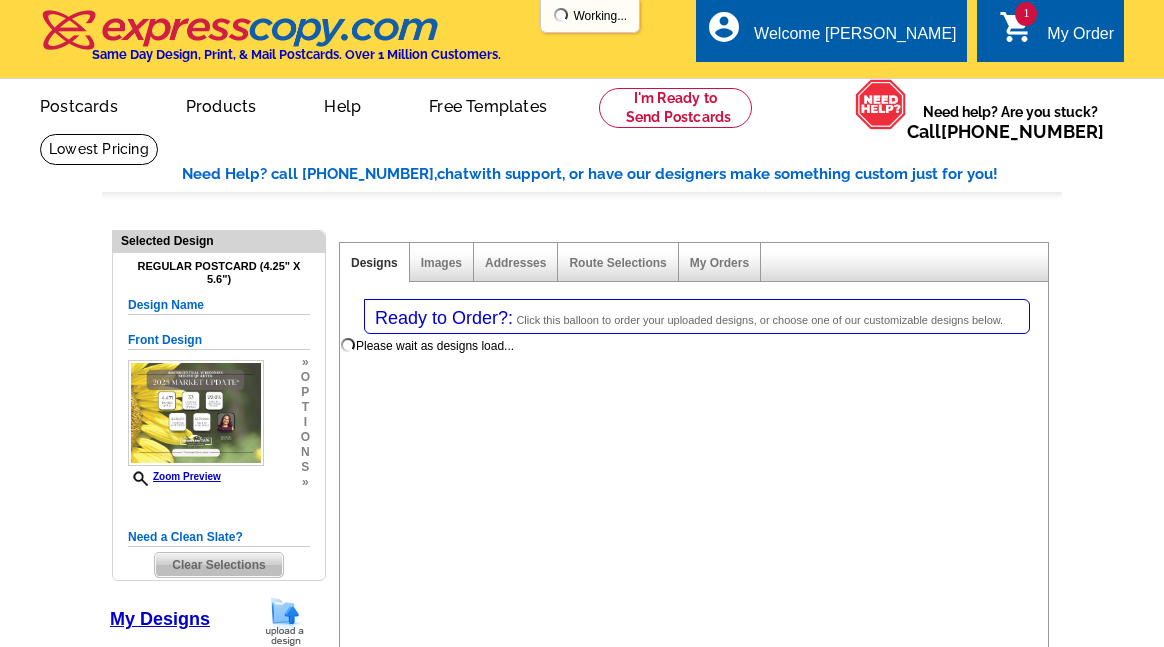 scroll, scrollTop: 0, scrollLeft: 0, axis: both 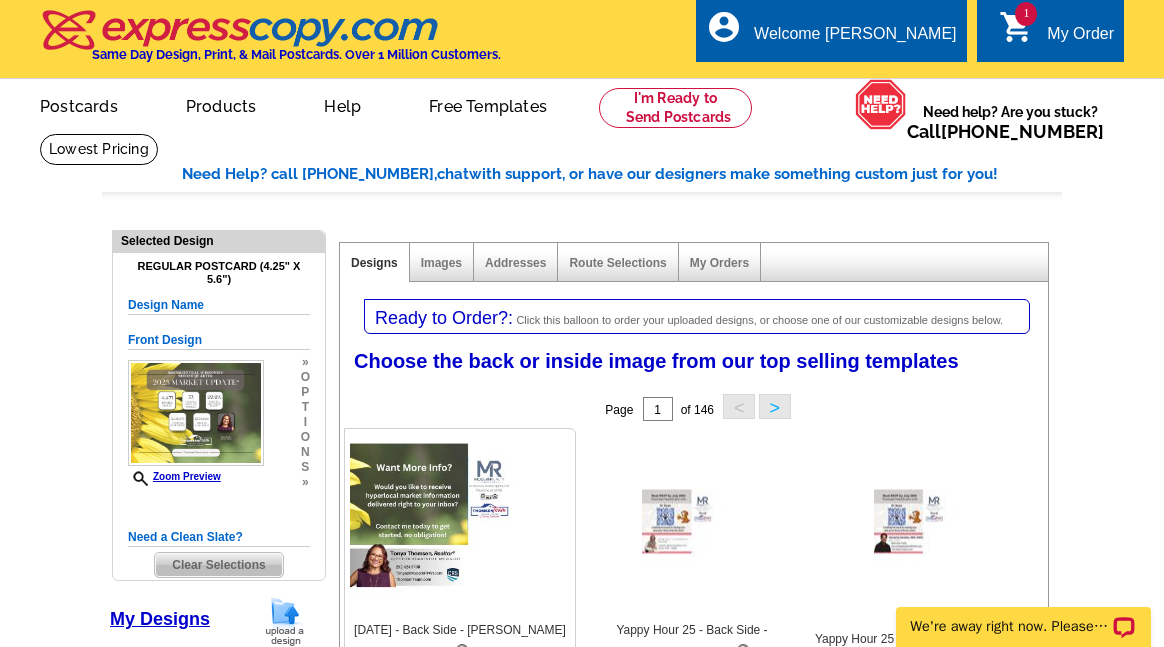 click at bounding box center (460, 528) 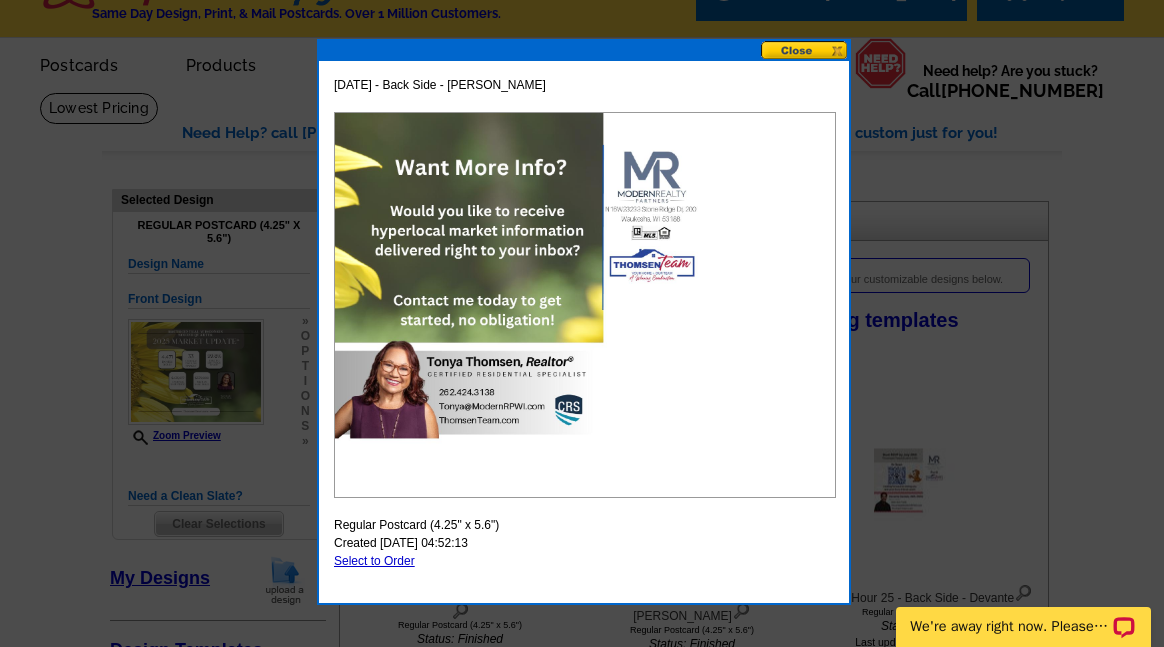 scroll, scrollTop: 0, scrollLeft: 0, axis: both 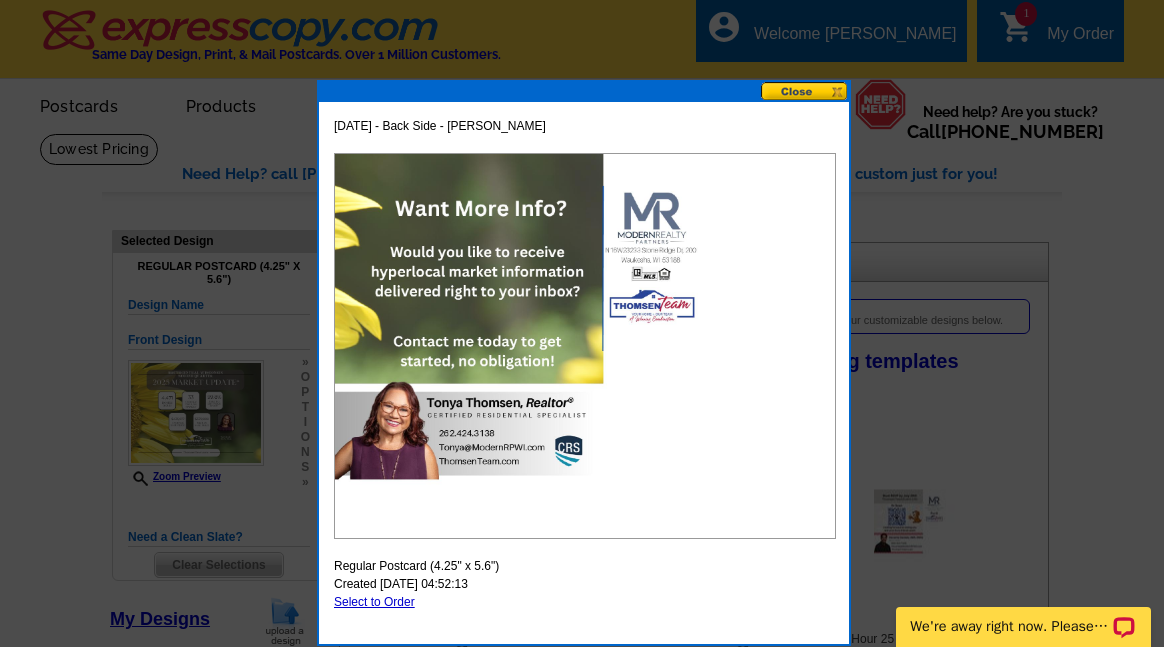 click at bounding box center [805, 91] 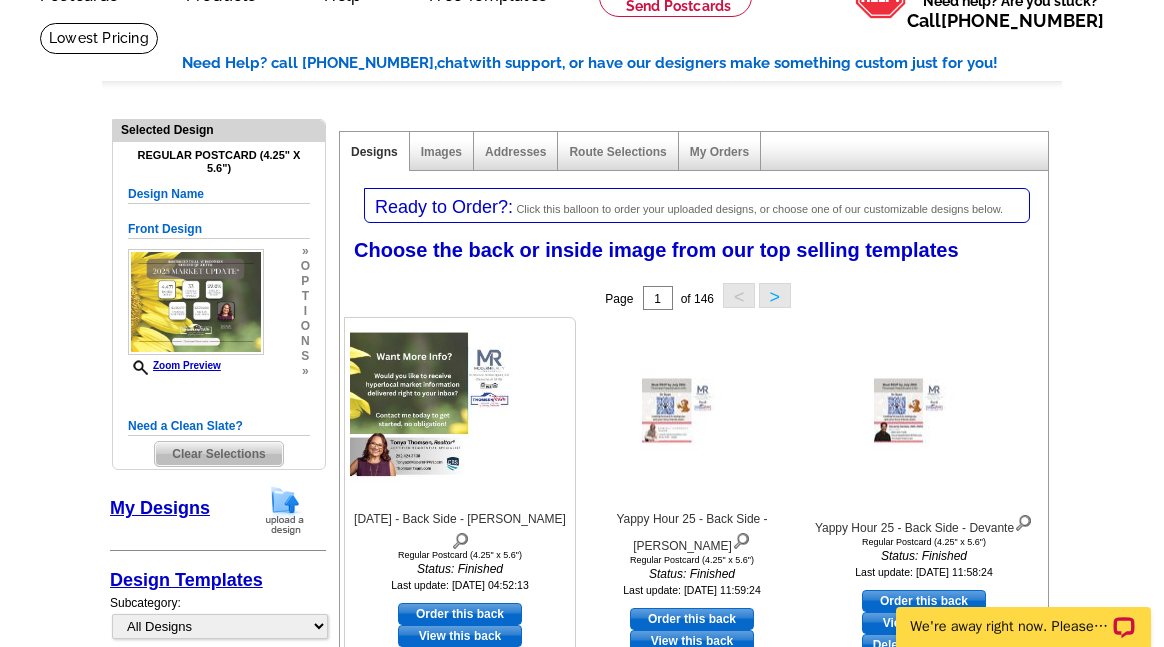 scroll, scrollTop: 200, scrollLeft: 0, axis: vertical 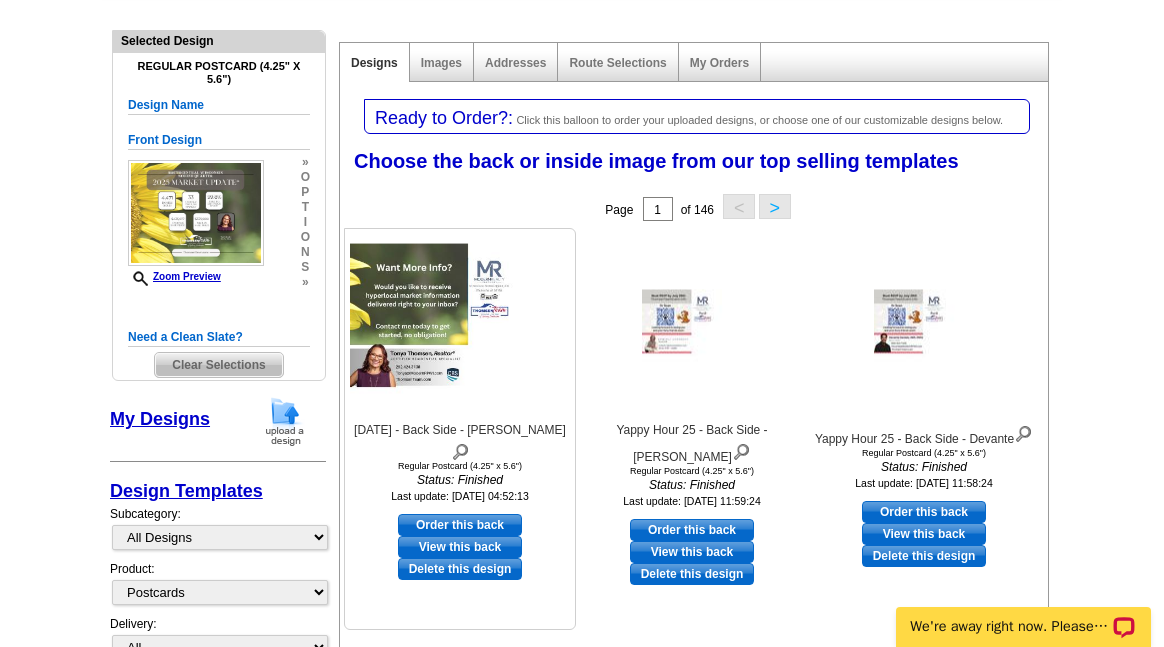 click on "Order this back" at bounding box center (460, 525) 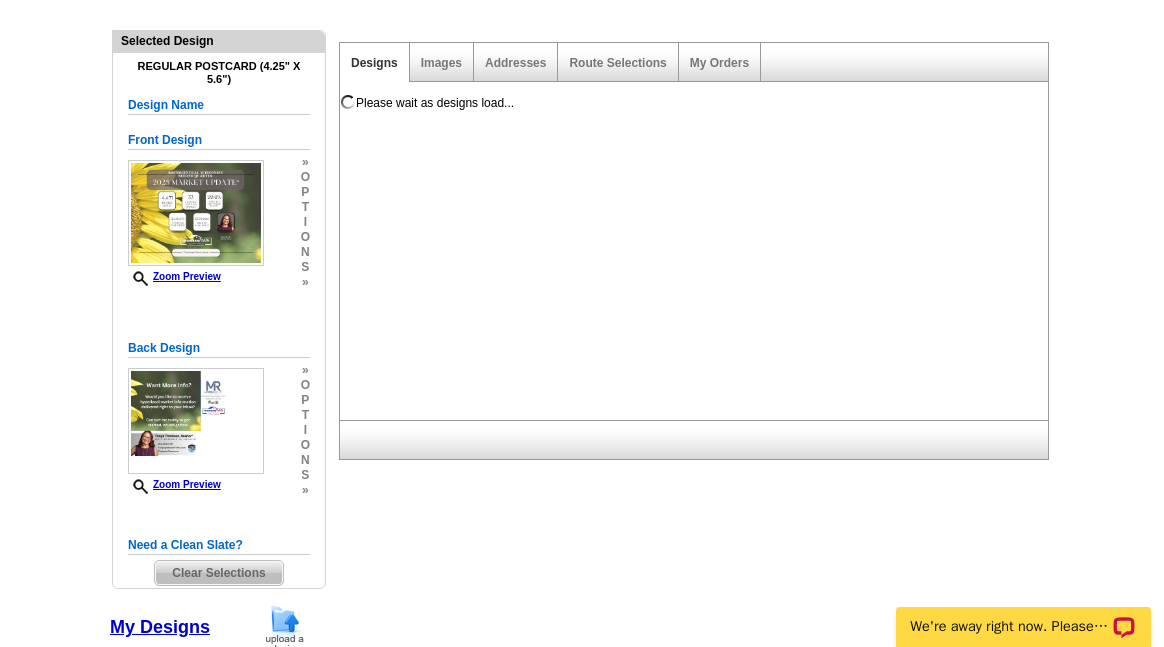 scroll, scrollTop: 0, scrollLeft: 0, axis: both 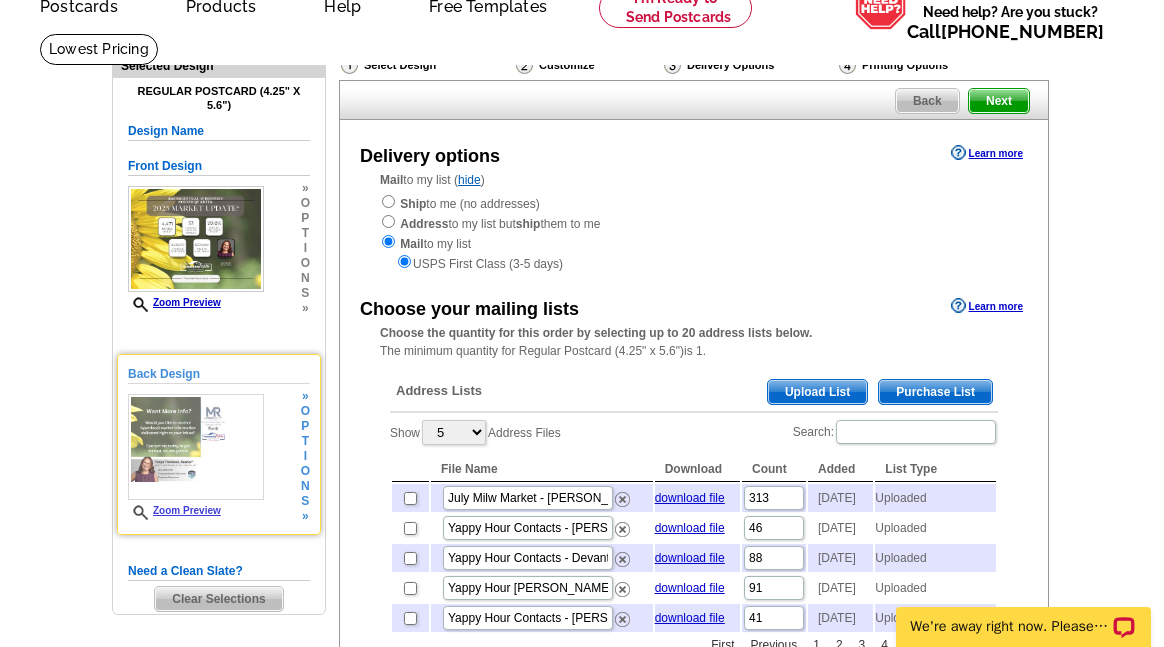click on "Back Design
Zoom Preview
»
o
p
t
i
o
n
s
»" at bounding box center [219, 444] 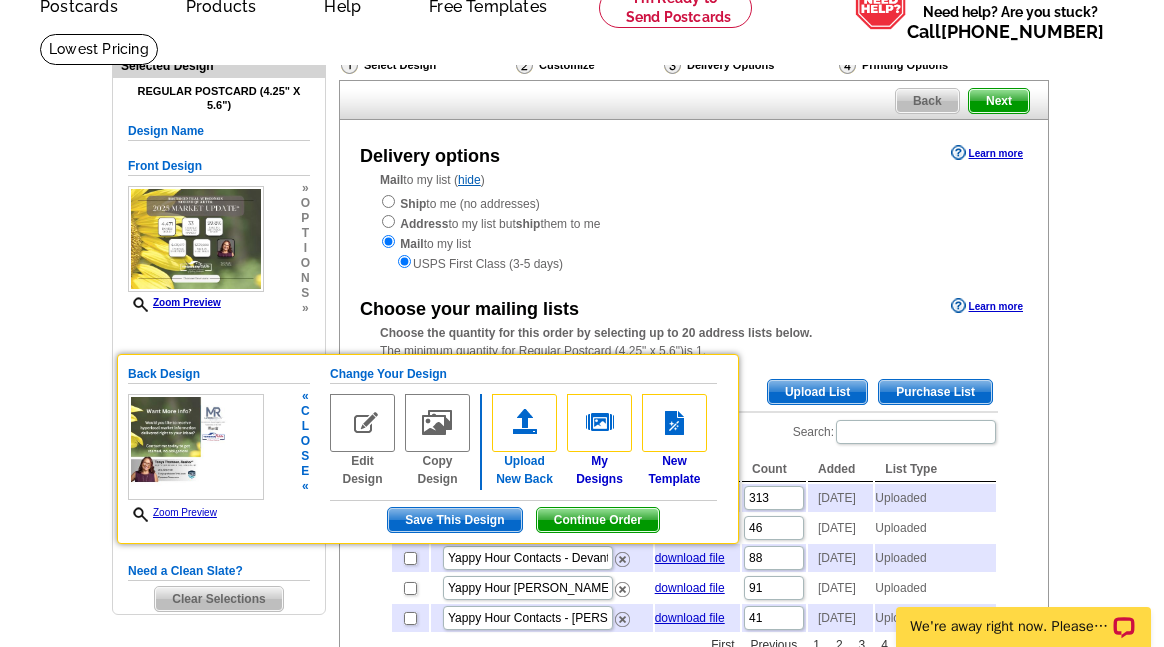 click at bounding box center [524, 423] 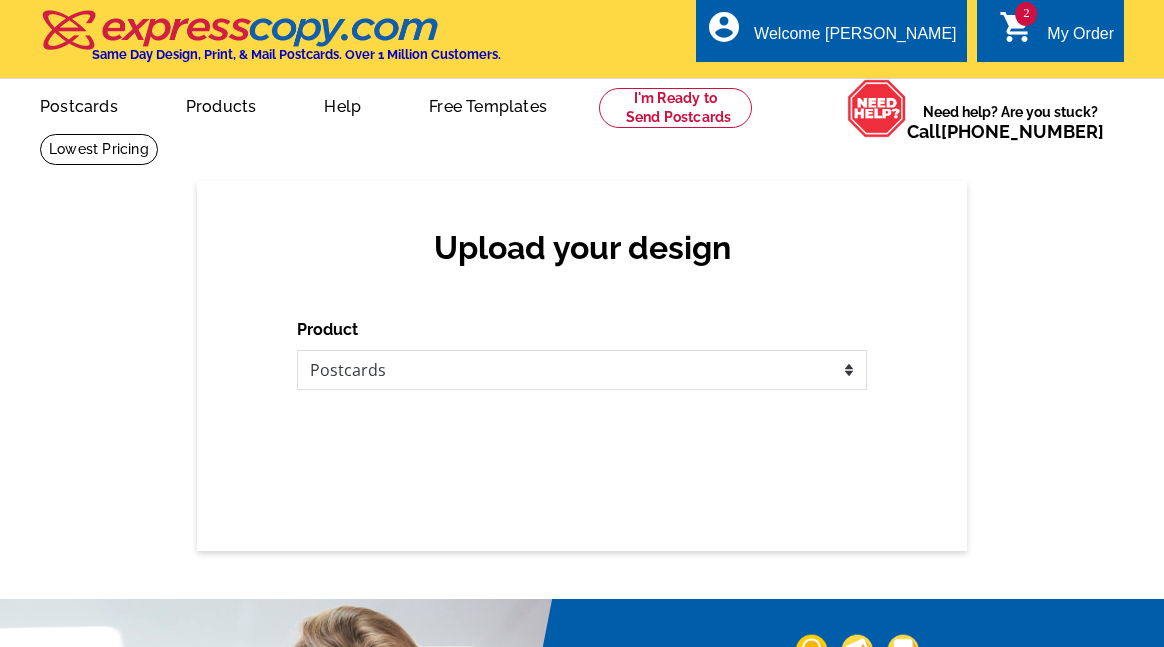 scroll, scrollTop: 0, scrollLeft: 0, axis: both 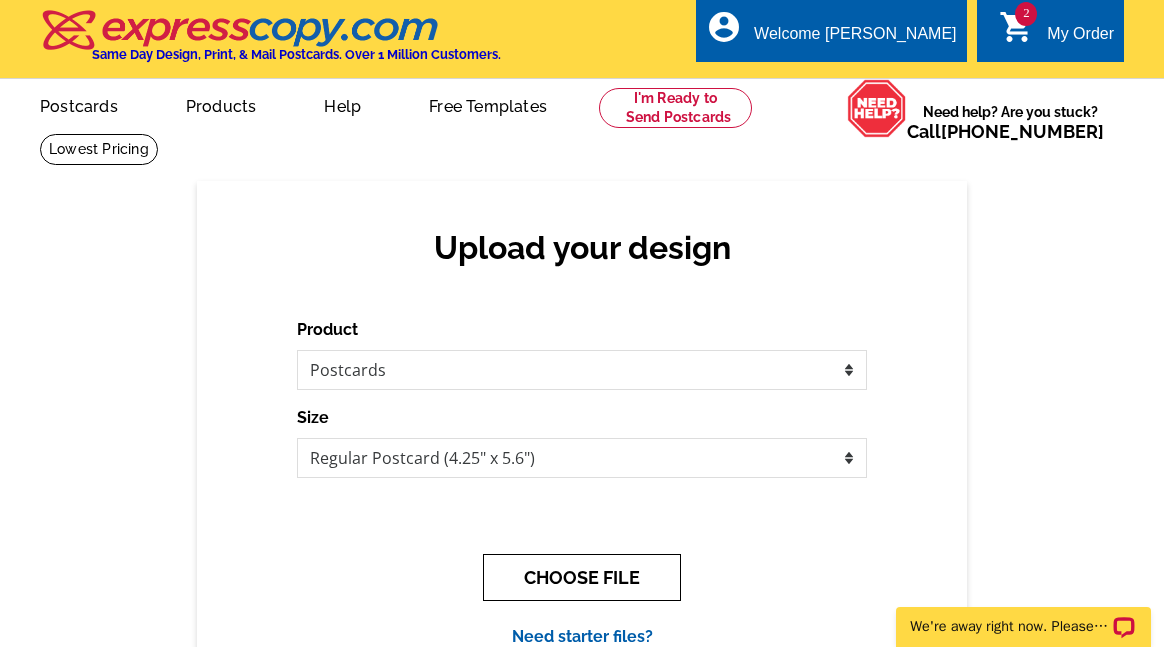 drag, startPoint x: 594, startPoint y: 579, endPoint x: 571, endPoint y: 572, distance: 24.04163 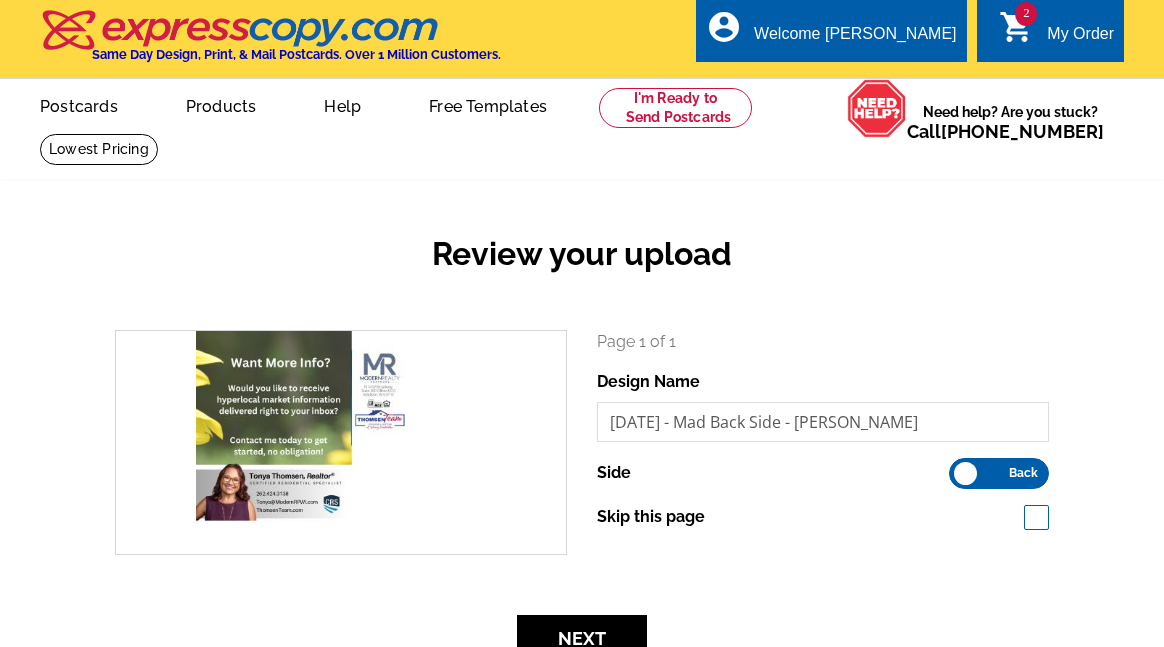 scroll, scrollTop: 0, scrollLeft: 0, axis: both 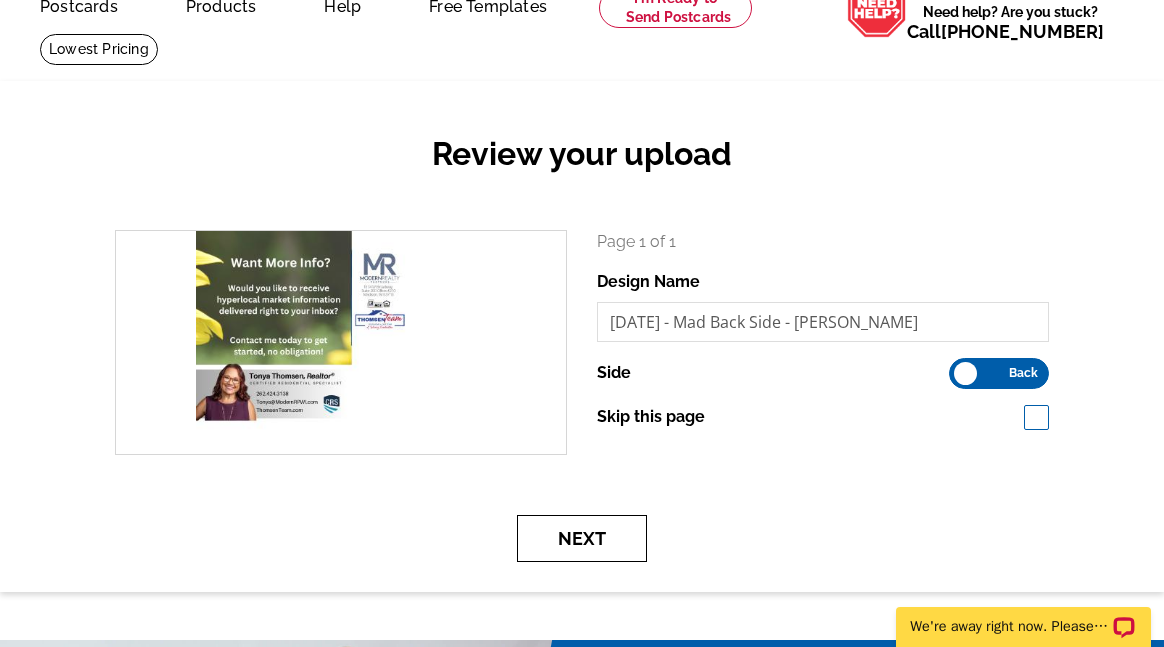click on "Next" at bounding box center [582, 538] 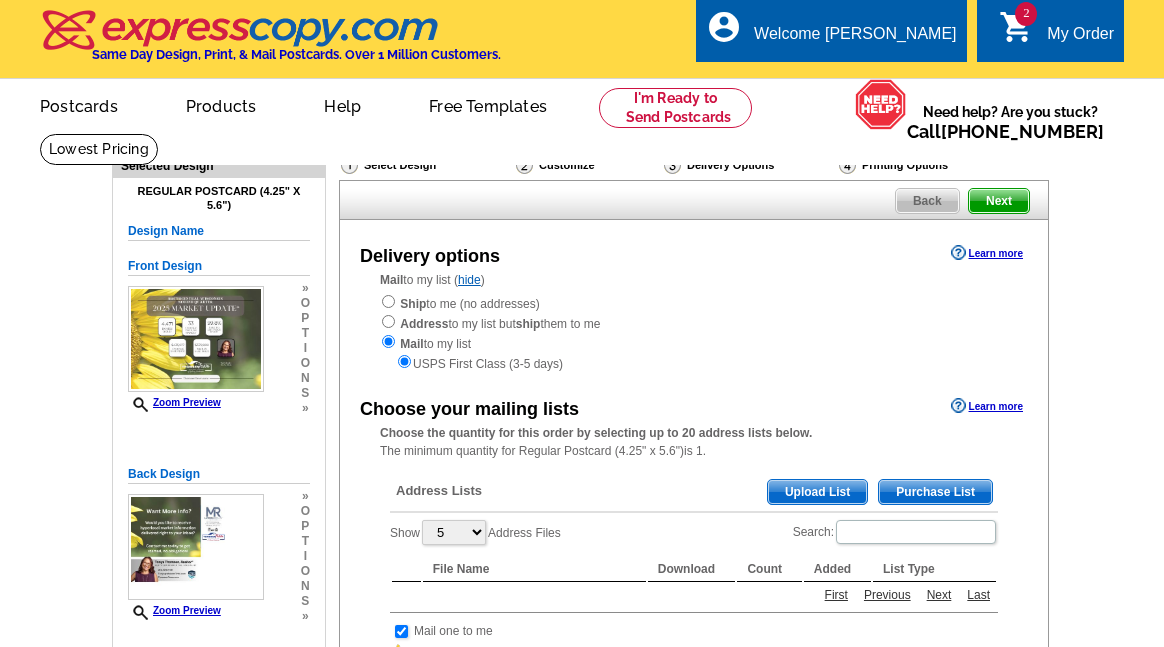 scroll, scrollTop: 0, scrollLeft: 0, axis: both 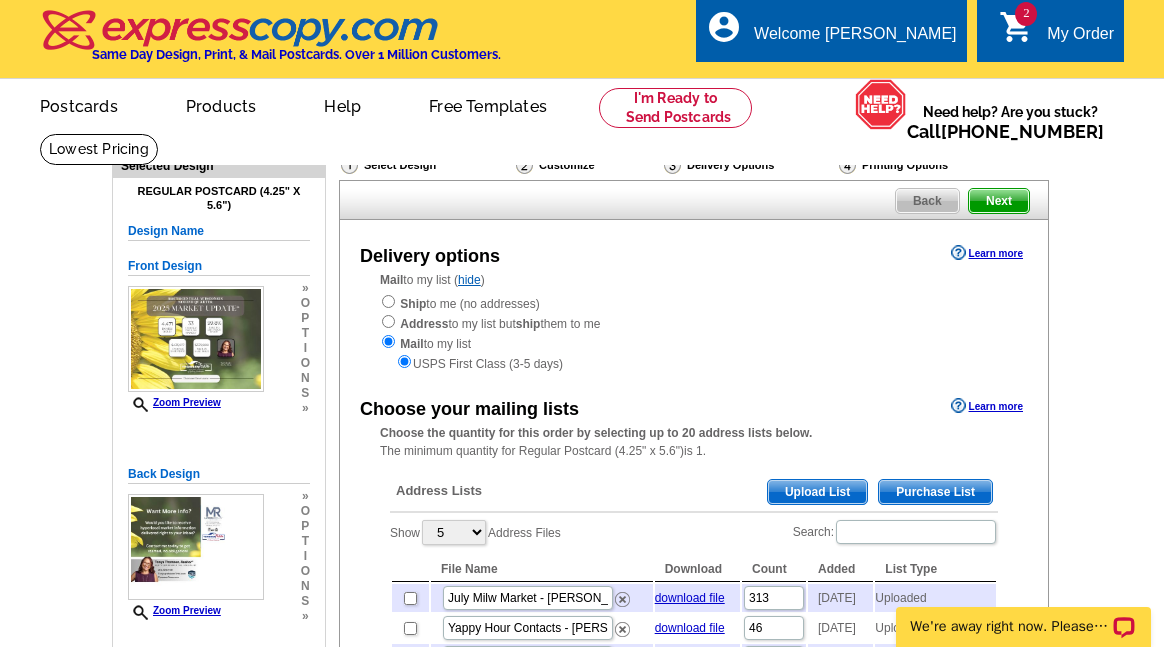 click on "Upload List" at bounding box center (817, 492) 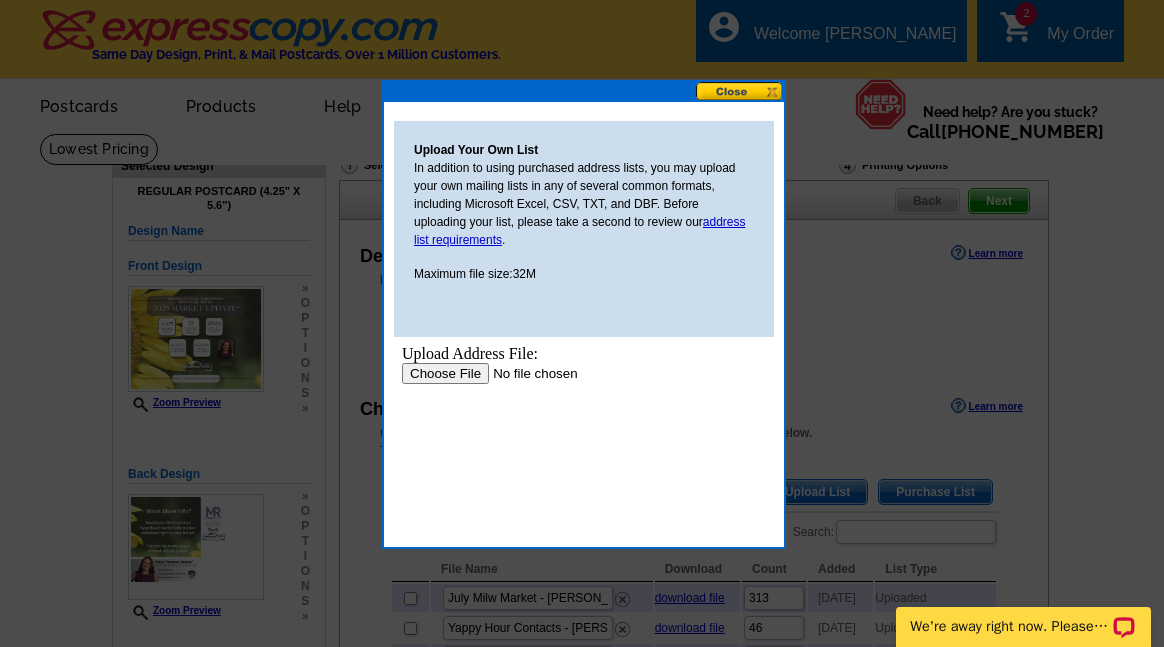 scroll, scrollTop: 0, scrollLeft: 0, axis: both 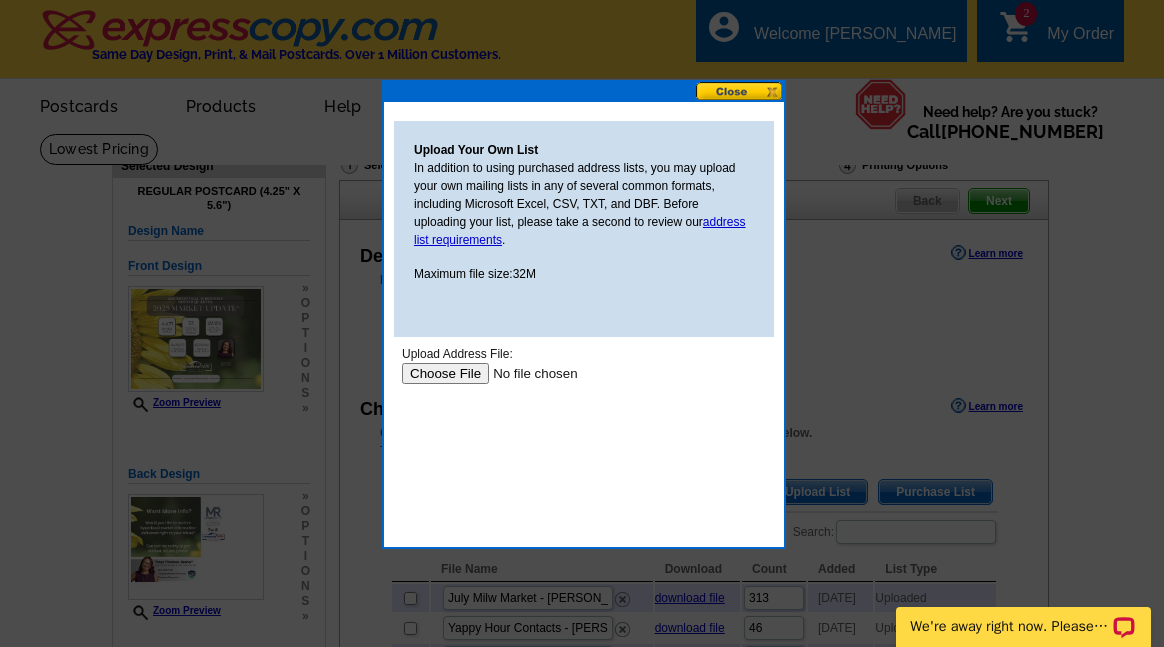 click at bounding box center (528, 373) 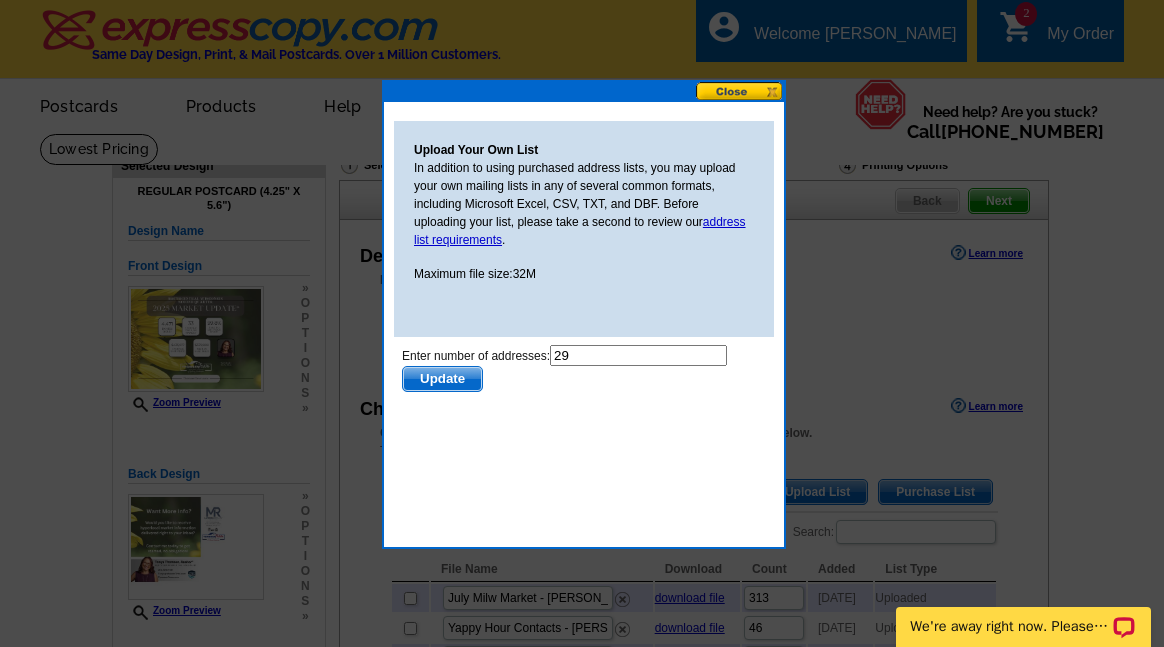 scroll, scrollTop: 0, scrollLeft: 0, axis: both 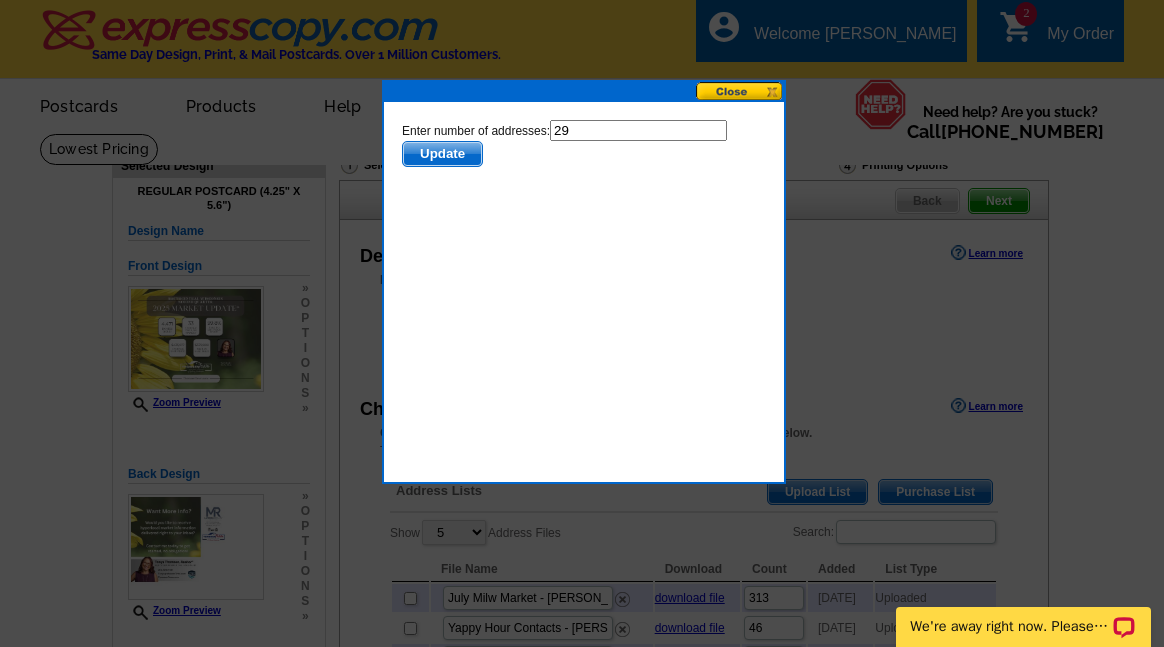 click on "29" at bounding box center (638, 130) 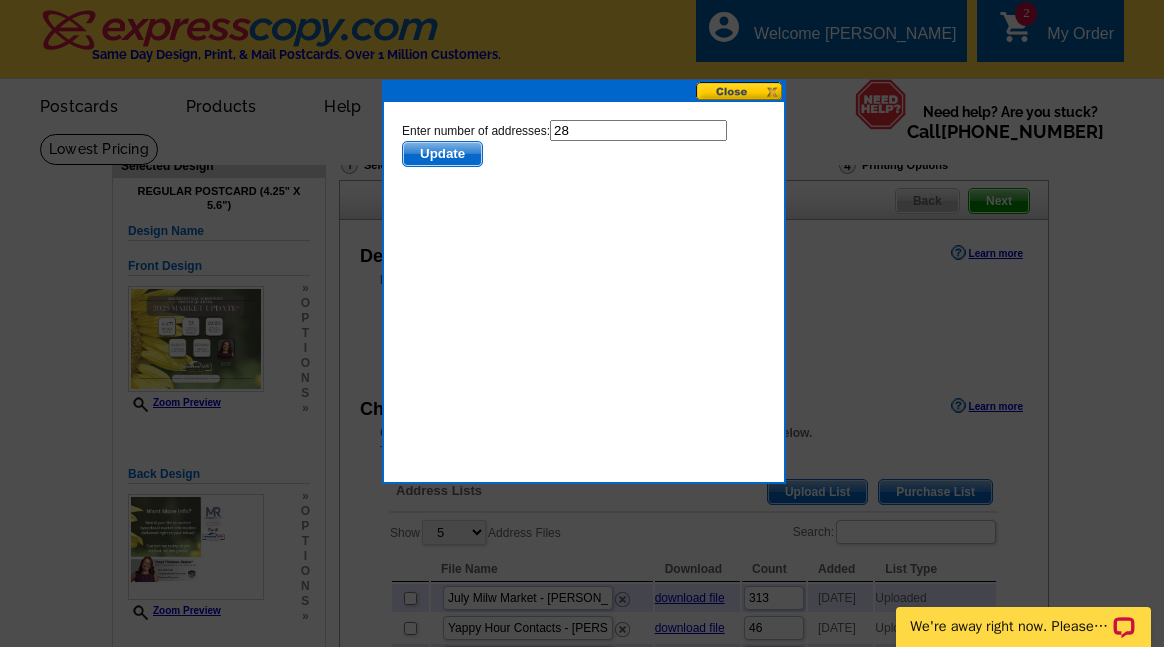 type on "28" 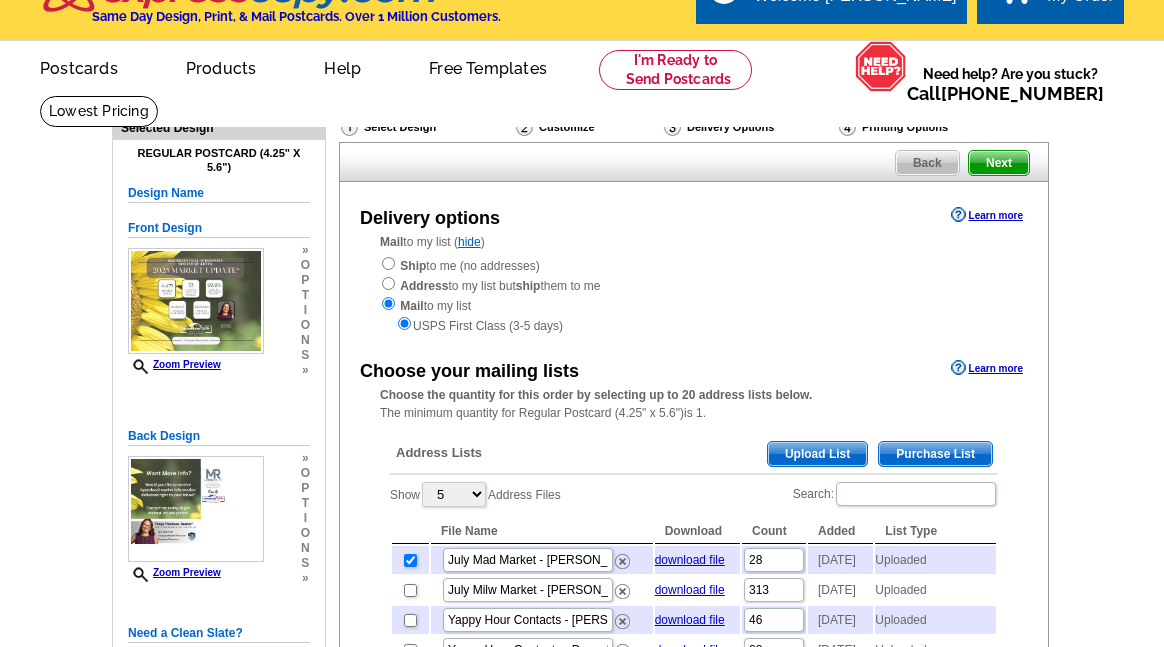 scroll, scrollTop: 93, scrollLeft: 0, axis: vertical 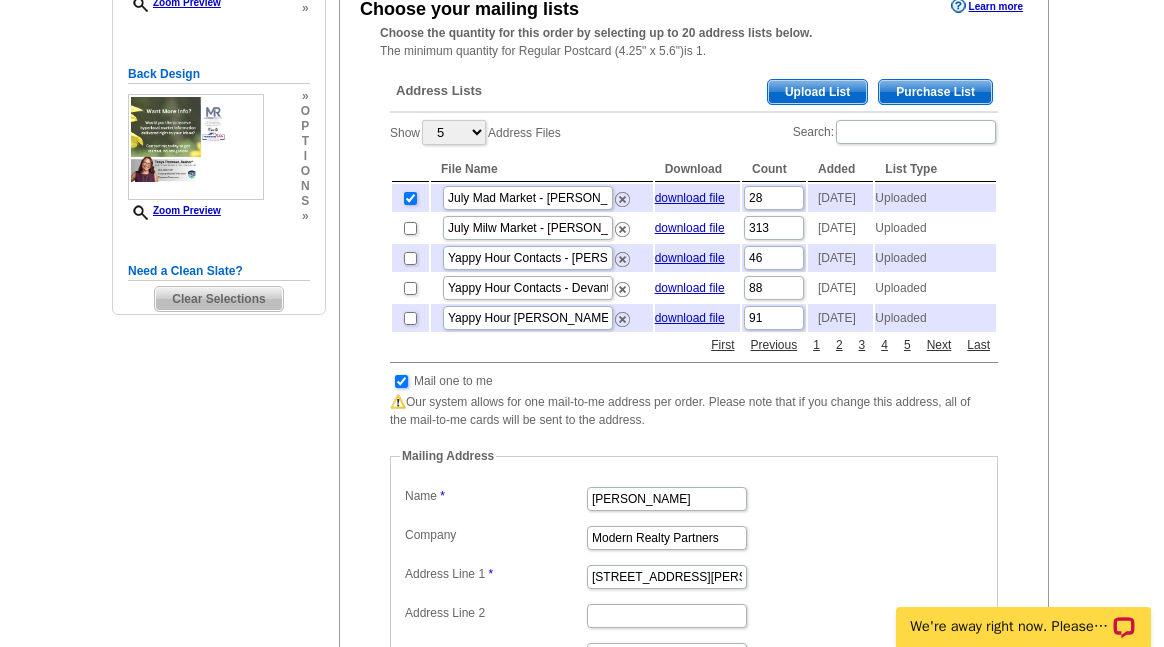 click at bounding box center (401, 381) 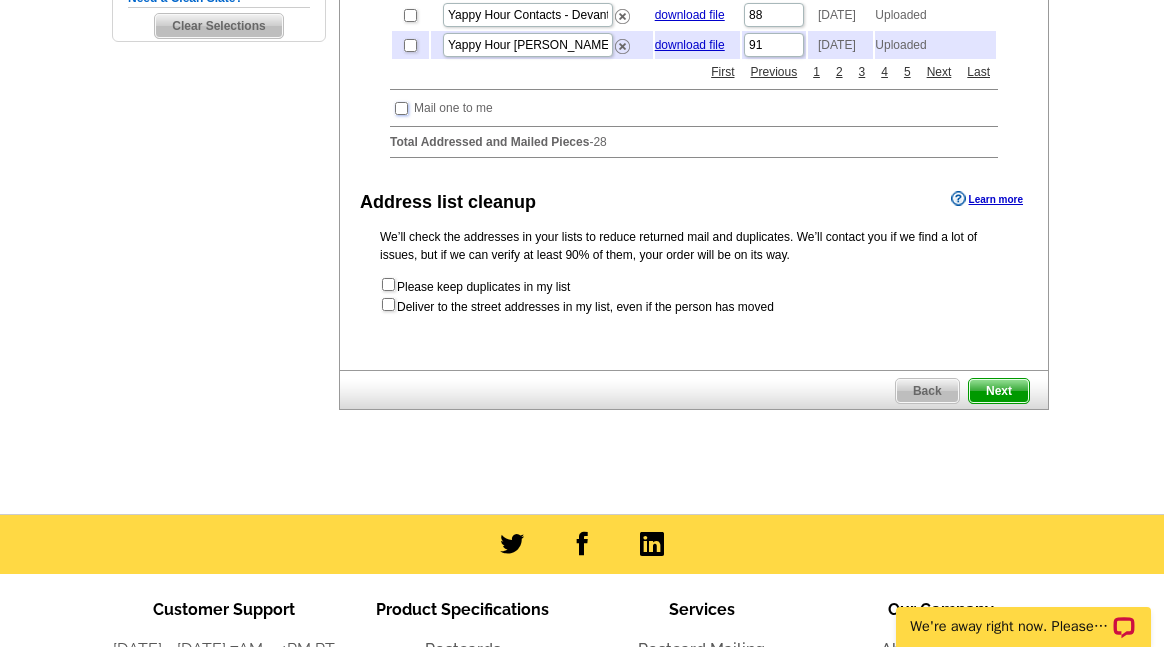 scroll, scrollTop: 700, scrollLeft: 0, axis: vertical 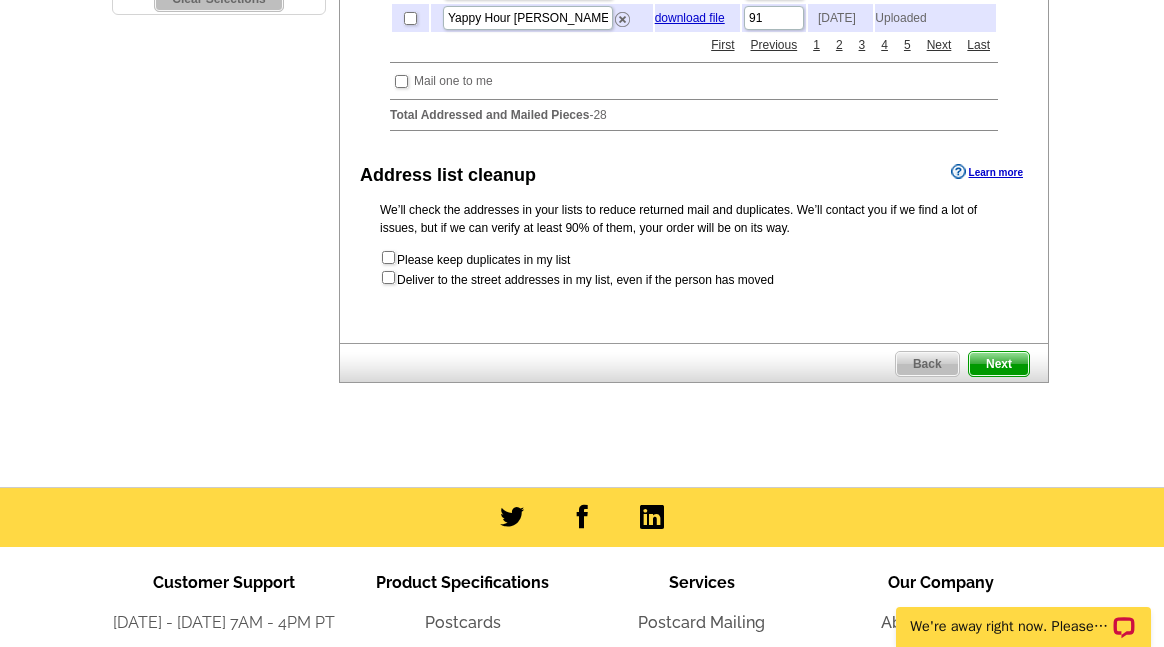 click on "Next" at bounding box center (999, 364) 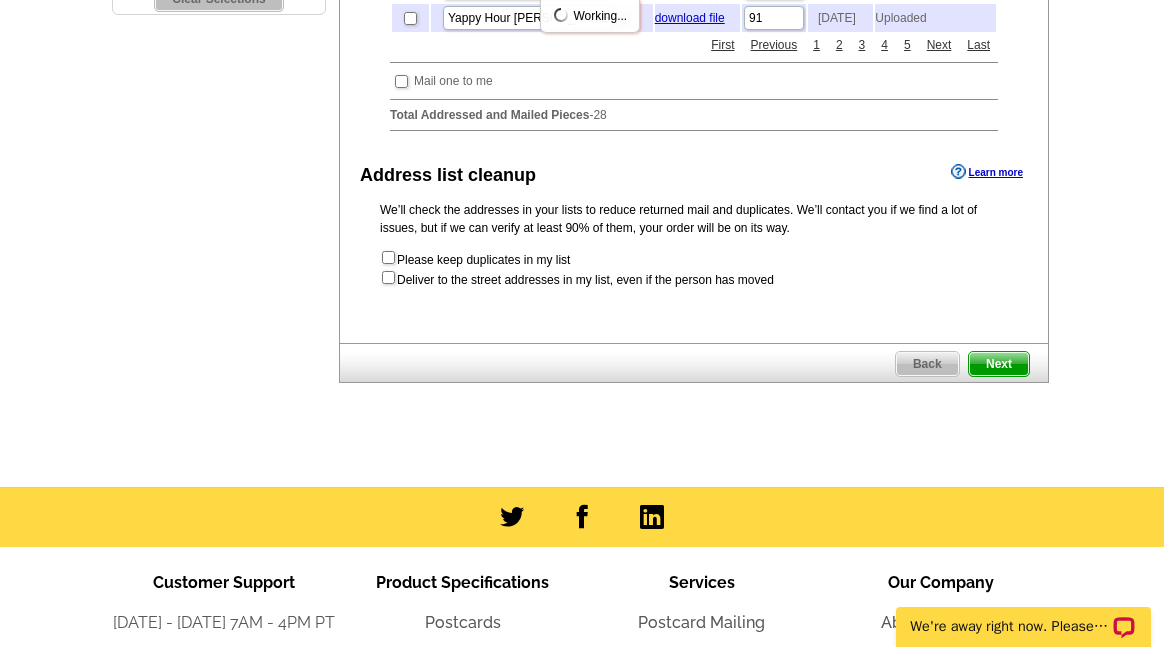 scroll, scrollTop: 0, scrollLeft: 0, axis: both 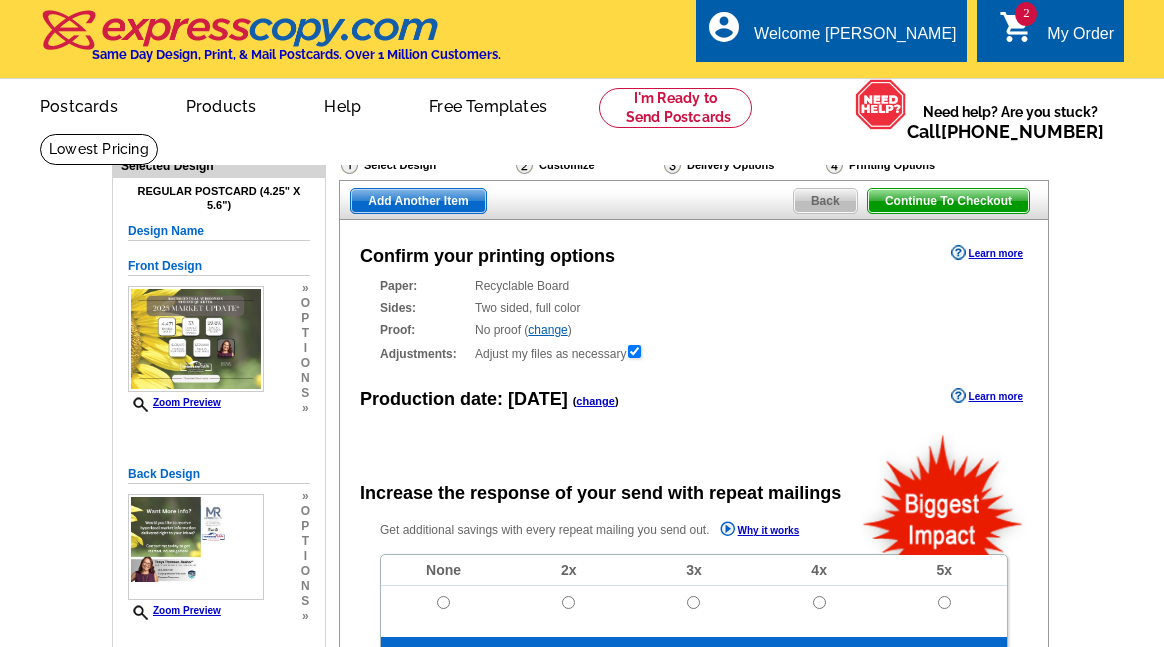 radio on "false" 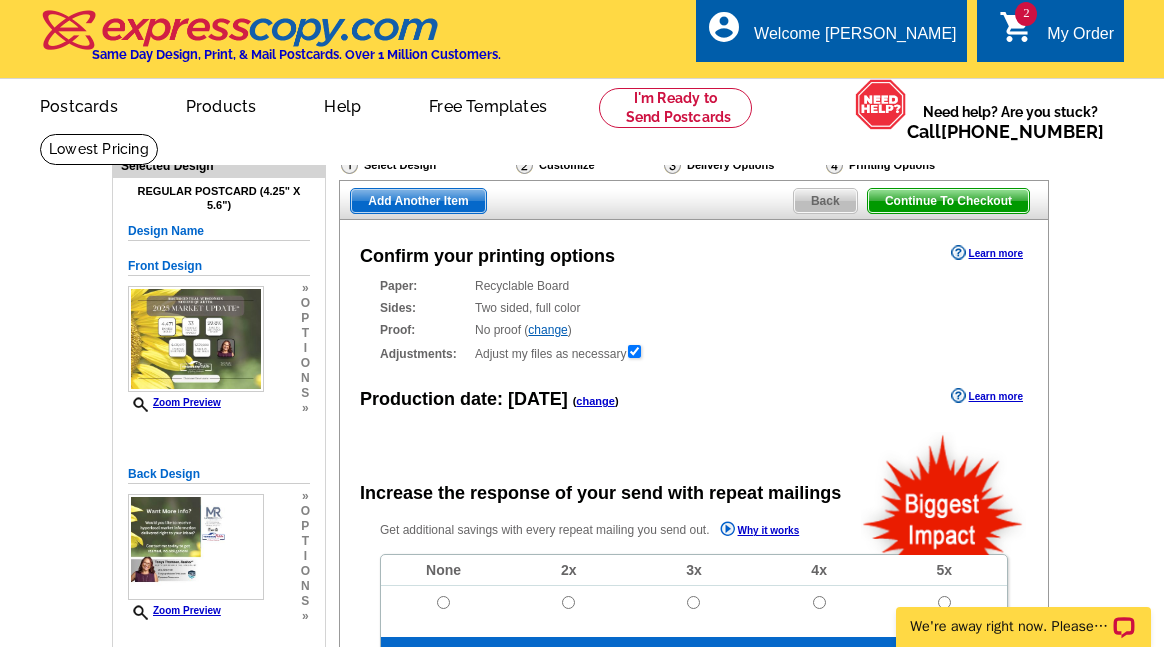 scroll, scrollTop: 0, scrollLeft: 0, axis: both 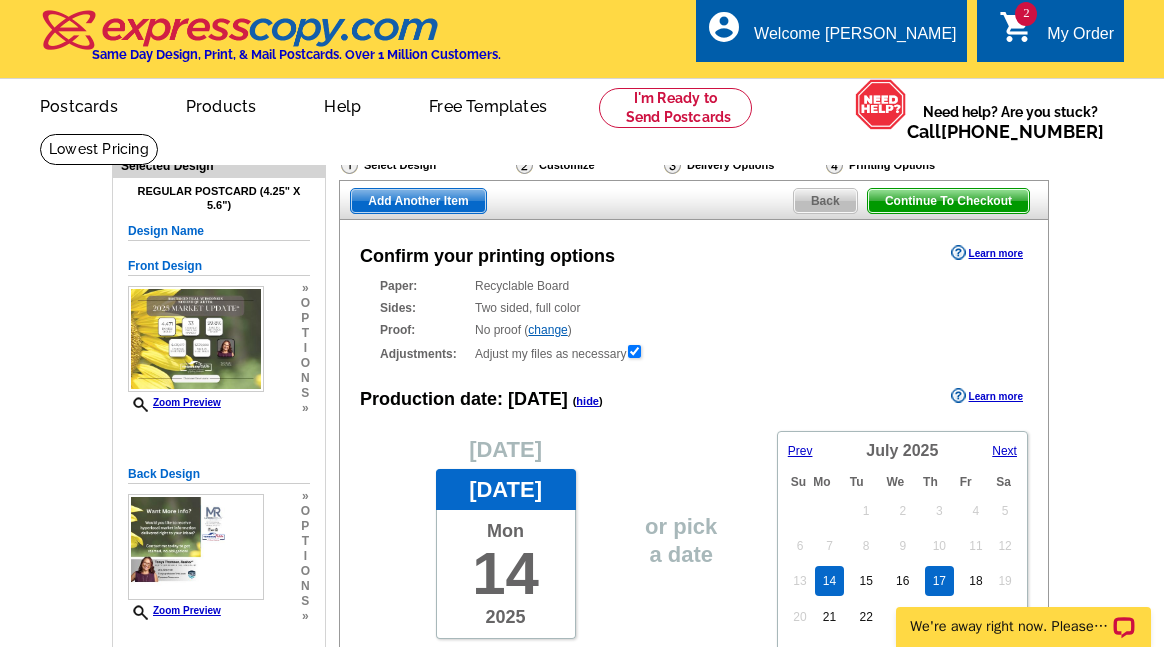 click on "17" at bounding box center (939, 581) 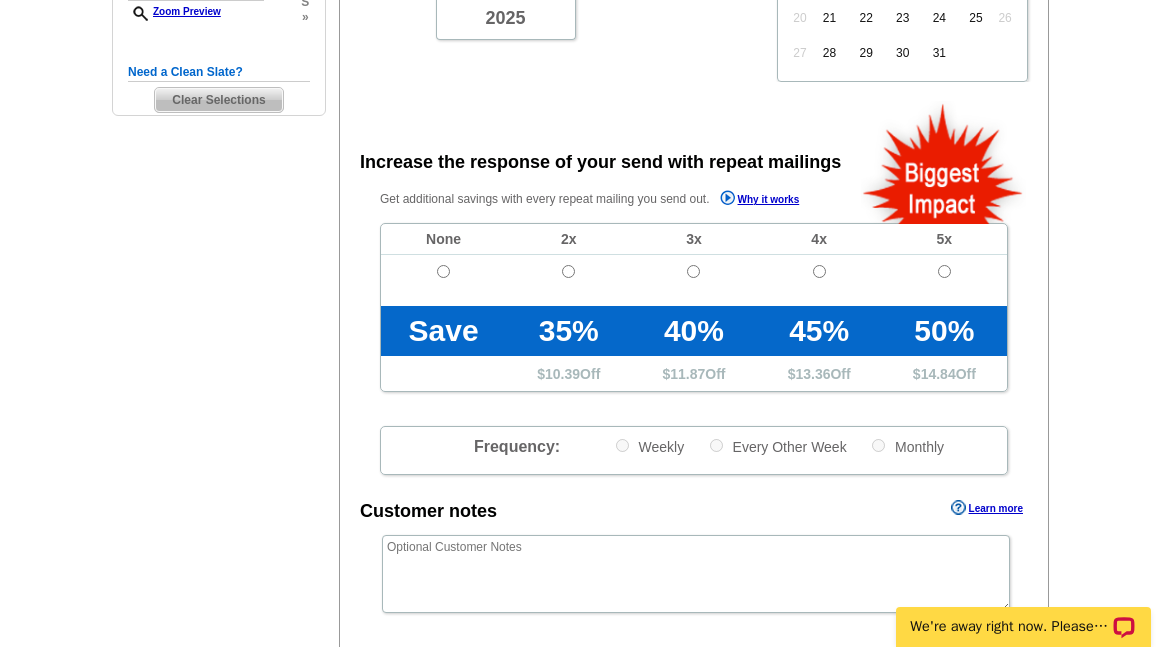 scroll, scrollTop: 600, scrollLeft: 0, axis: vertical 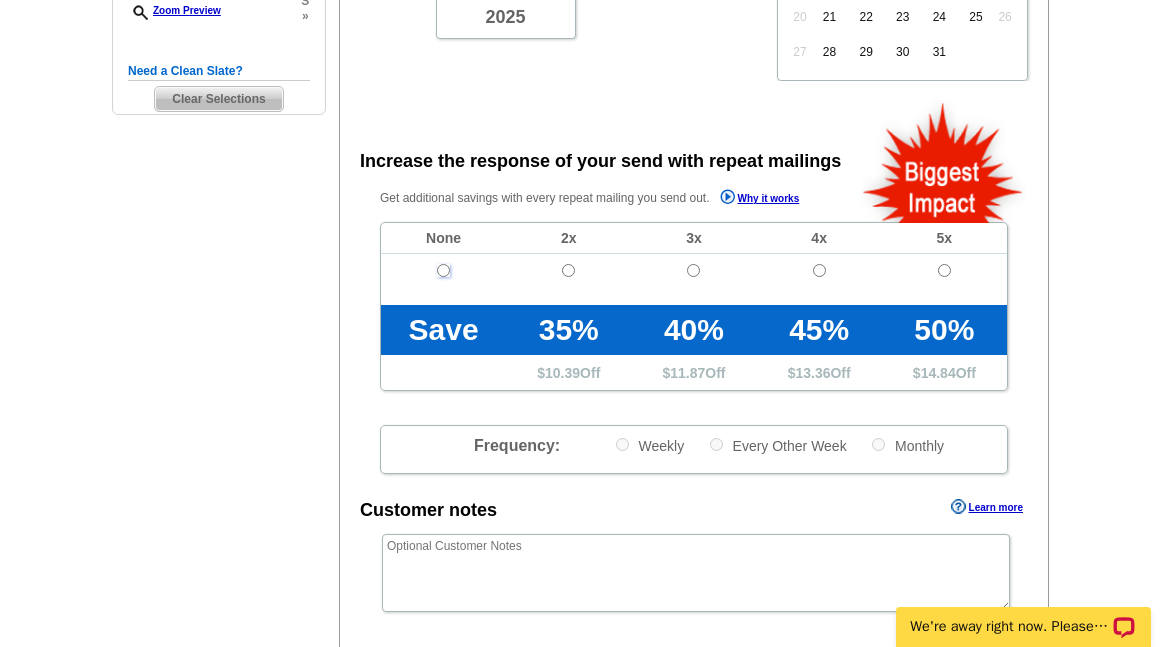 click at bounding box center (443, 270) 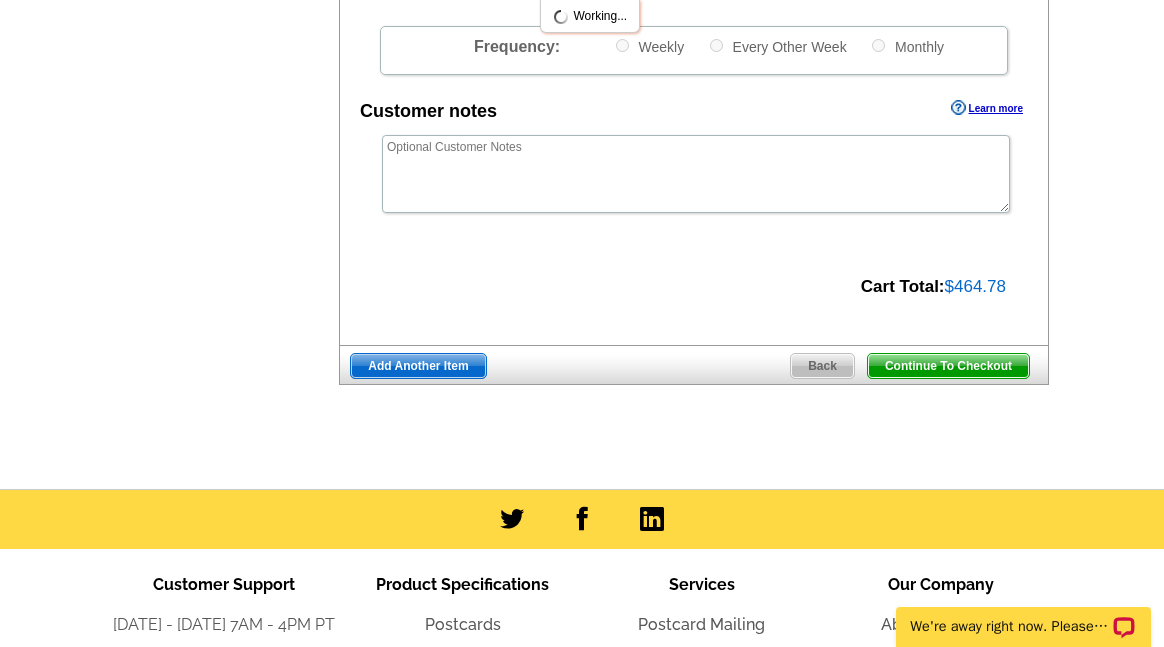 scroll, scrollTop: 1000, scrollLeft: 0, axis: vertical 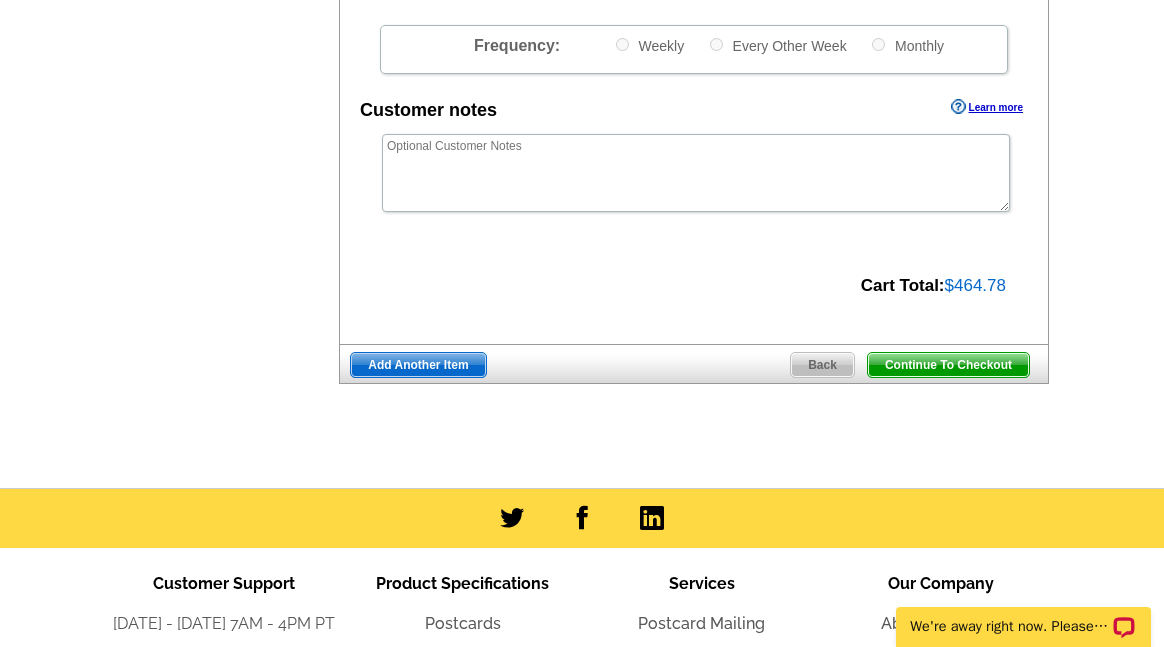 click on "Add Another Item" at bounding box center (418, 365) 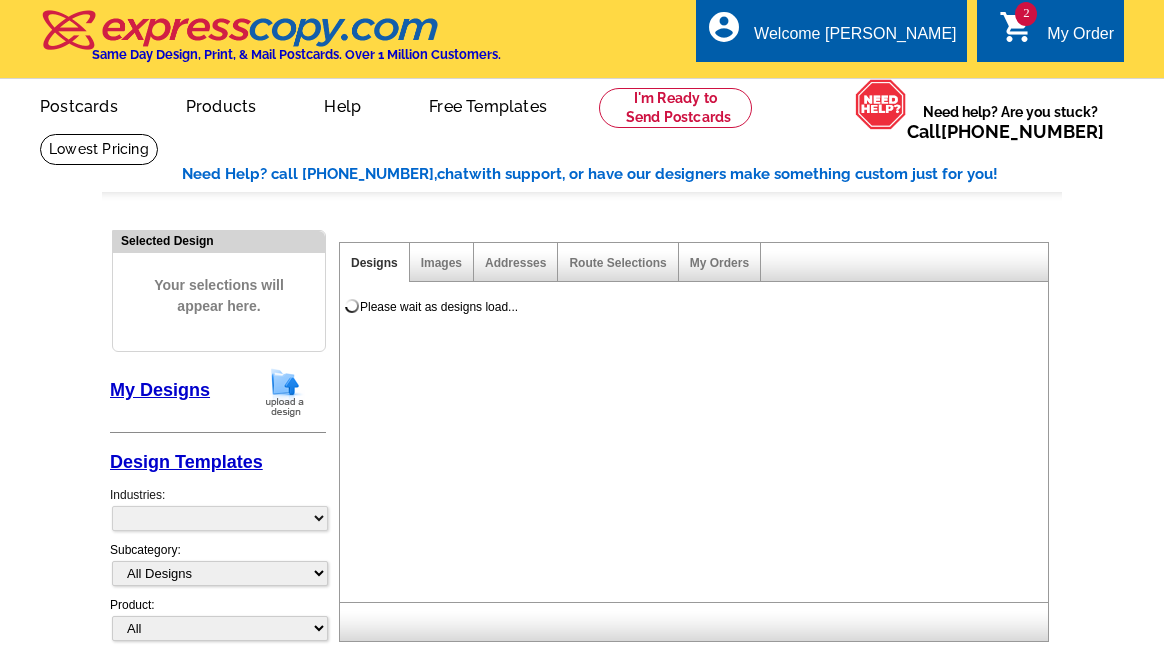 scroll, scrollTop: 0, scrollLeft: 0, axis: both 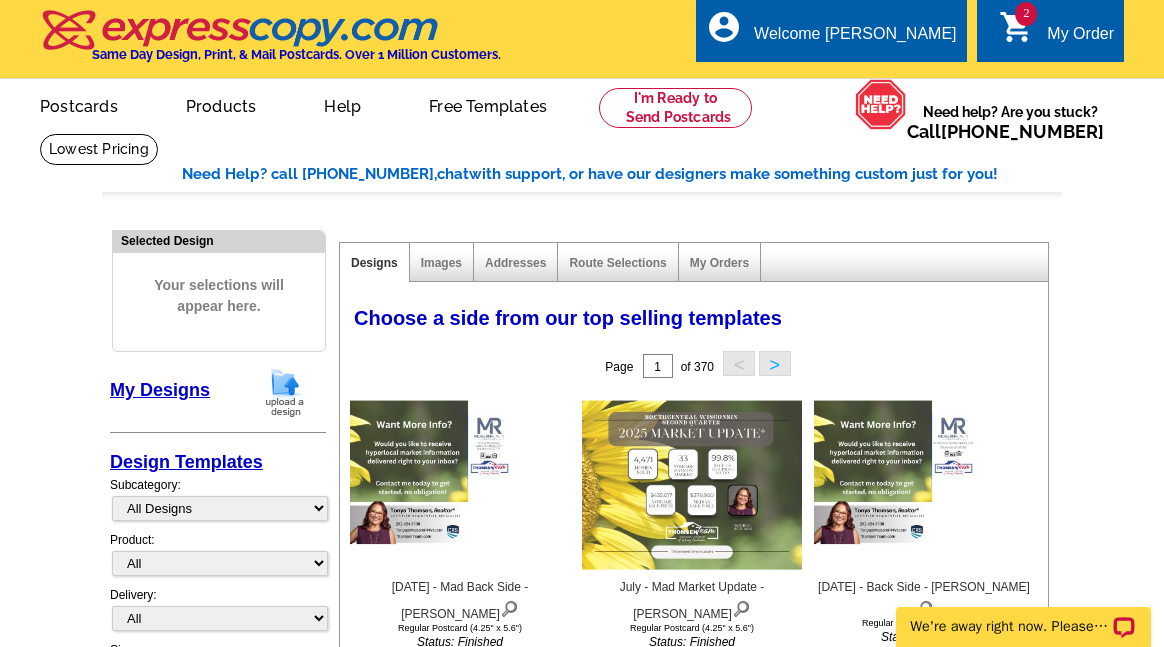 click at bounding box center (285, 392) 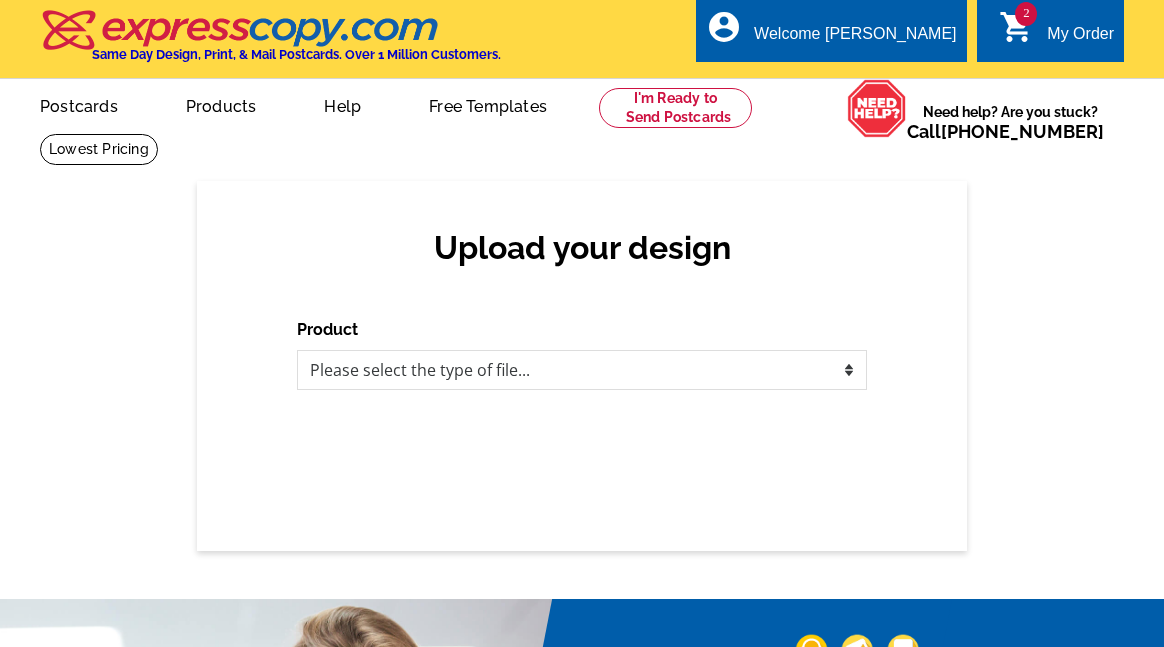 scroll, scrollTop: 0, scrollLeft: 0, axis: both 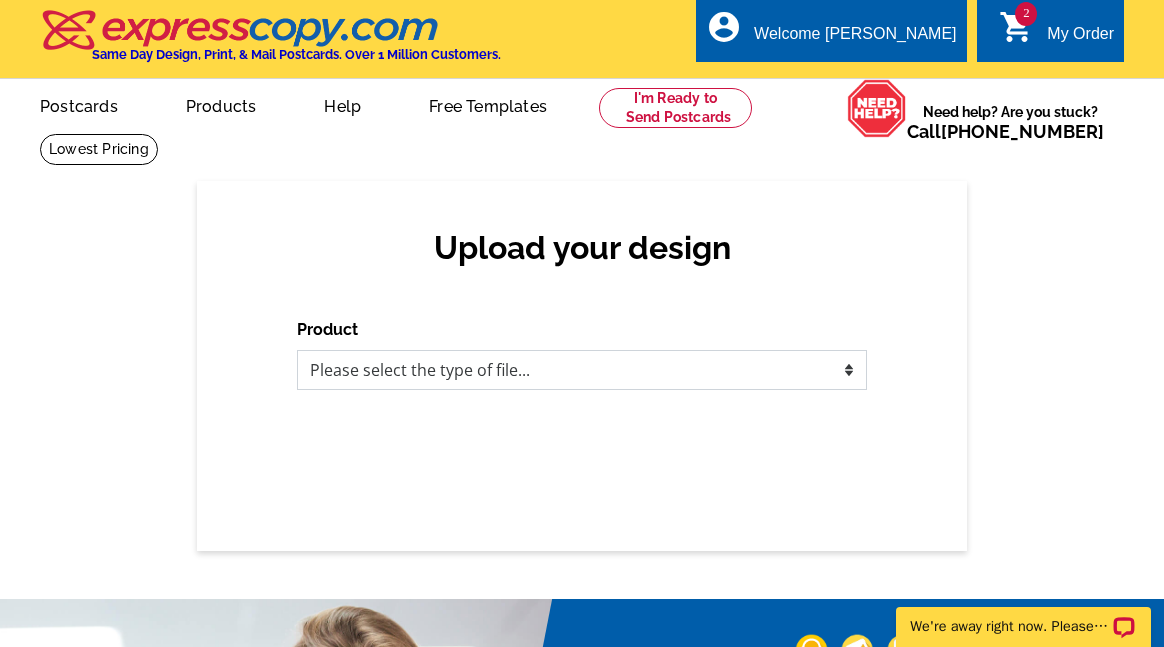 drag, startPoint x: 596, startPoint y: 371, endPoint x: 579, endPoint y: 371, distance: 17 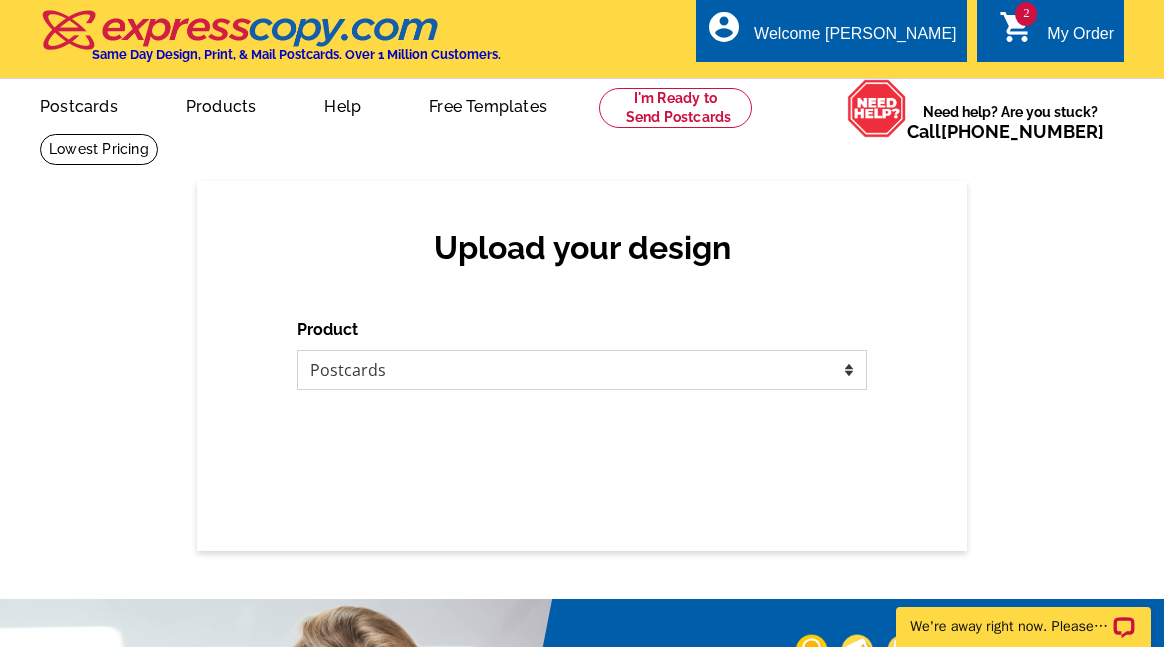 click on "Please select the type of file...
Postcards
Business Cards
Letters and flyers
Greeting Cards
Door Hangers" at bounding box center [582, 370] 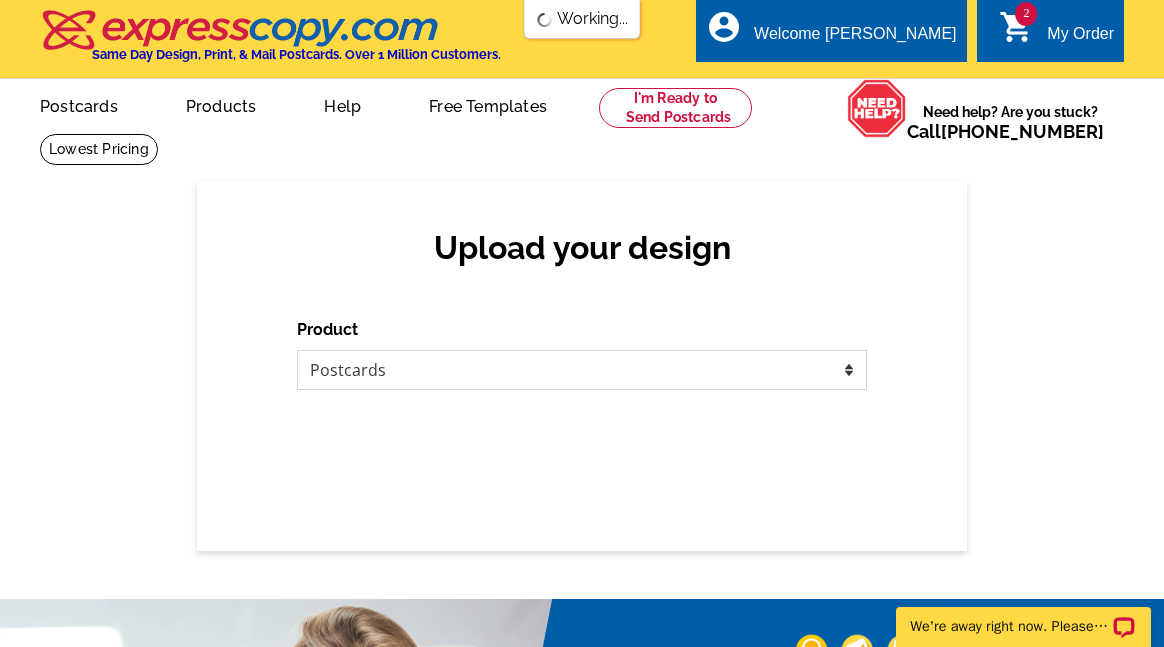 scroll, scrollTop: 0, scrollLeft: 0, axis: both 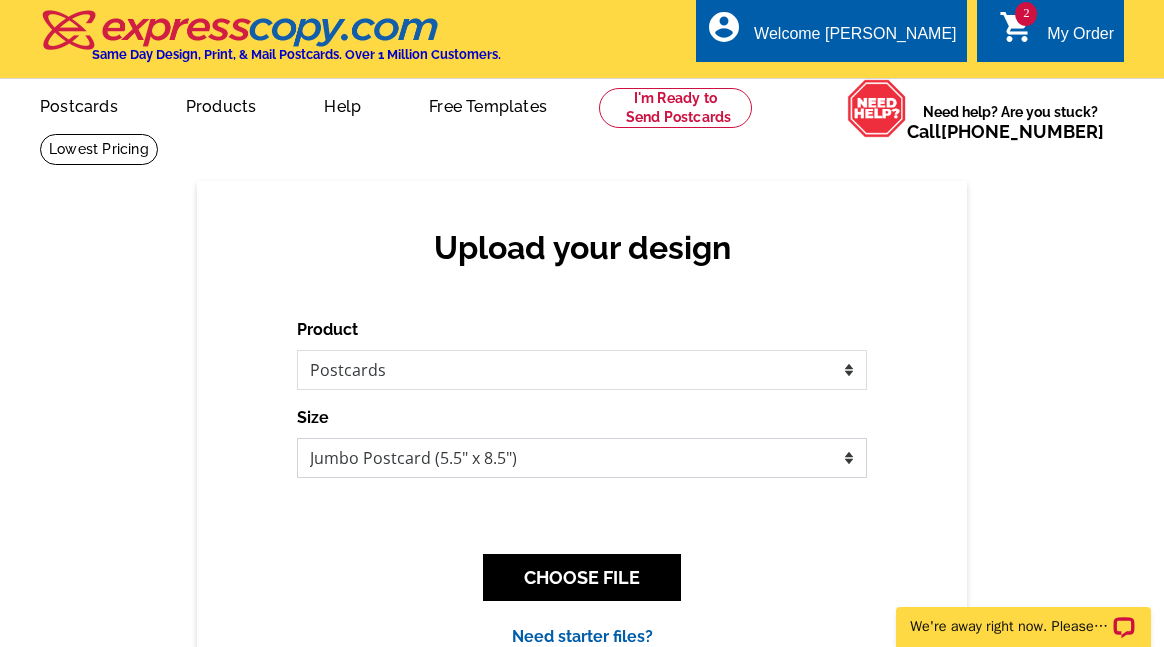 click on "Jumbo Postcard (5.5" x 8.5") Regular Postcard (4.25" x 5.6") Panoramic Postcard (5.75" x 11.25") Giant Postcard (8.5" x 11") EDDM Postcard (6.125" x 8.25")" at bounding box center (582, 458) 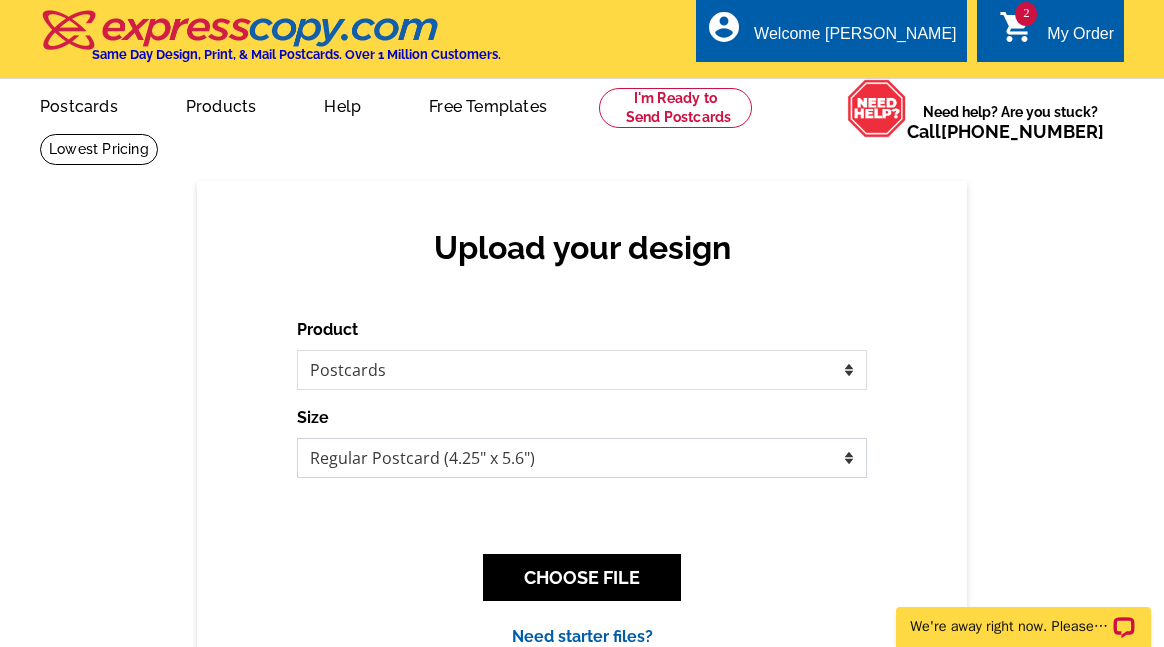 click on "Jumbo Postcard (5.5" x 8.5") Regular Postcard (4.25" x 5.6") Panoramic Postcard (5.75" x 11.25") Giant Postcard (8.5" x 11") EDDM Postcard (6.125" x 8.25")" at bounding box center (582, 458) 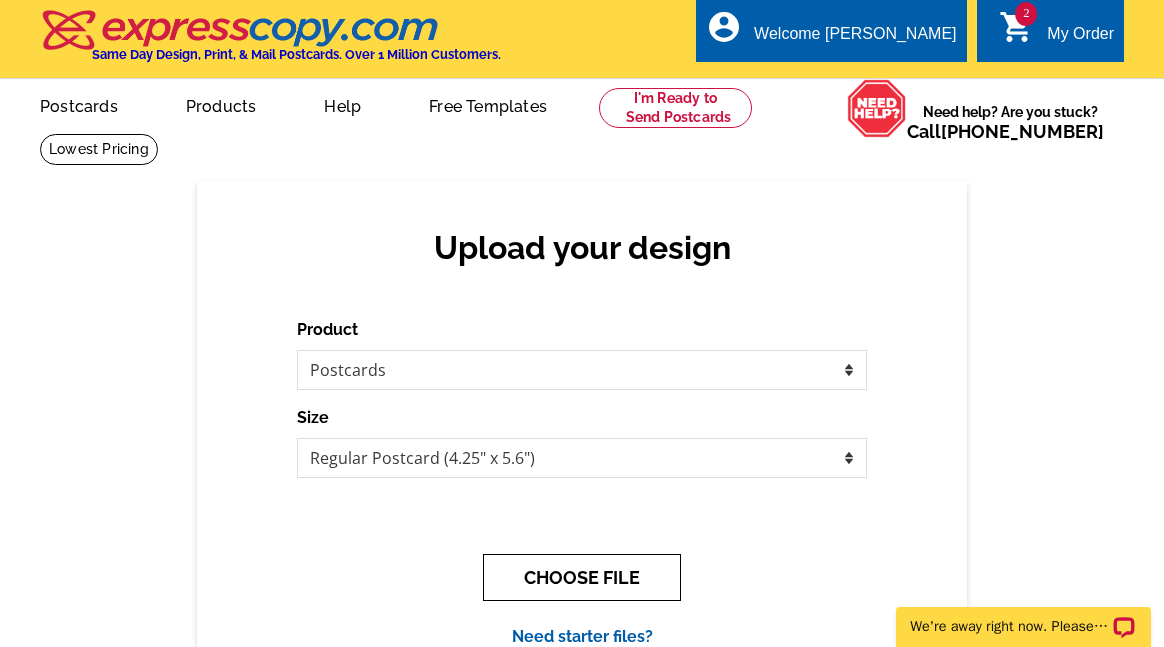click on "CHOOSE FILE" at bounding box center (582, 577) 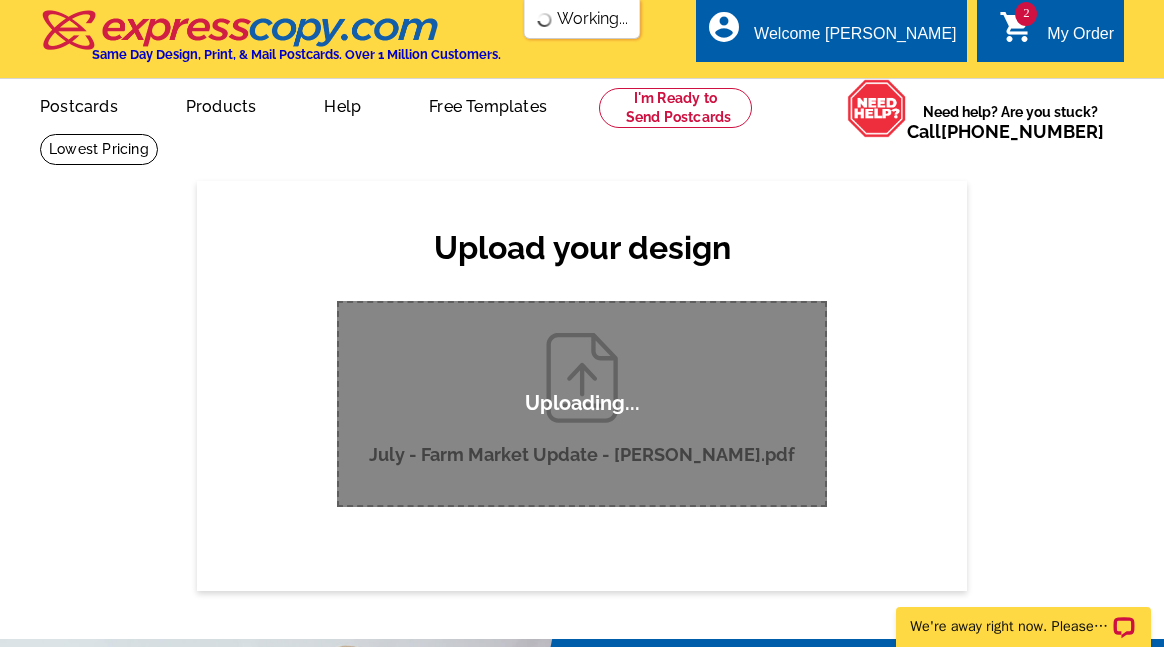 click on "Upload your design
Product
Please select the type of file...
Postcards
Business Cards
Letters and flyers
Greeting Cards" at bounding box center (582, 385) 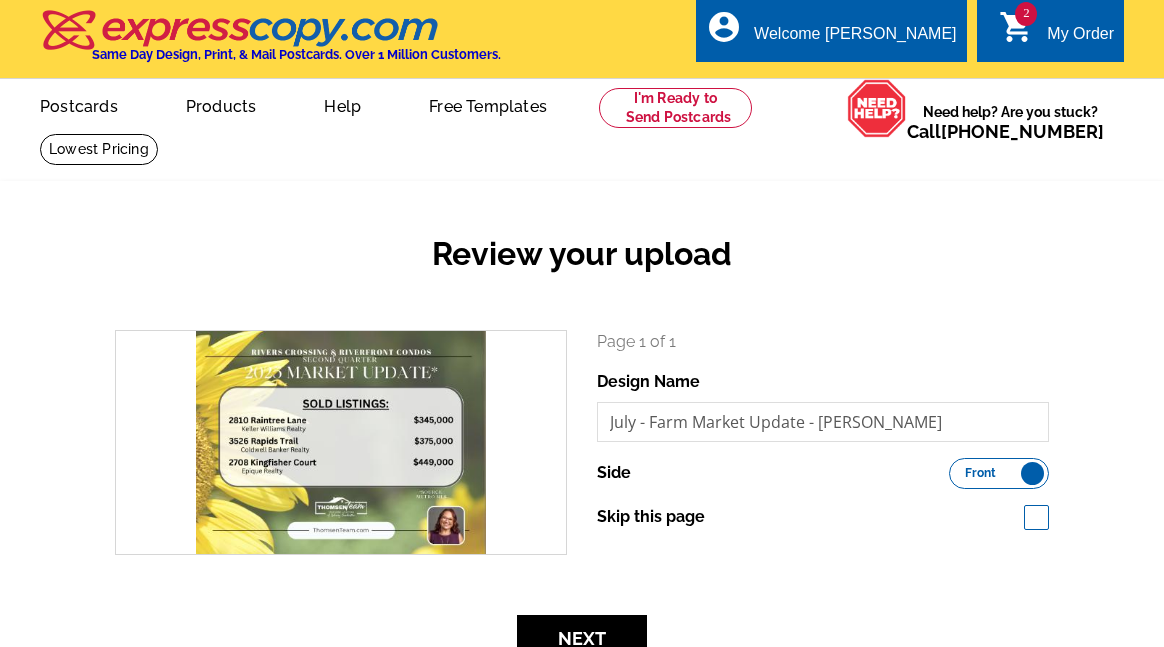 scroll, scrollTop: 0, scrollLeft: 0, axis: both 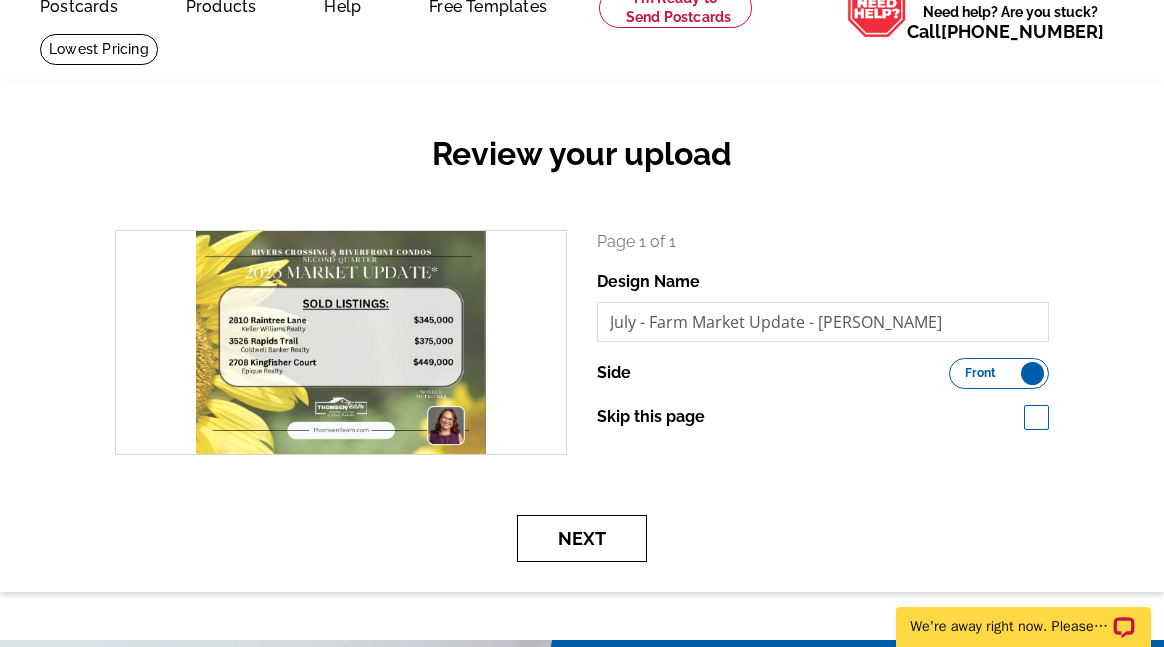 click on "Next" at bounding box center (582, 538) 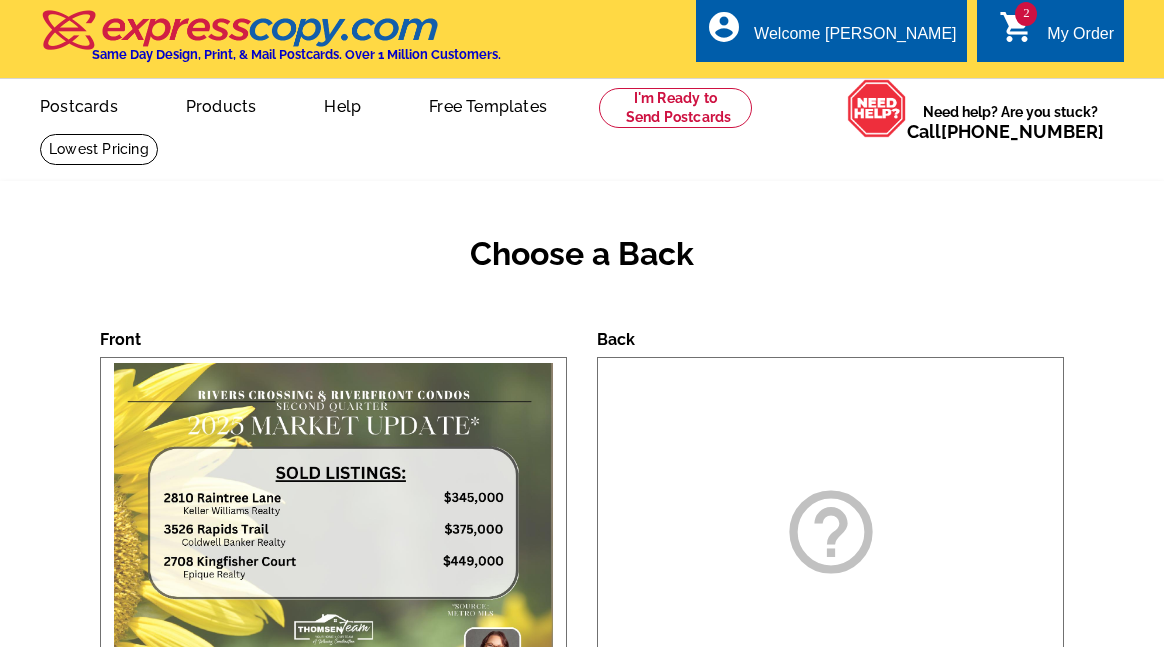scroll, scrollTop: 0, scrollLeft: 0, axis: both 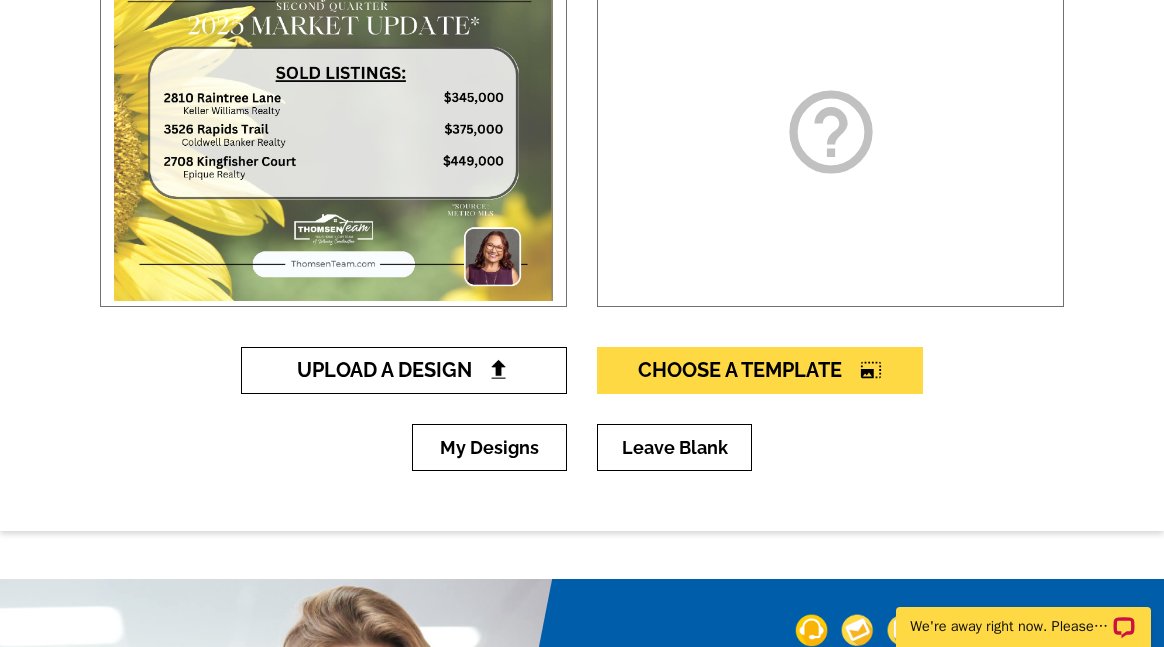 click on "Upload A Design" at bounding box center [404, 370] 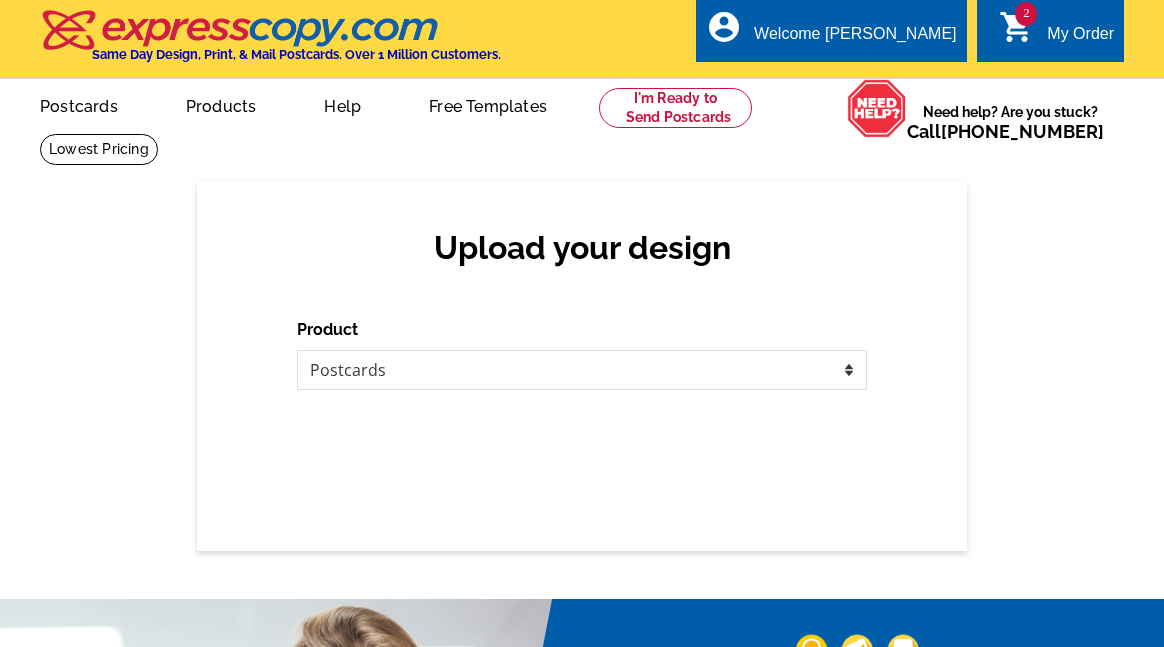 scroll, scrollTop: 0, scrollLeft: 0, axis: both 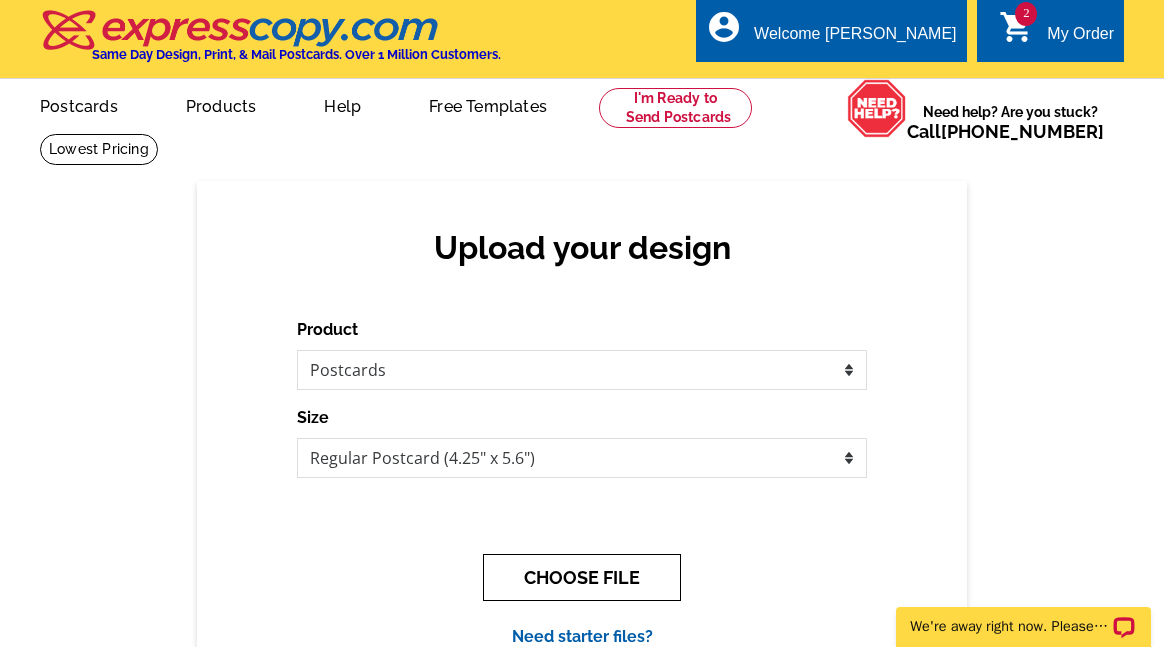click on "CHOOSE FILE" at bounding box center (582, 577) 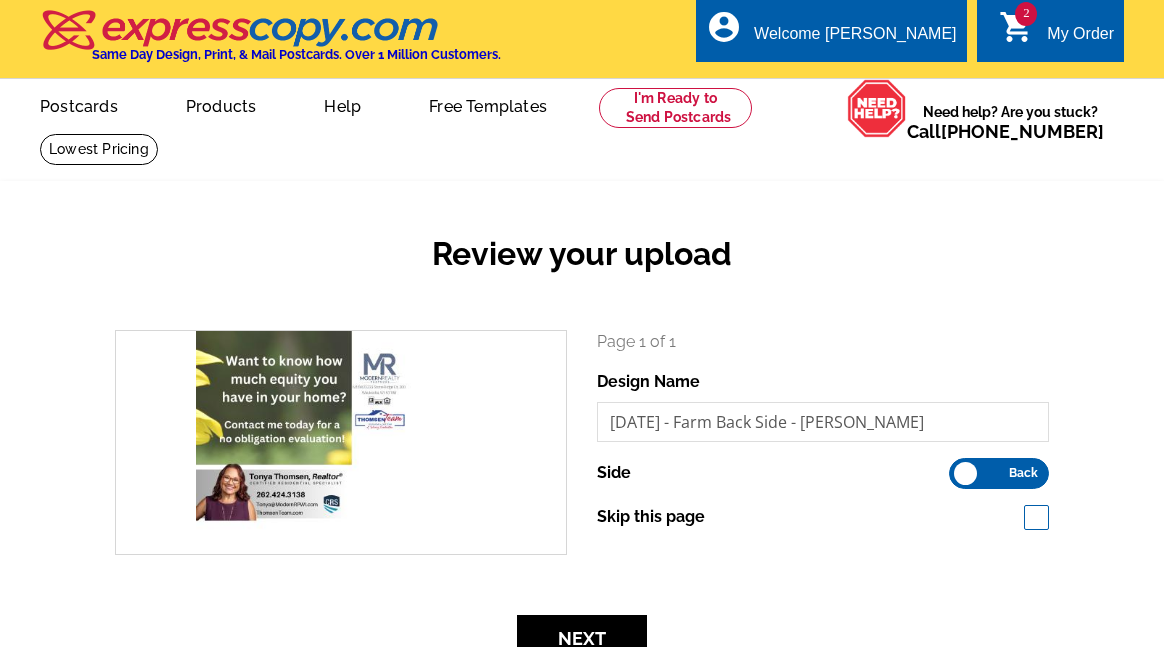 scroll, scrollTop: 0, scrollLeft: 0, axis: both 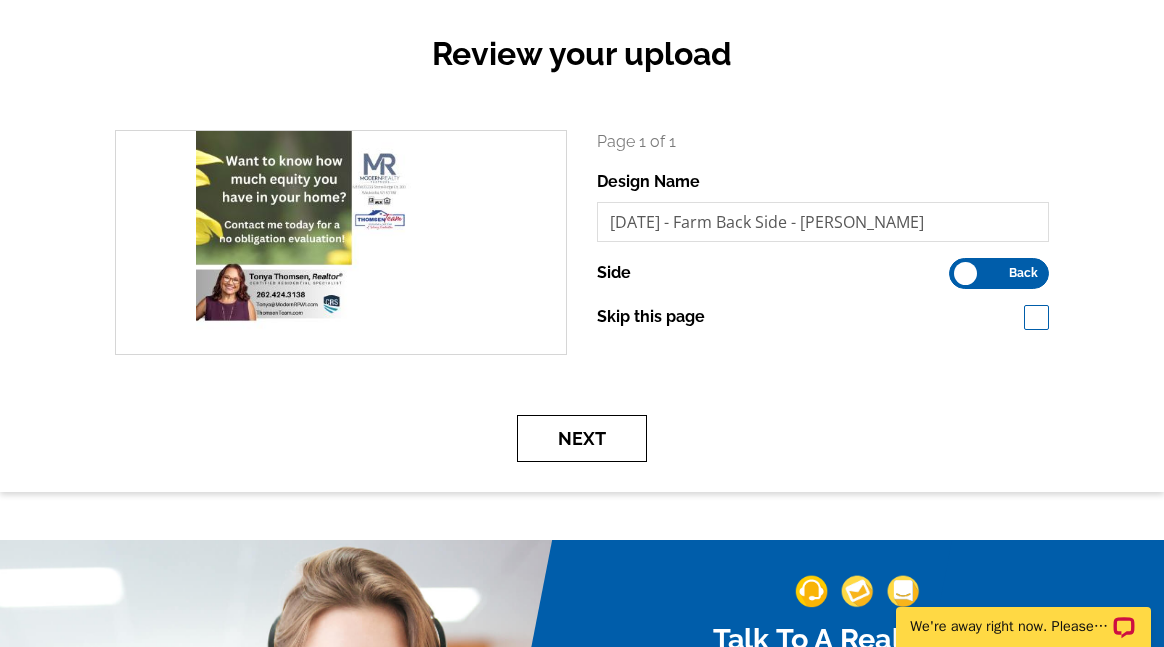 click on "Next" at bounding box center (582, 438) 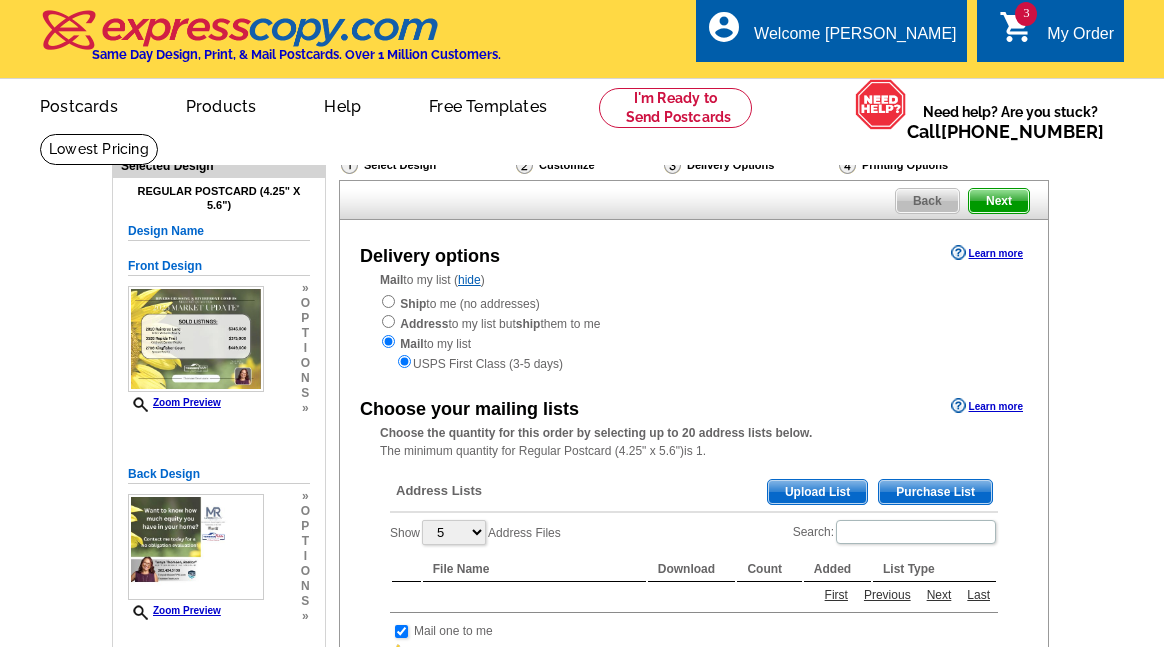 scroll, scrollTop: 0, scrollLeft: 0, axis: both 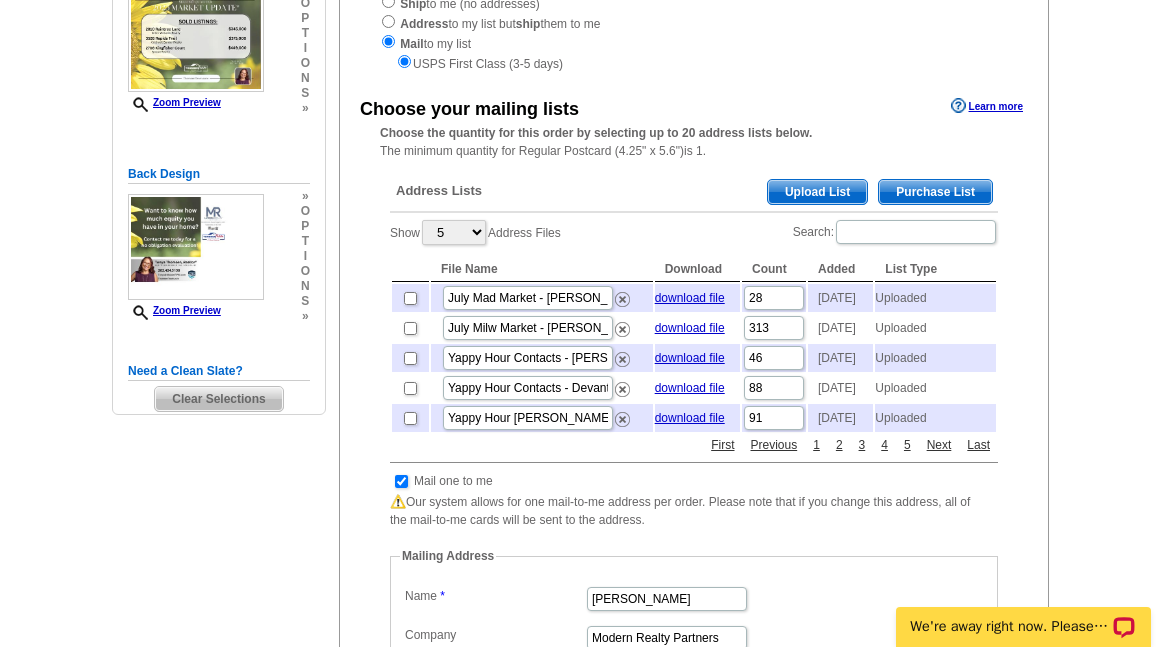 click on "Upload List" at bounding box center (817, 192) 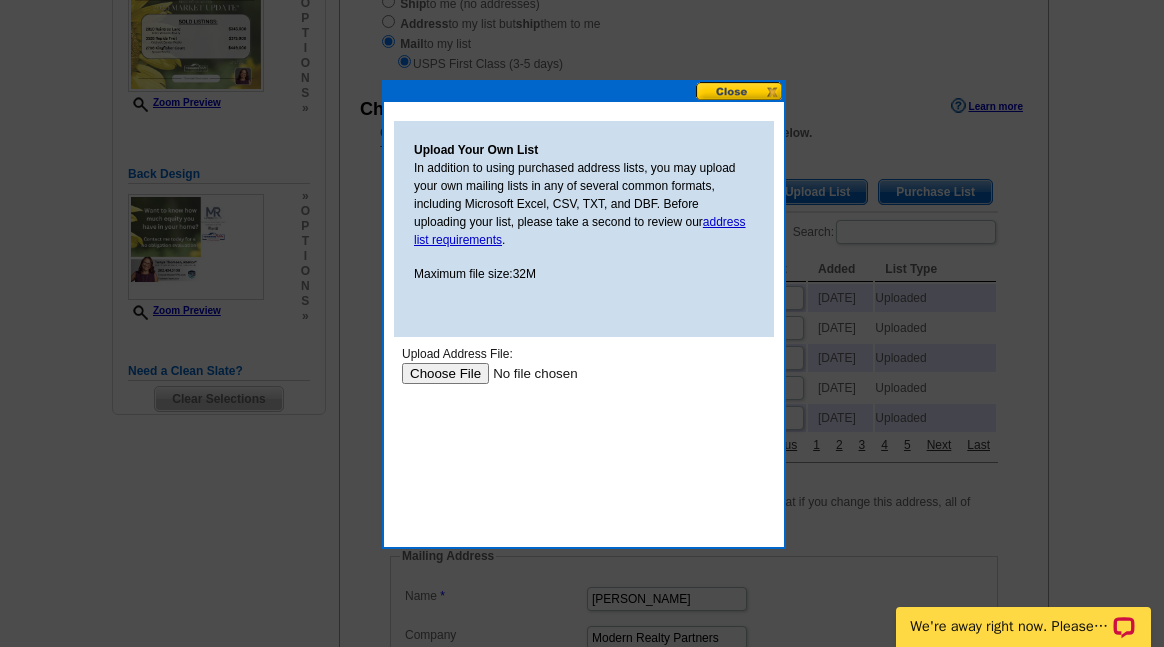 scroll, scrollTop: 0, scrollLeft: 0, axis: both 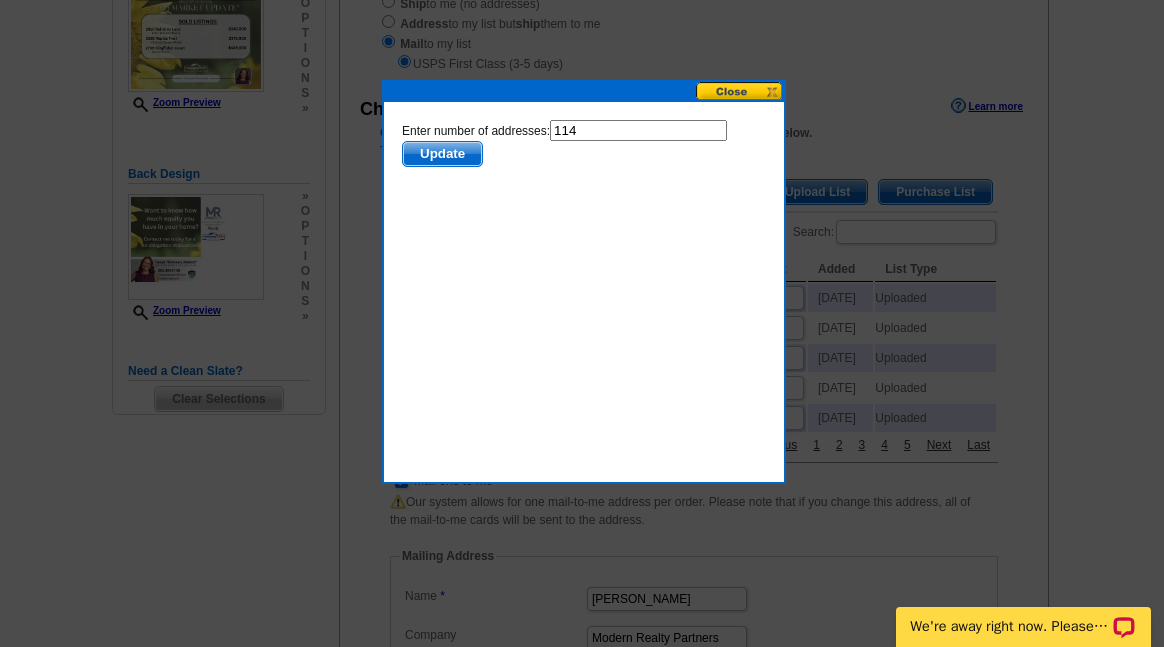 click on "114" at bounding box center [638, 130] 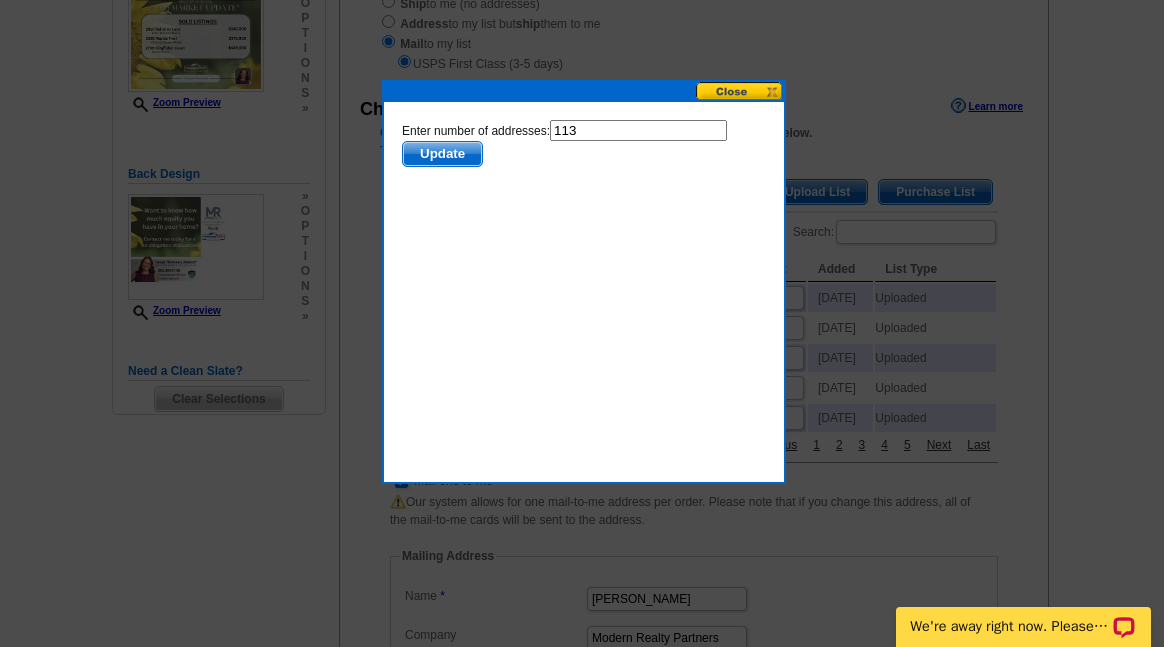 type on "113" 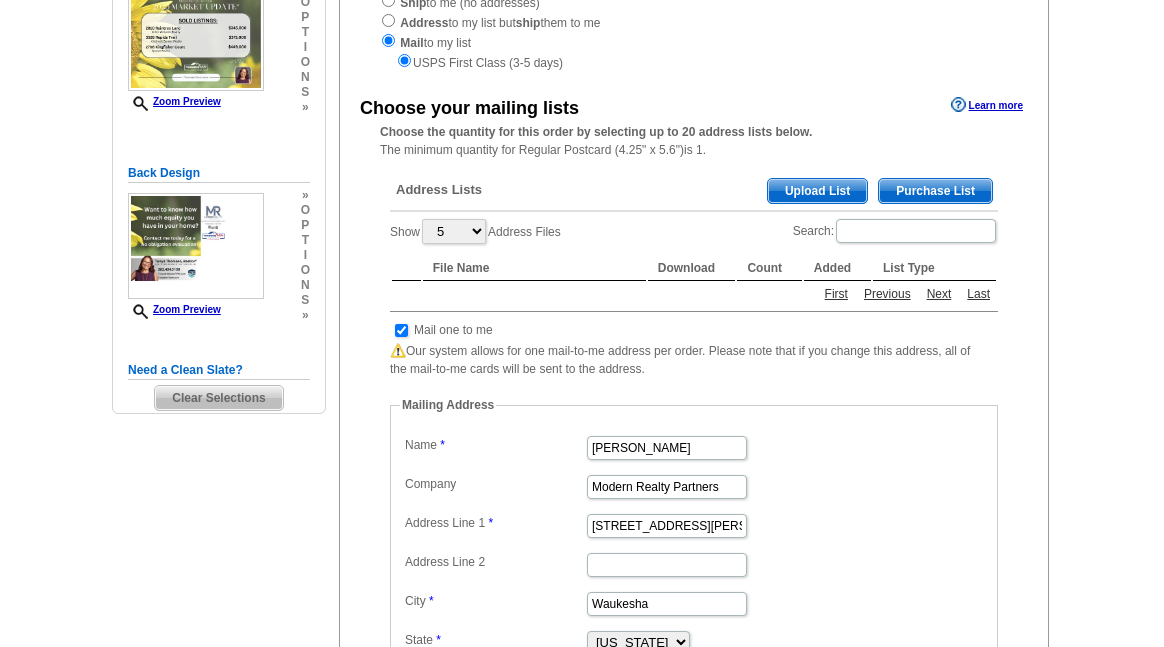 scroll, scrollTop: 300, scrollLeft: 0, axis: vertical 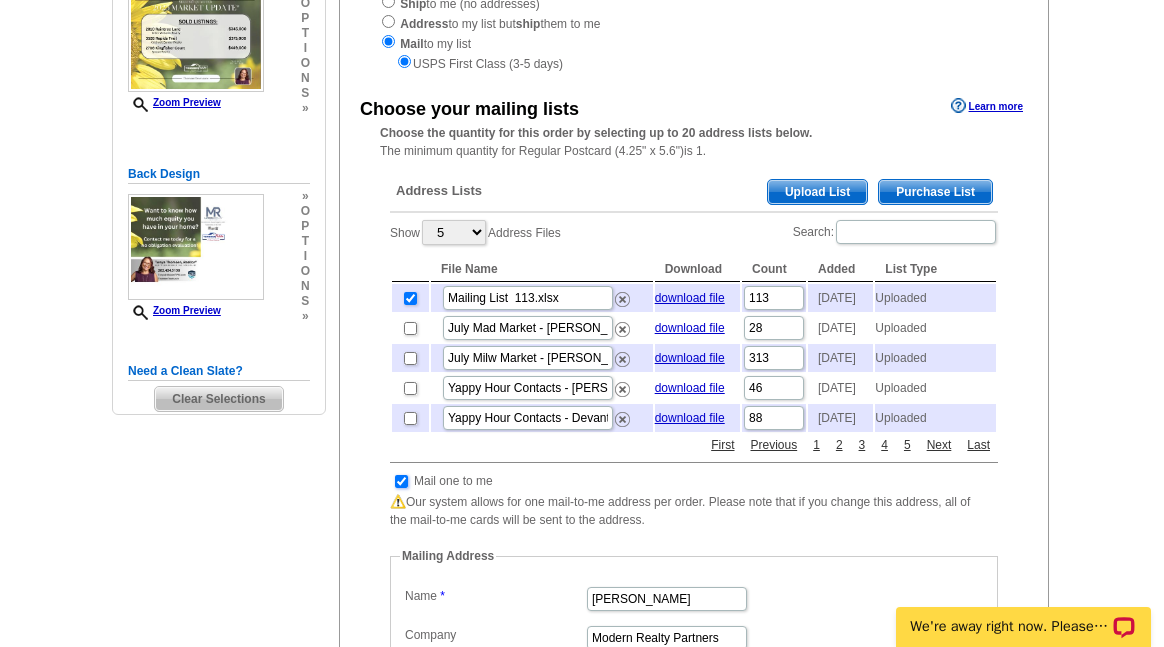 click at bounding box center [401, 481] 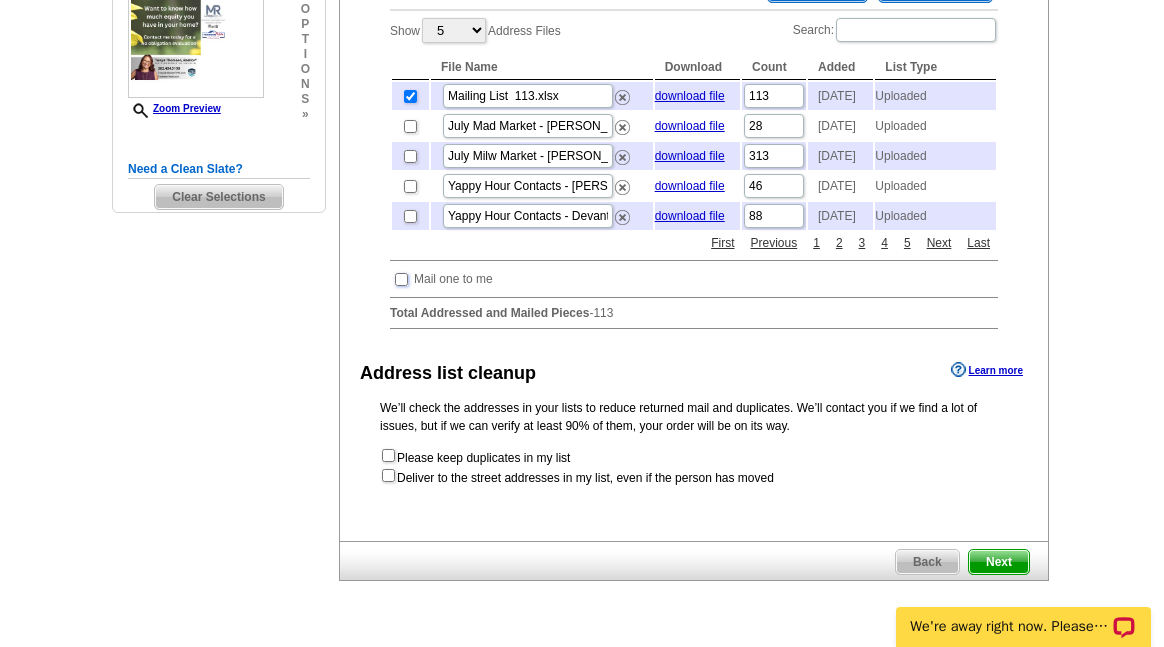scroll, scrollTop: 600, scrollLeft: 0, axis: vertical 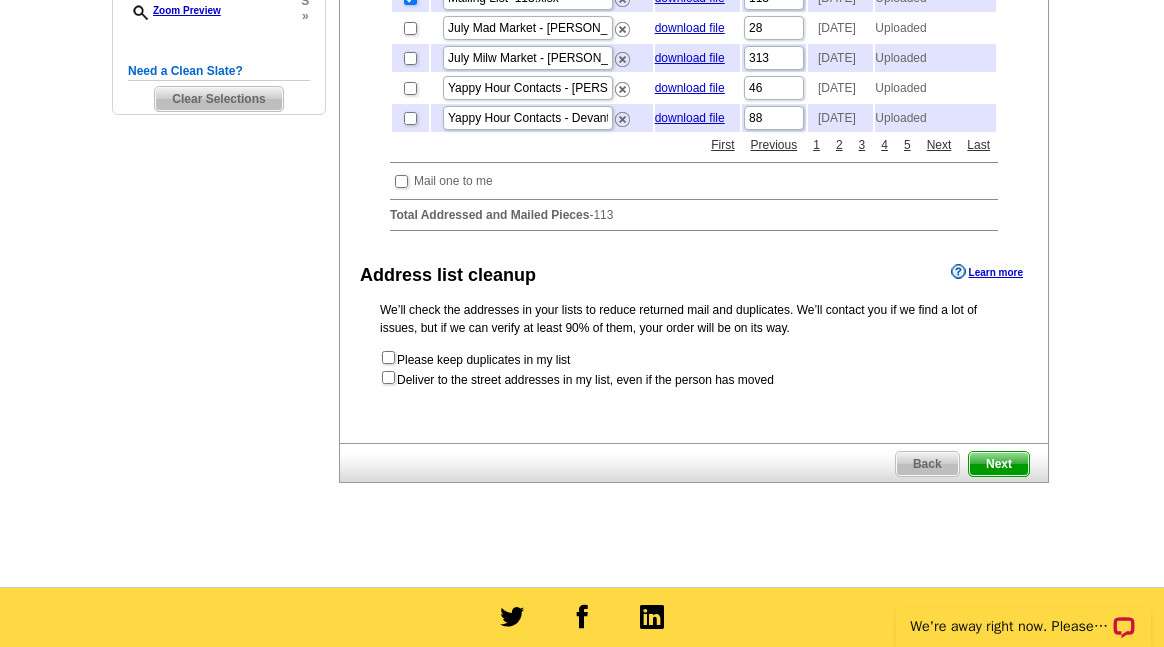 click on "Next" at bounding box center (999, 464) 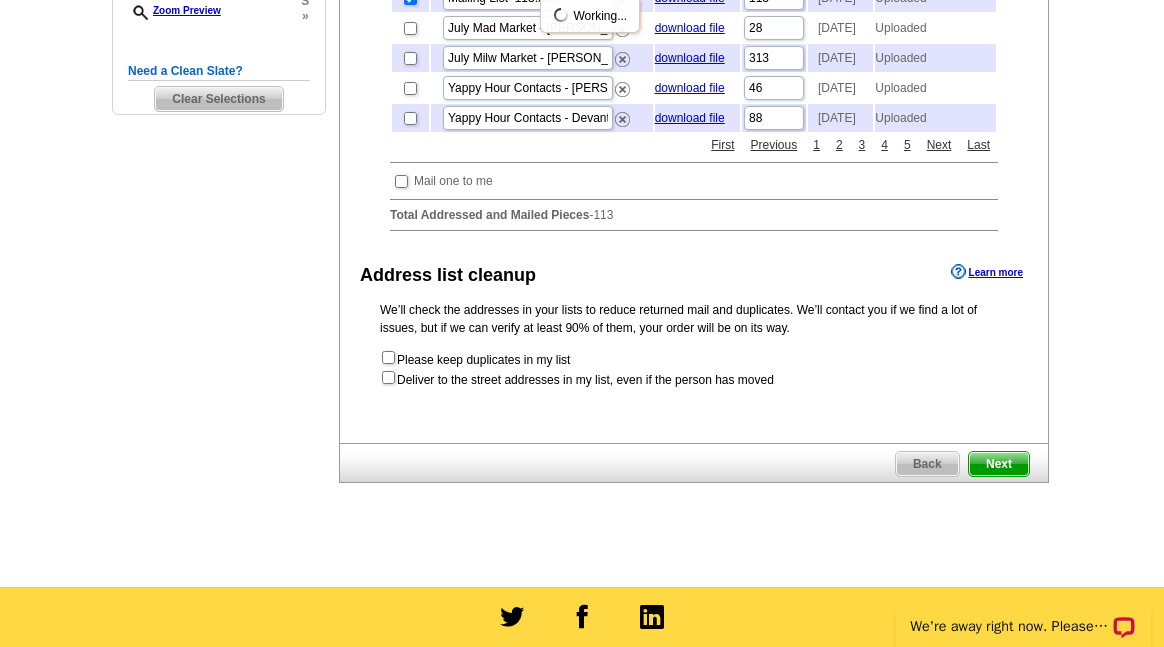 scroll, scrollTop: 0, scrollLeft: 0, axis: both 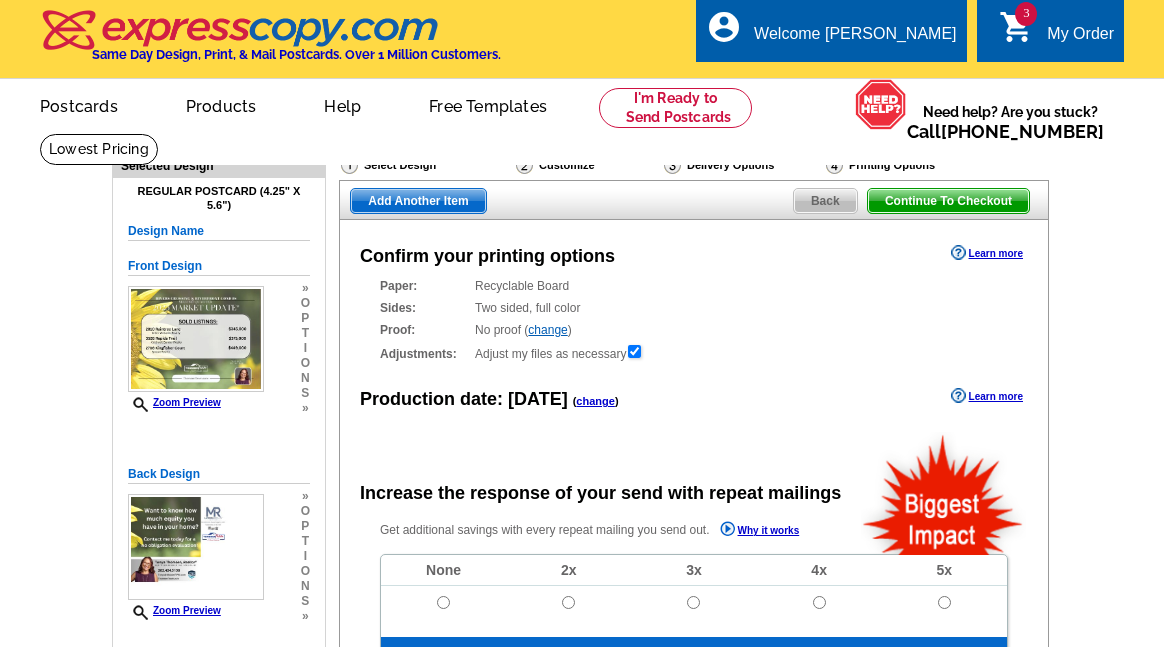 radio on "false" 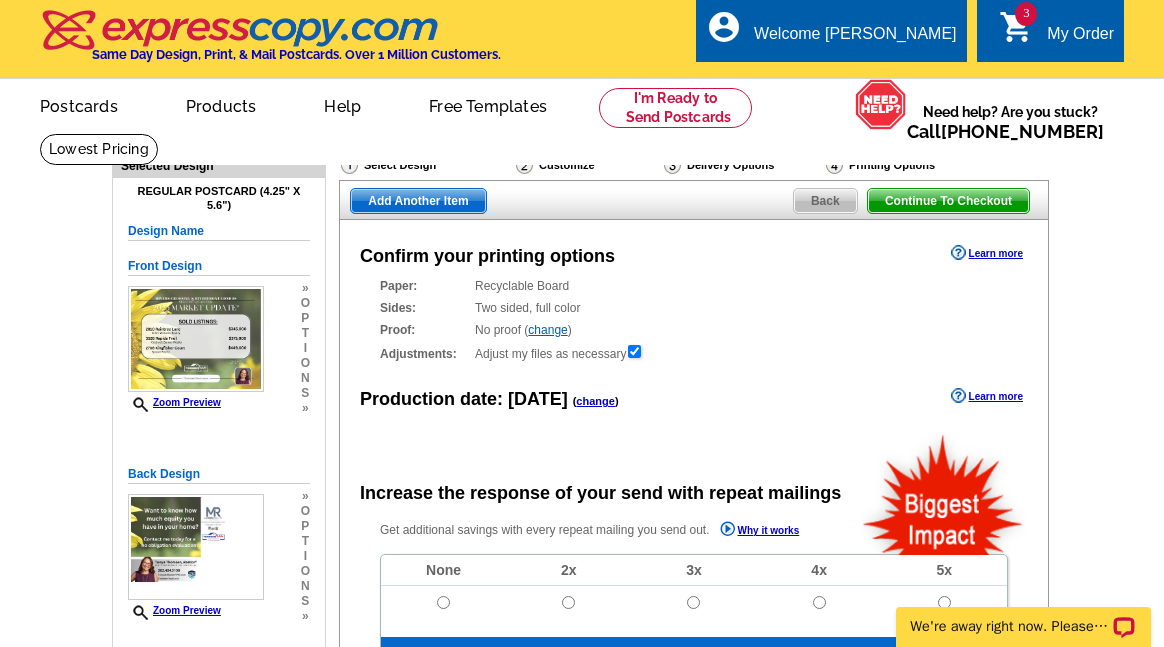 scroll, scrollTop: 0, scrollLeft: 0, axis: both 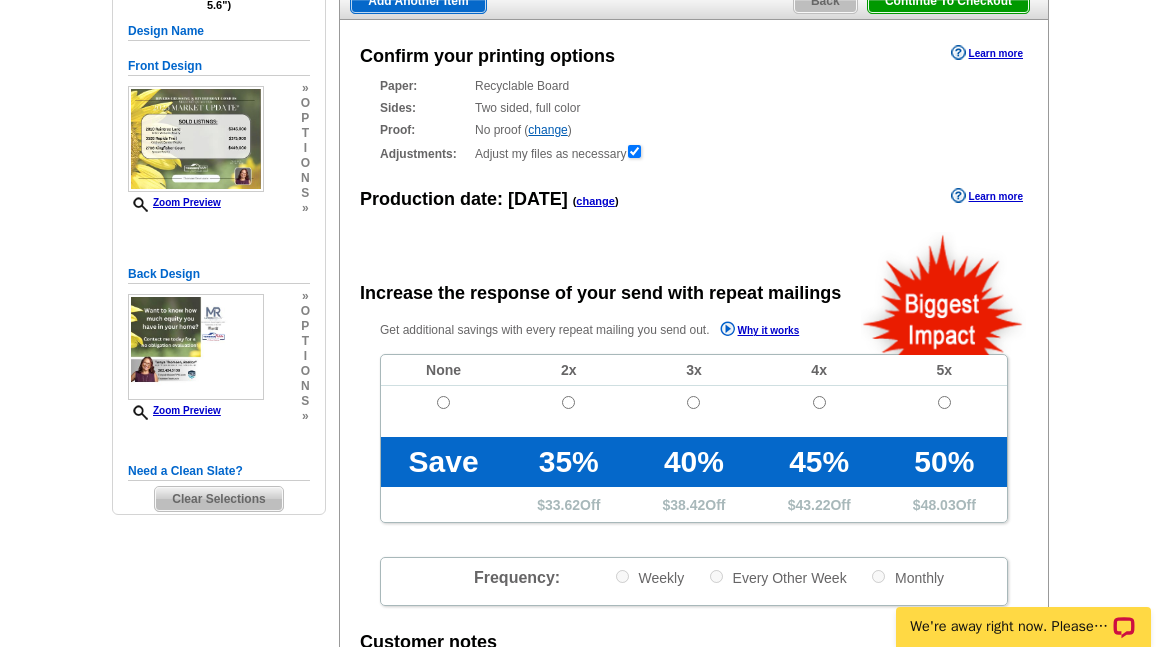 click on "change" at bounding box center (595, 201) 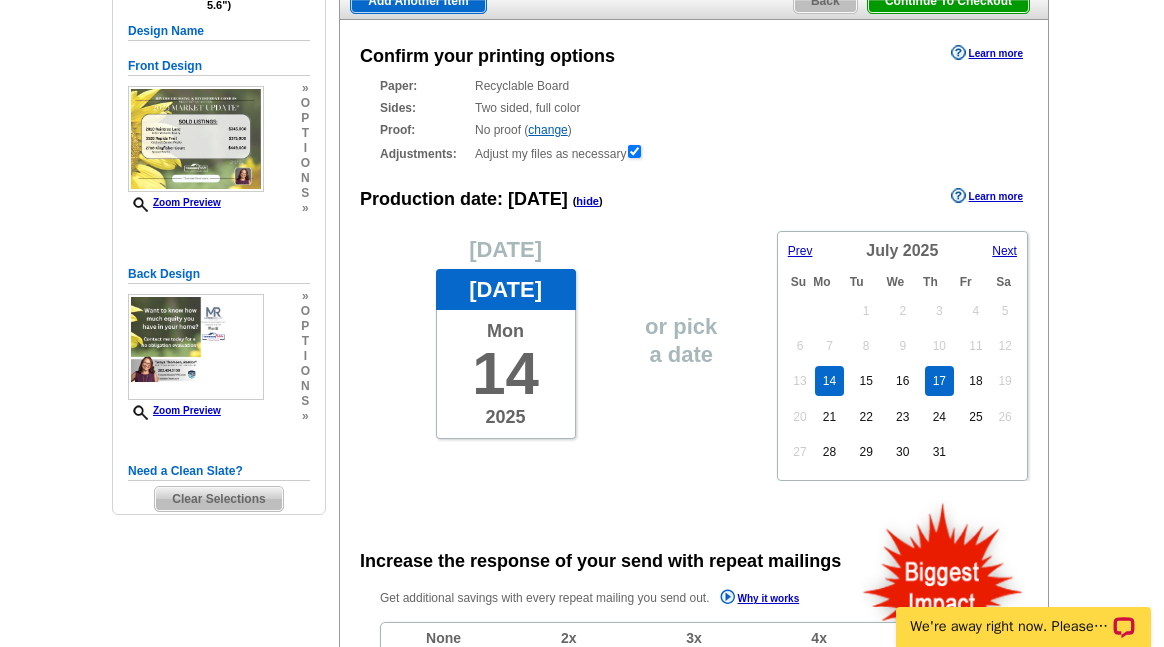 click on "17" at bounding box center (939, 381) 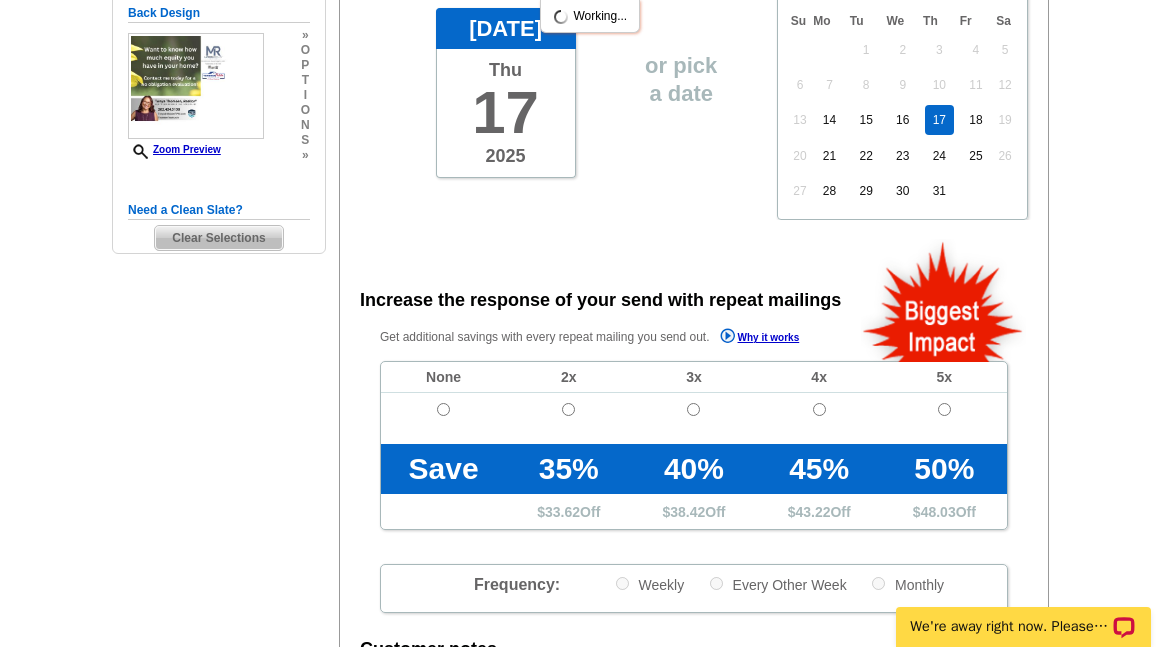 scroll, scrollTop: 500, scrollLeft: 0, axis: vertical 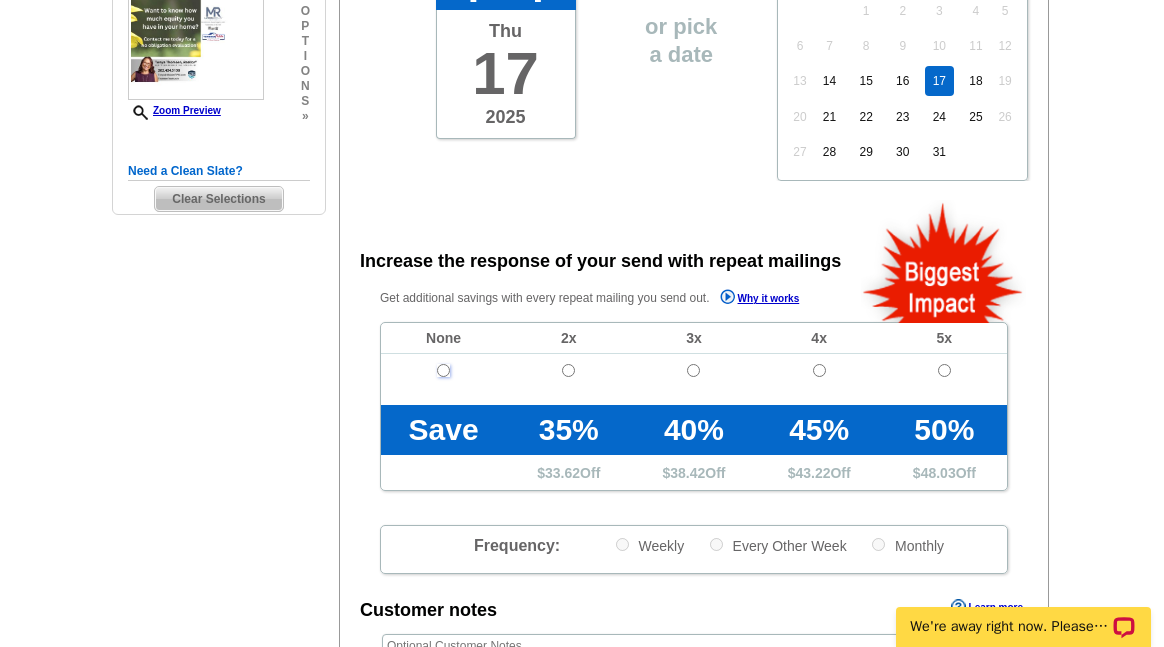 click at bounding box center (443, 370) 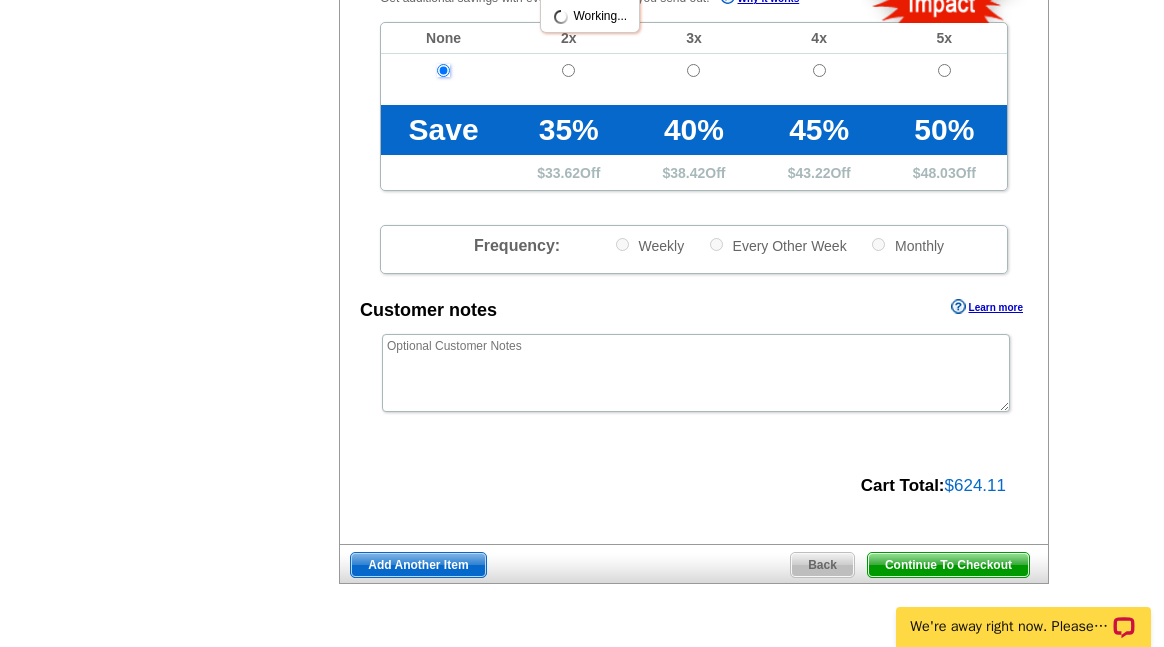 scroll, scrollTop: 900, scrollLeft: 0, axis: vertical 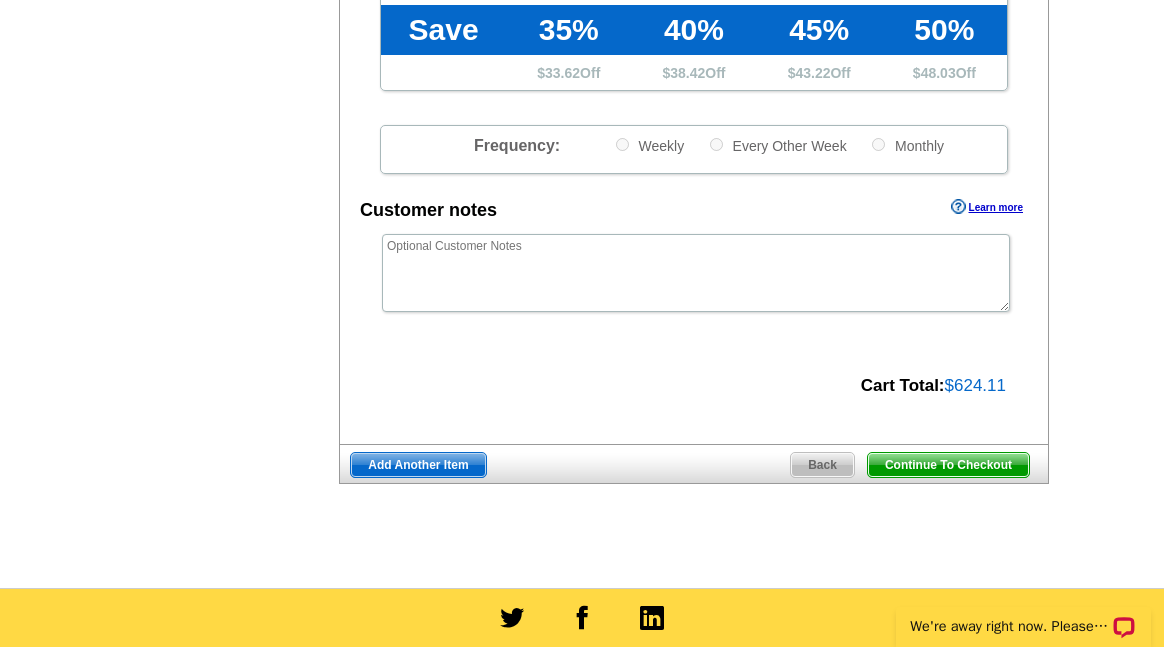 click on "Continue To Checkout" at bounding box center (948, 465) 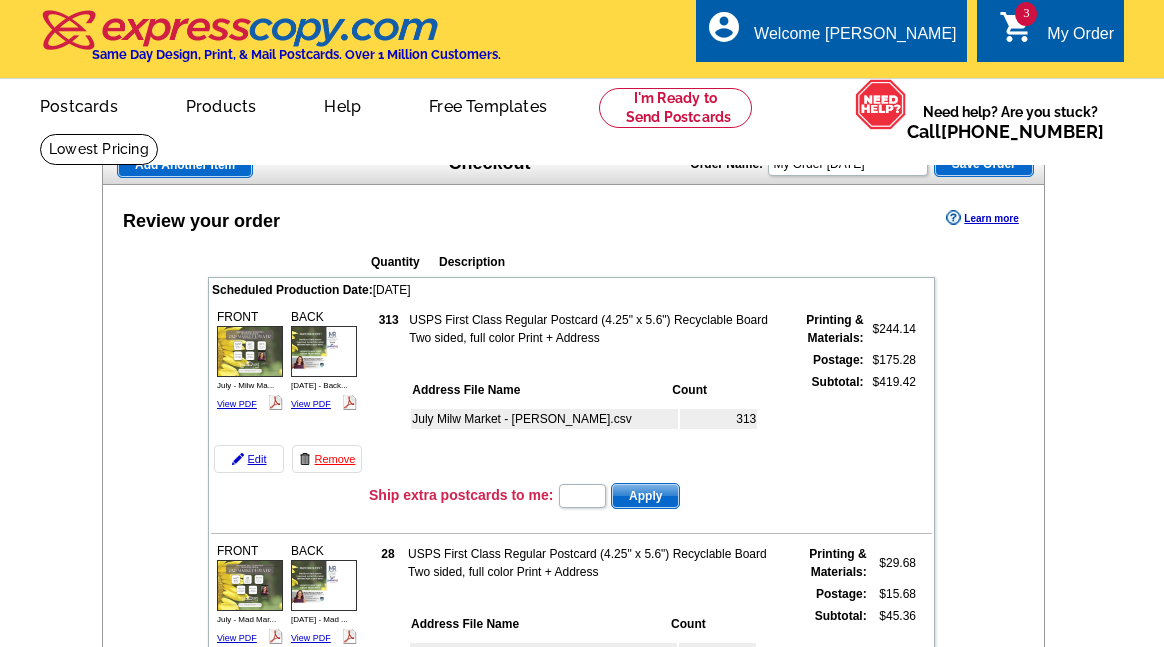 scroll, scrollTop: 0, scrollLeft: 0, axis: both 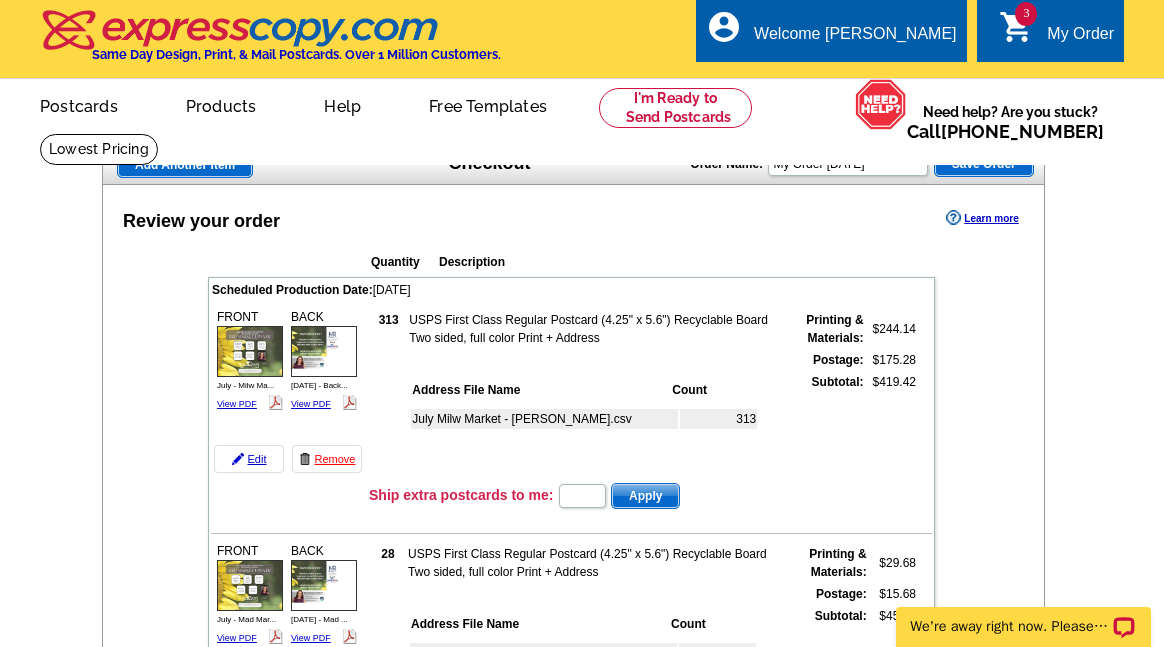 click at bounding box center [881, 122] 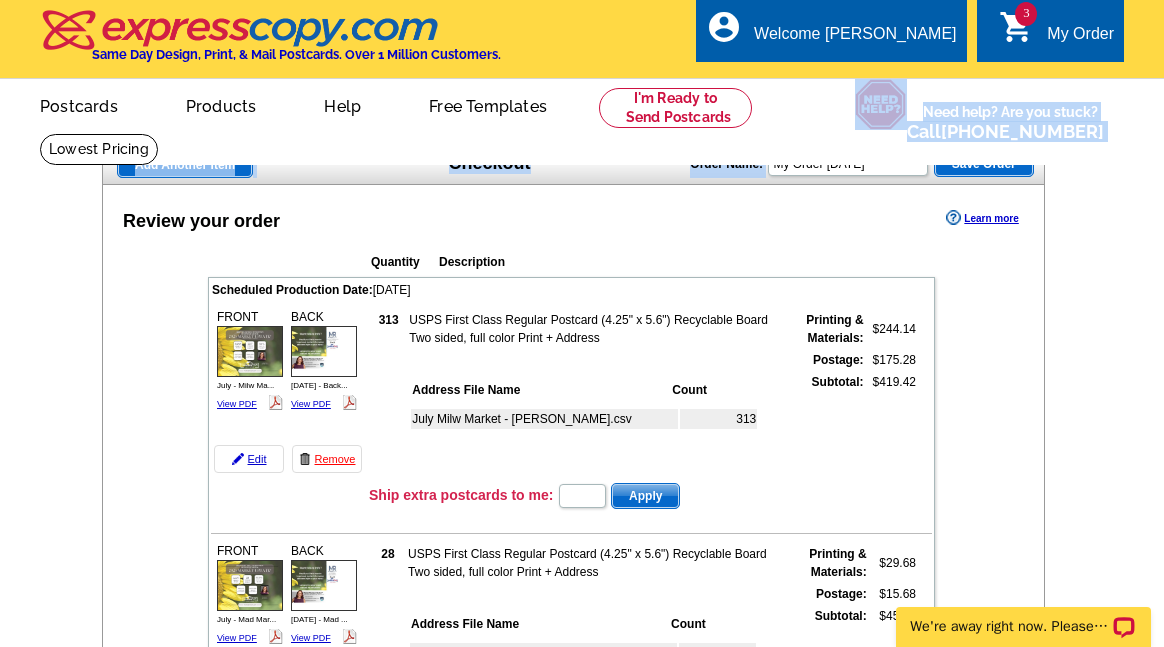 click on "Welcome back  Tonya
My Account
Logout
local_phone
Same Day Design, Print, & Mail Postcards. Over 1 Million Customers.
account_circle
Welcome Tonya
My Account Logout
3
shopping_cart
My Order
picture_in_picture
Postcards
store_mall_directory
Products
keyboard_arrow_down
Postcards
Business cards" at bounding box center [582, 1411] 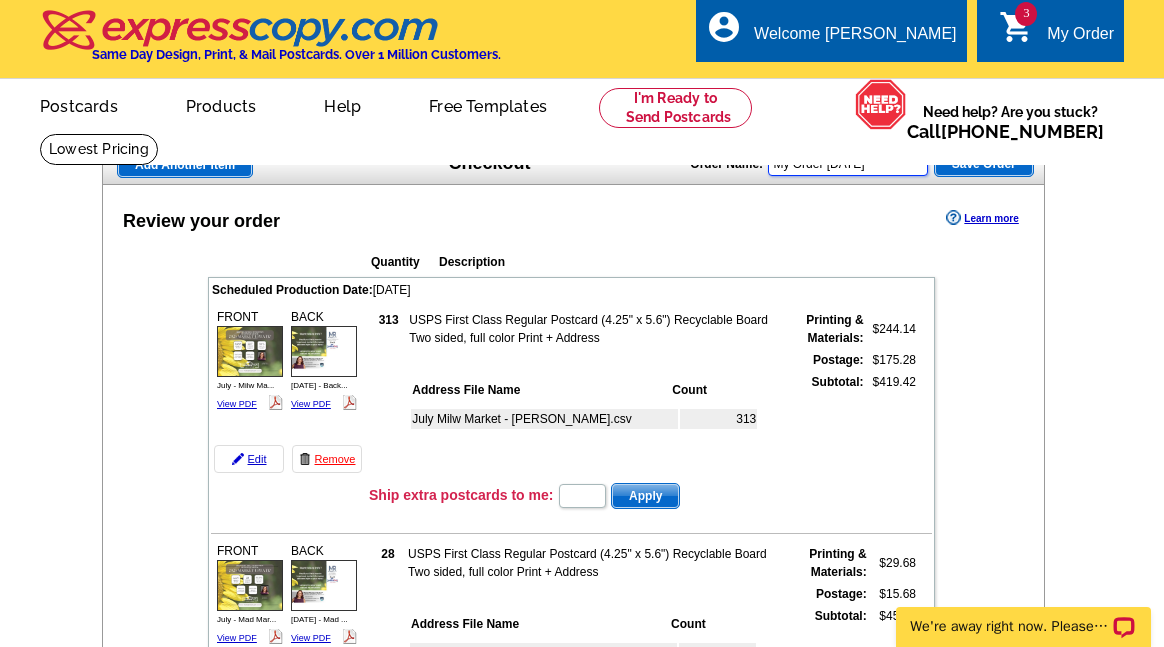 click on "My Order 2025-07-14" at bounding box center (848, 164) 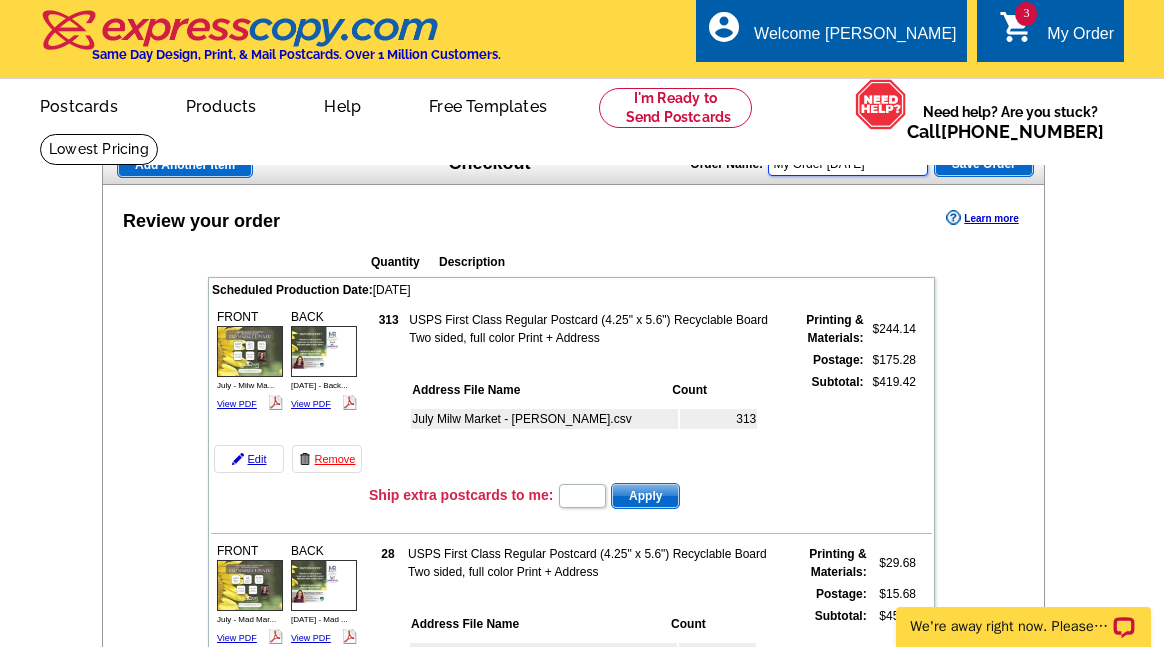 drag, startPoint x: 894, startPoint y: 173, endPoint x: 705, endPoint y: 191, distance: 189.85521 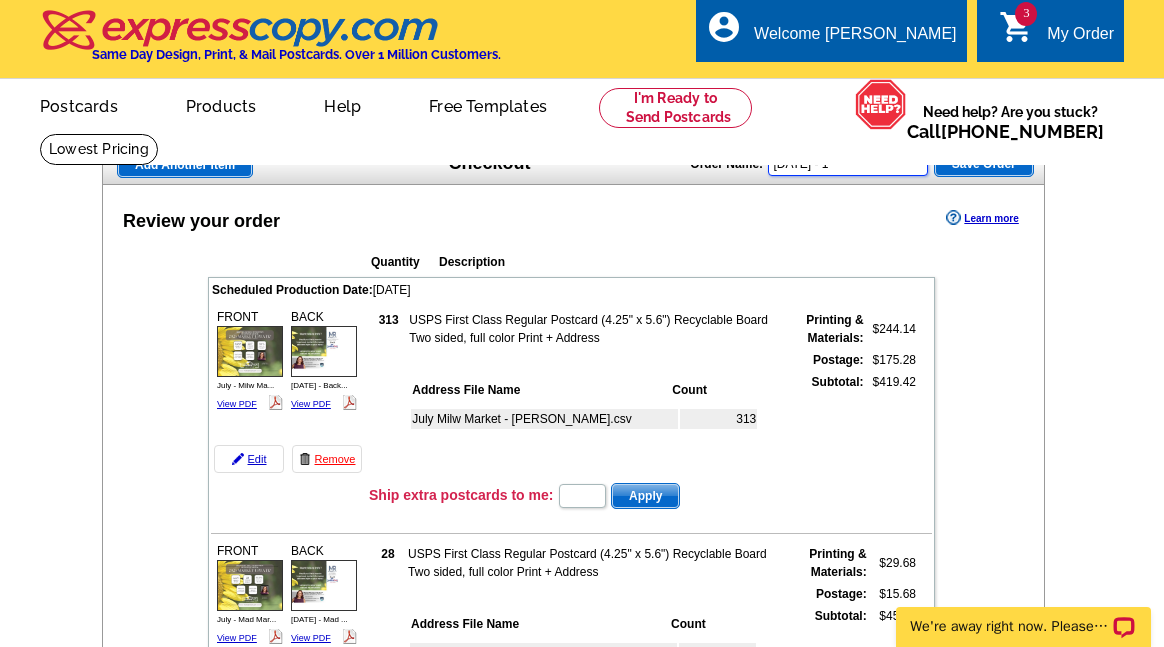 type on "July 25 - 1" 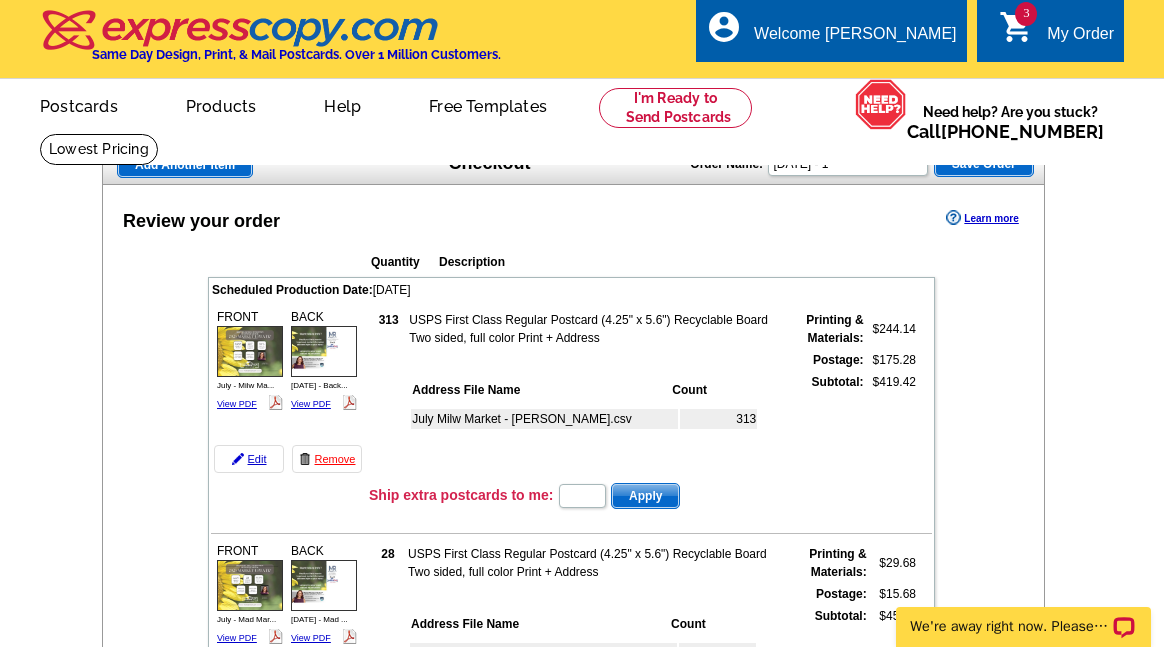 click on "Save Order" at bounding box center [984, 164] 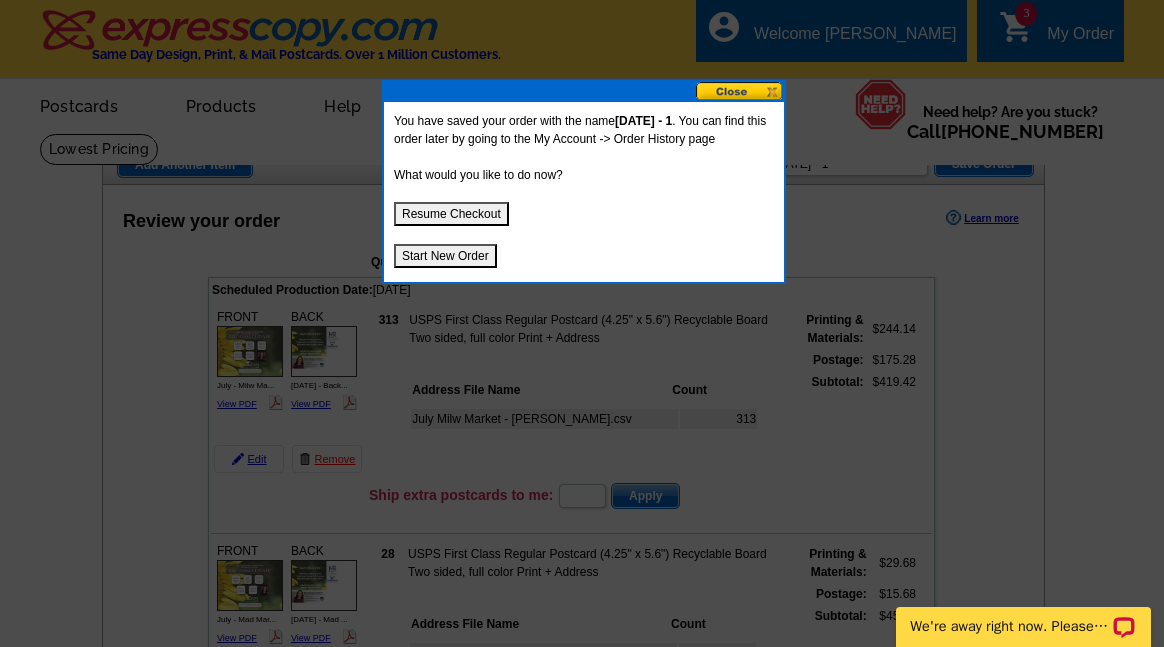 click on "Resume Checkout" at bounding box center (451, 214) 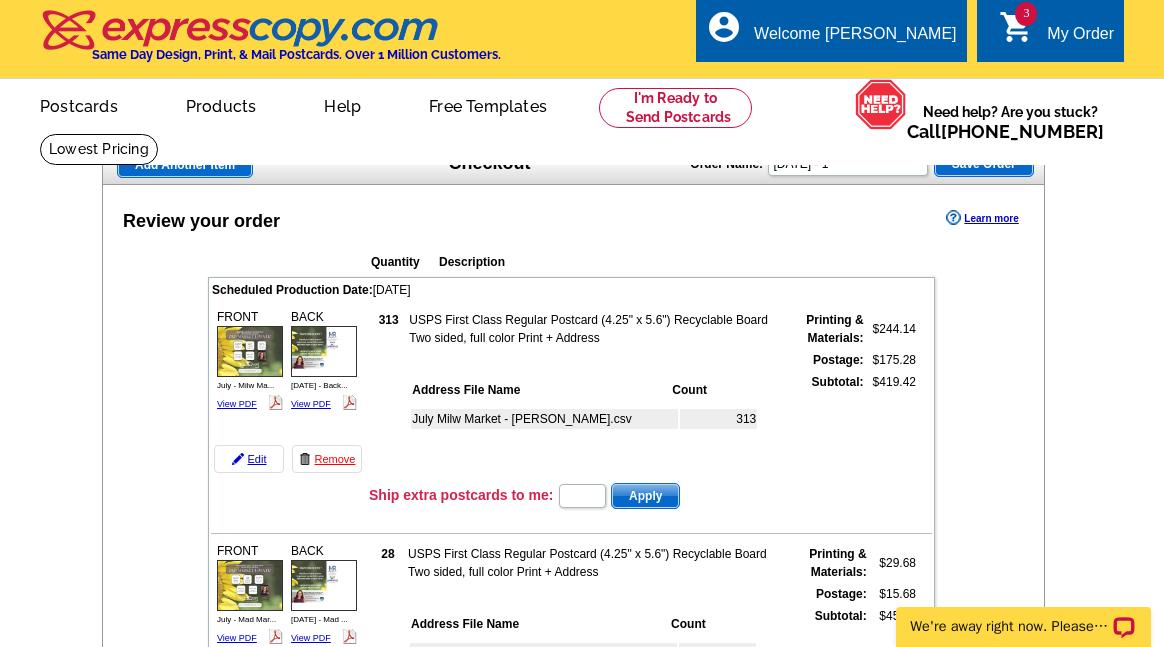 click on "Add Another Item
Checkout
Order Name:
July 25 - 1
Save Order
Review your order
Learn more
Quantity
Description
Scheduled Production Date:  Thursday July 17th, 2025" at bounding box center (582, 1240) 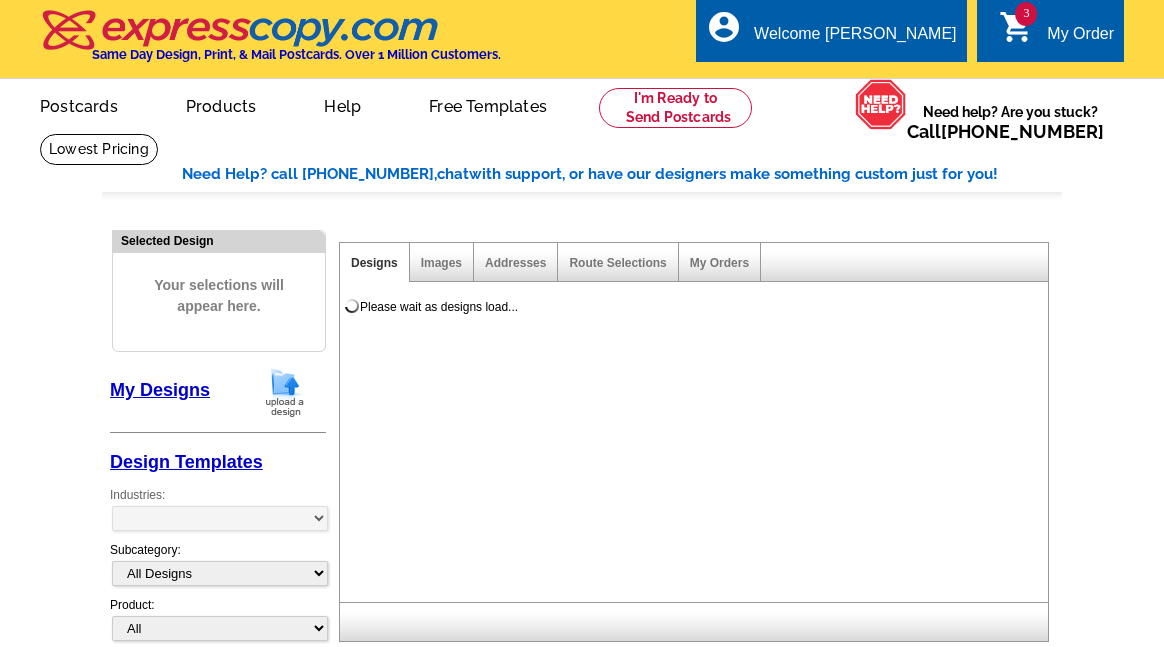 scroll, scrollTop: 0, scrollLeft: 0, axis: both 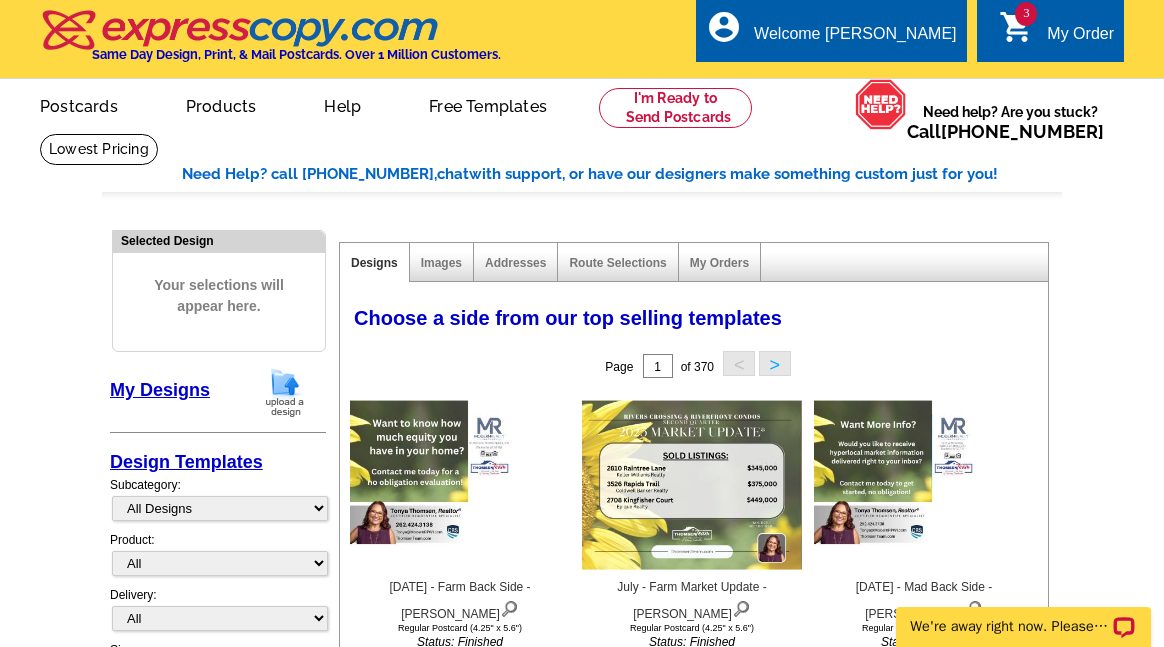 click on "Need Help? call [PHONE_NUMBER],  chat  with support, or have our designers make something custom just for you!
Got it, no need for the selection guide next time.
Show Results
Selected Design
Your selections will appear here.
My Designs
Design Templates
Industries:
What's New Real Estate Mortgage Insurance HVAC Dental Solar EDDM - NEW! Calendar Postcards Arts & Entertainment Assisted Living Automotive All" at bounding box center (582, 844) 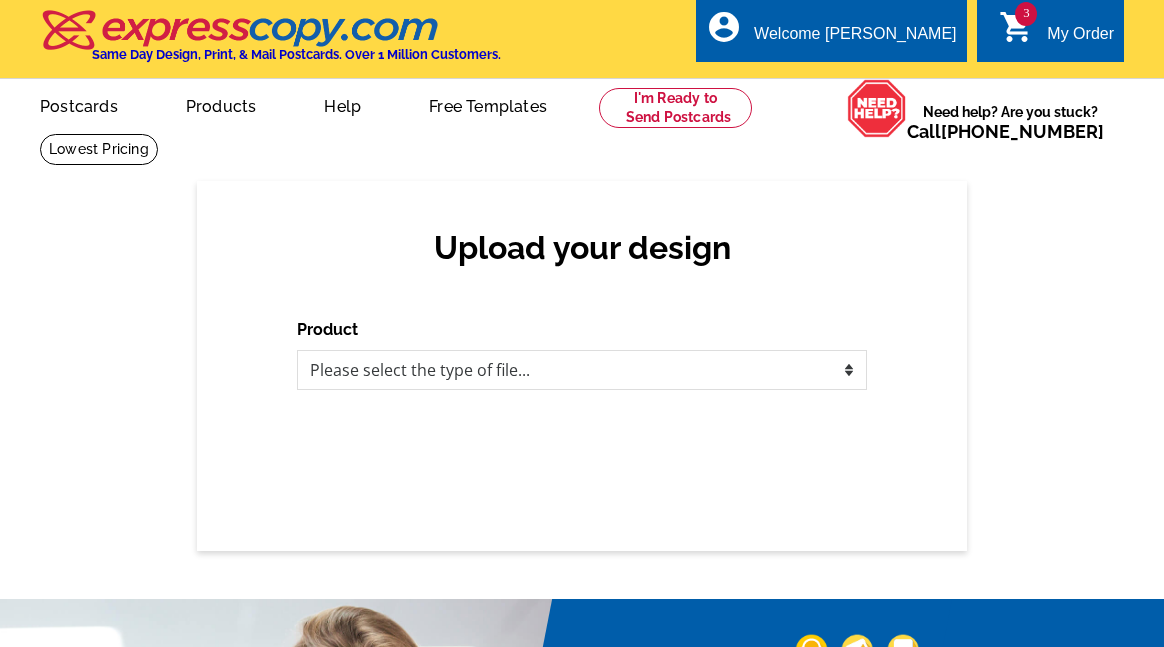 scroll, scrollTop: 0, scrollLeft: 0, axis: both 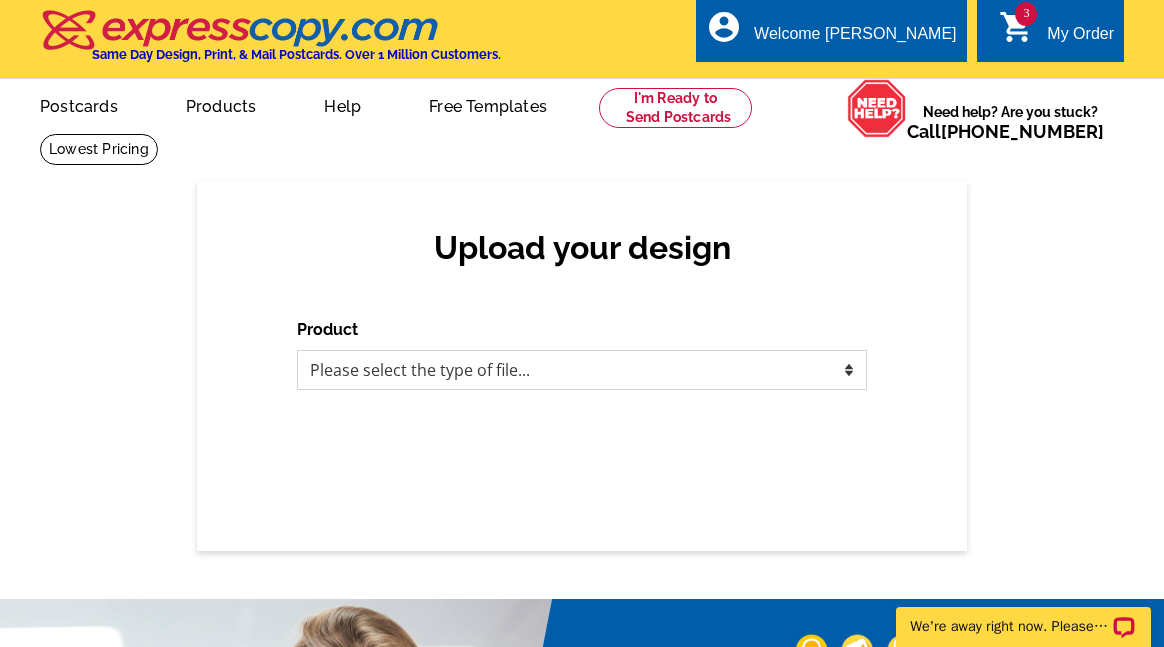 click on "Please select the type of file...
Postcards
Business Cards
Letters and flyers
Greeting Cards
Door Hangers" at bounding box center [582, 370] 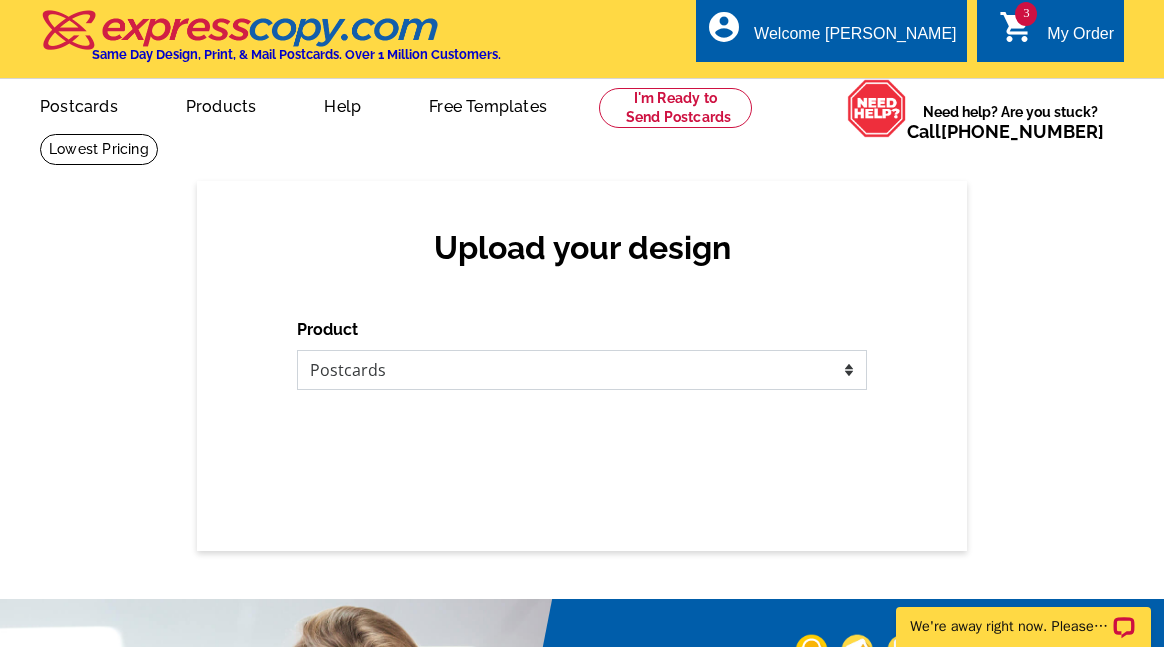 click on "Please select the type of file...
Postcards
Business Cards
Letters and flyers
Greeting Cards
Door Hangers" at bounding box center (582, 370) 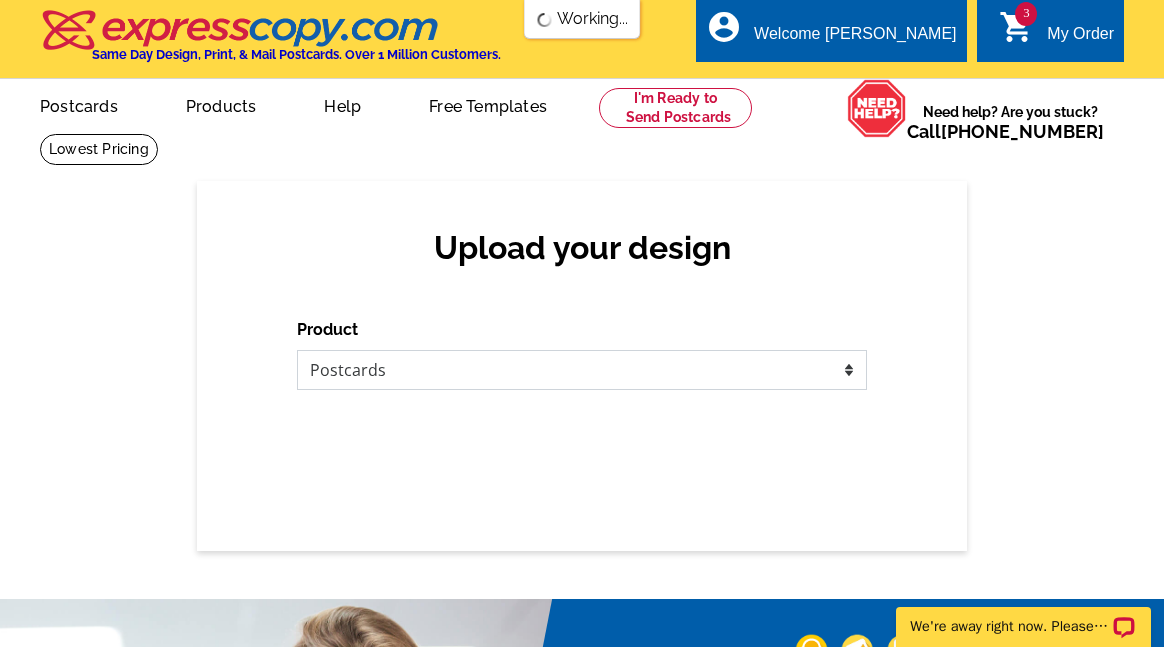 scroll, scrollTop: 0, scrollLeft: 0, axis: both 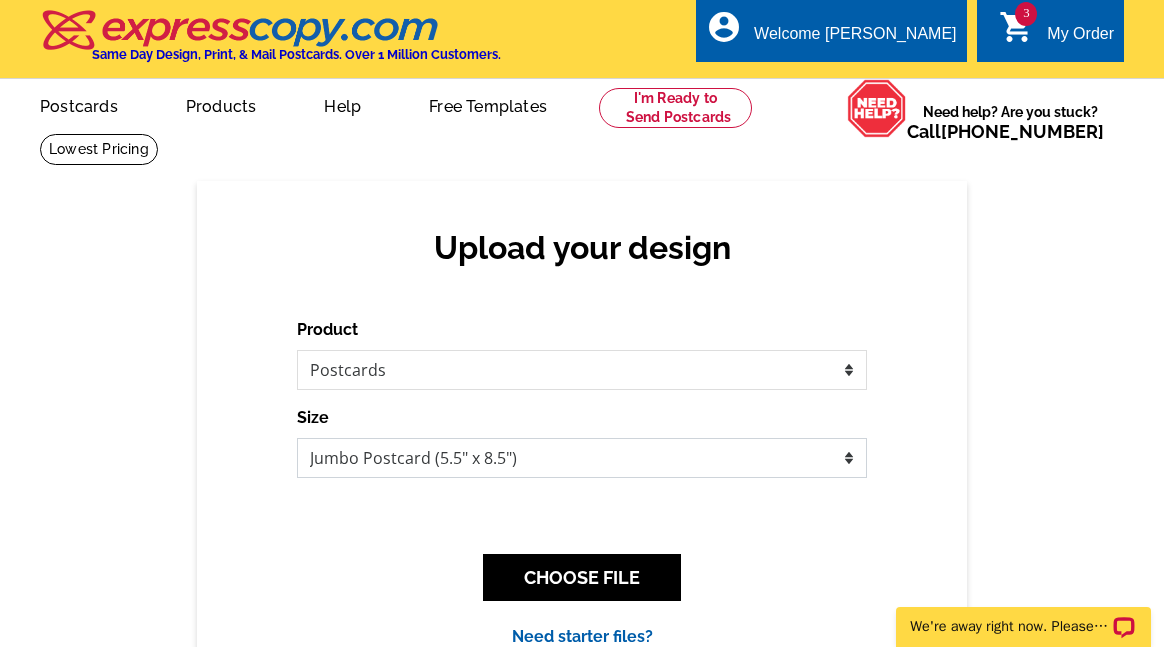click on "Jumbo Postcard (5.5" x 8.5") Regular Postcard (4.25" x 5.6") Panoramic Postcard (5.75" x 11.25") Giant Postcard (8.5" x 11") EDDM Postcard (6.125" x 8.25")" at bounding box center [582, 458] 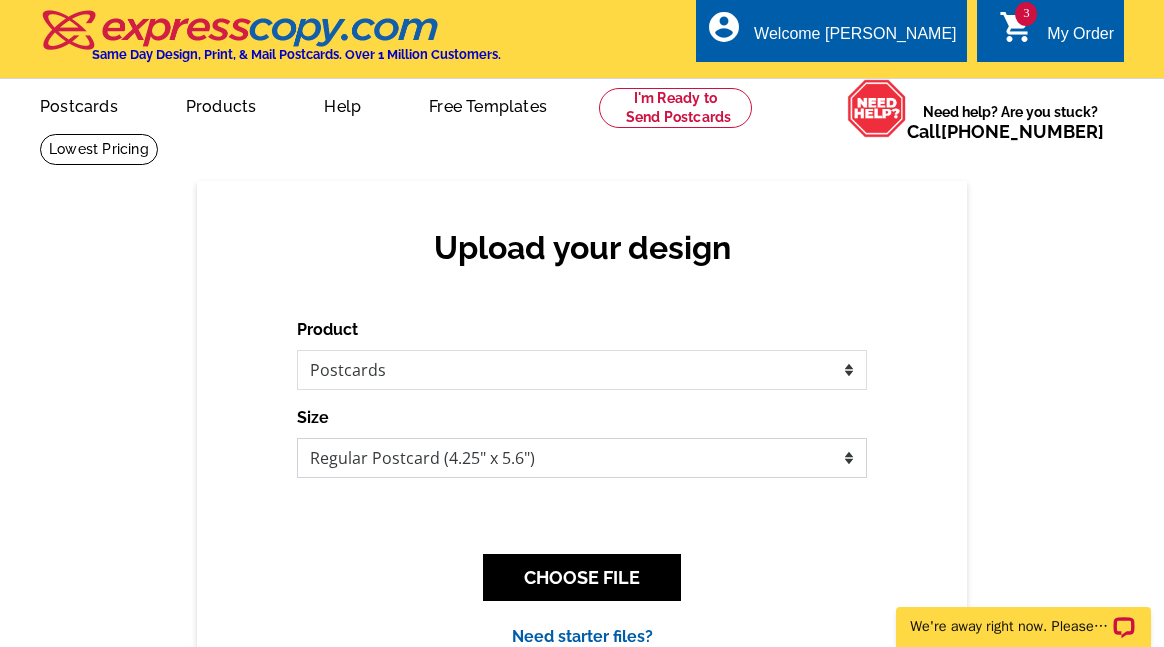 click on "Jumbo Postcard (5.5" x 8.5") Regular Postcard (4.25" x 5.6") Panoramic Postcard (5.75" x 11.25") Giant Postcard (8.5" x 11") EDDM Postcard (6.125" x 8.25")" at bounding box center (582, 458) 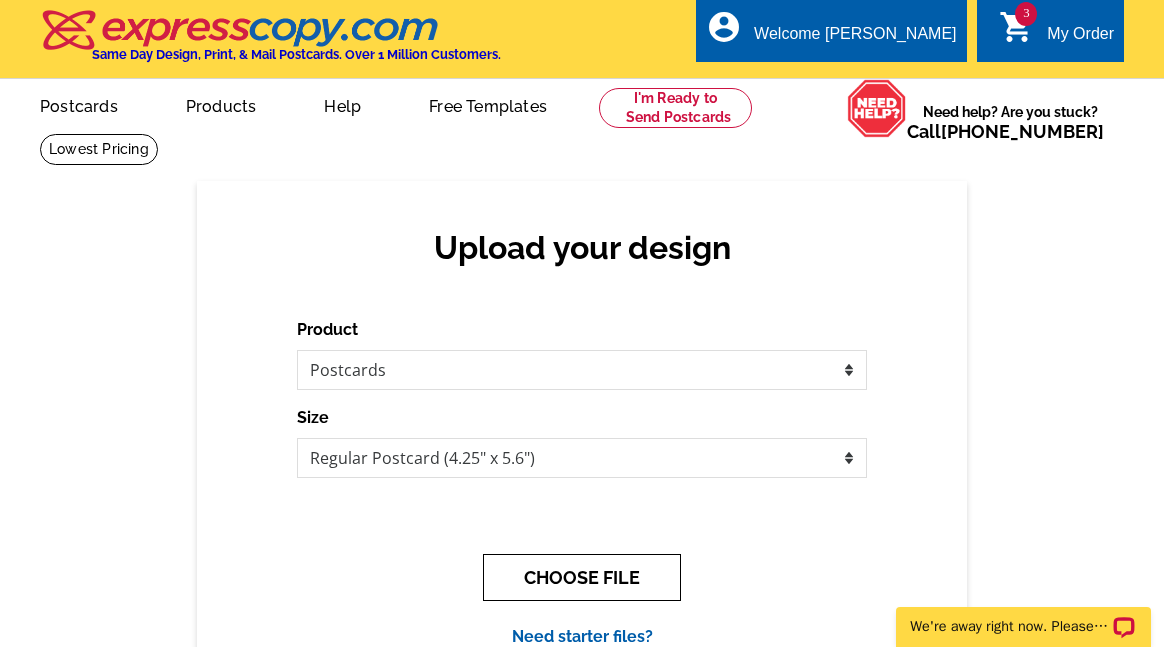 click on "CHOOSE FILE" at bounding box center [582, 577] 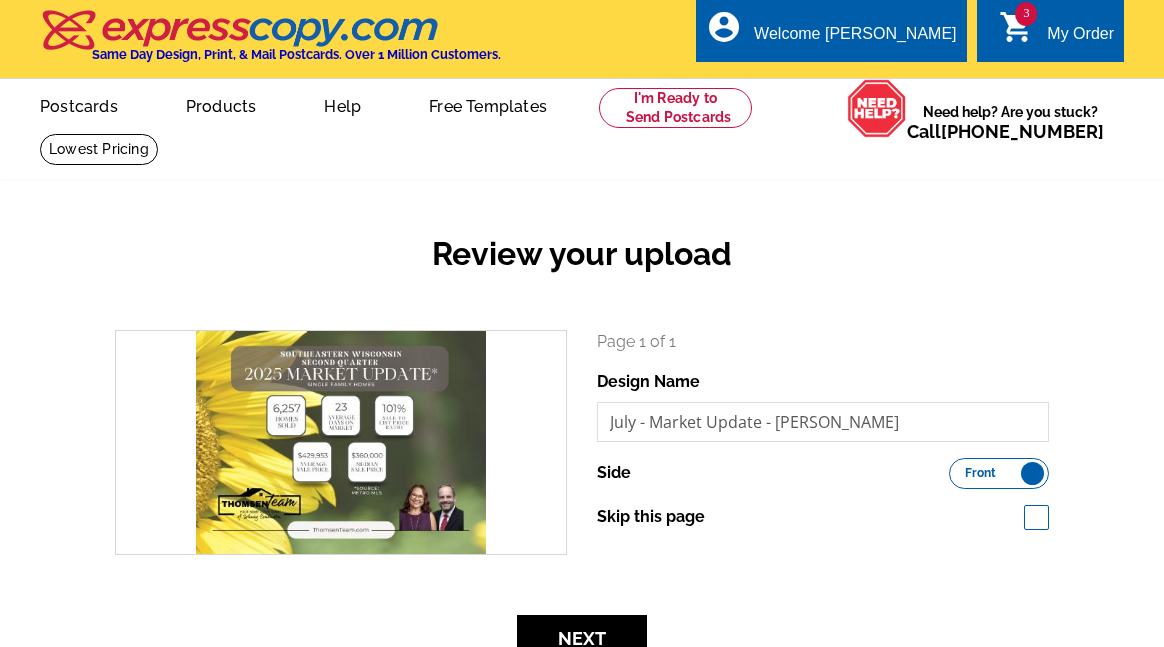 scroll, scrollTop: 0, scrollLeft: 0, axis: both 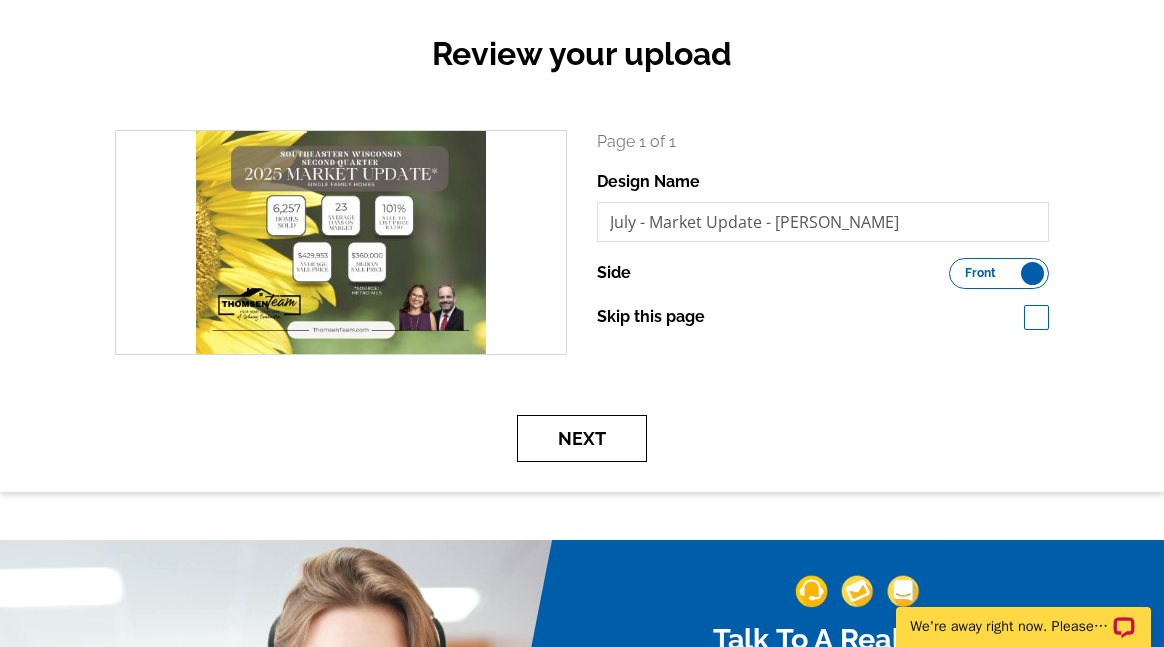click on "Next" at bounding box center [582, 438] 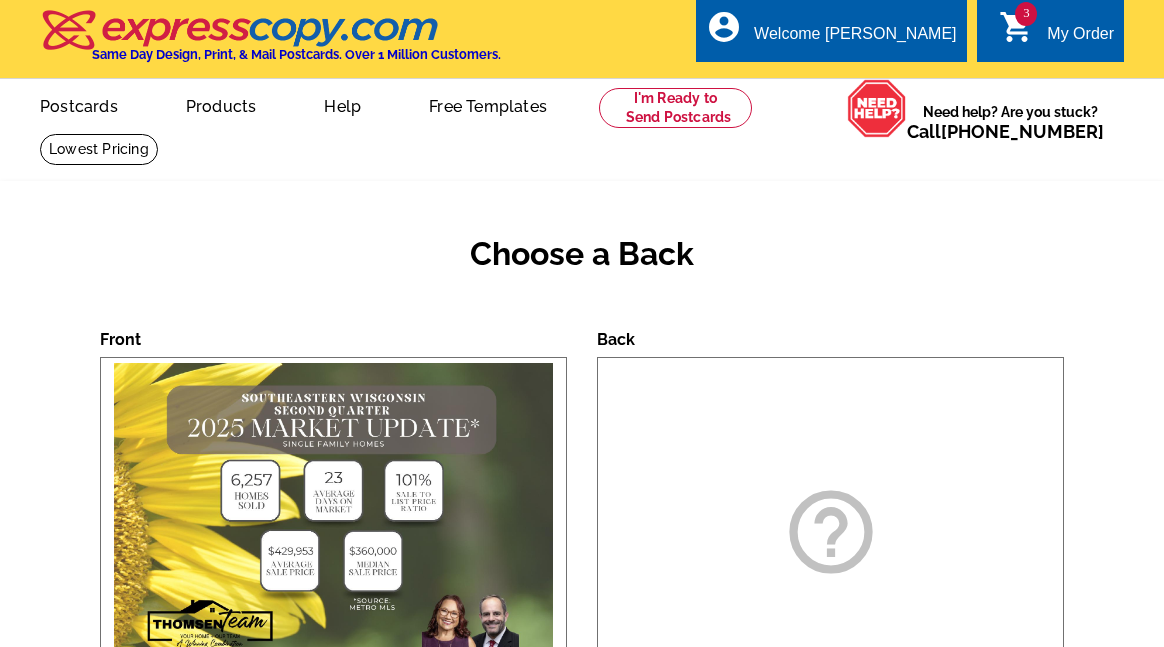 scroll, scrollTop: 0, scrollLeft: 0, axis: both 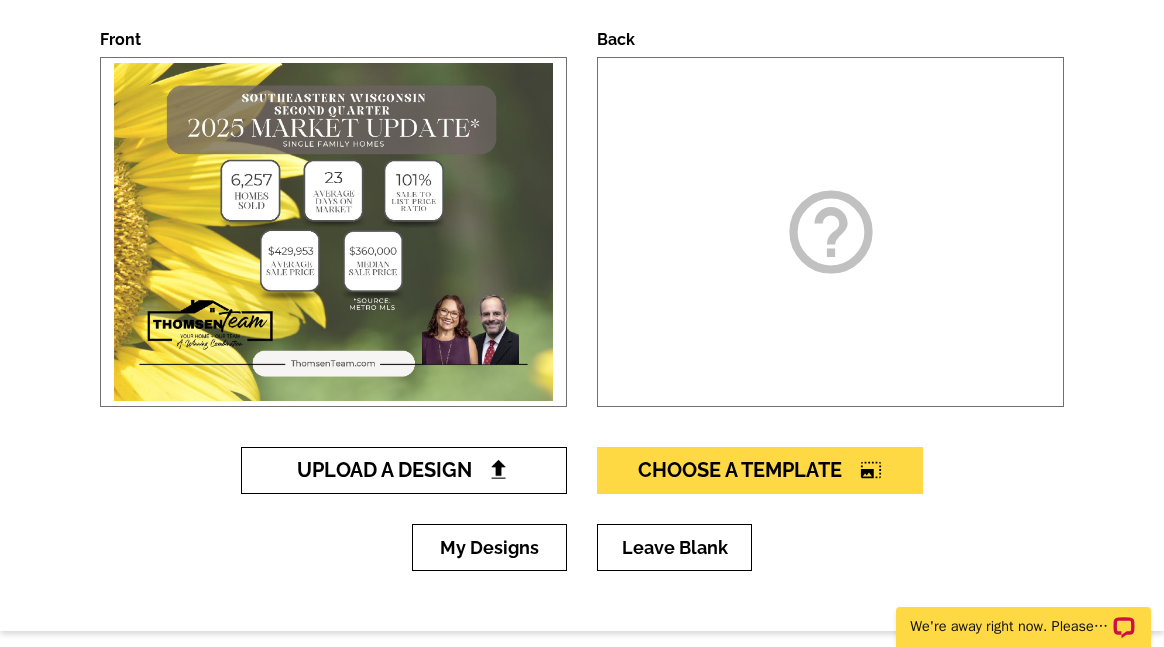 click on "Upload A Design" at bounding box center (404, 470) 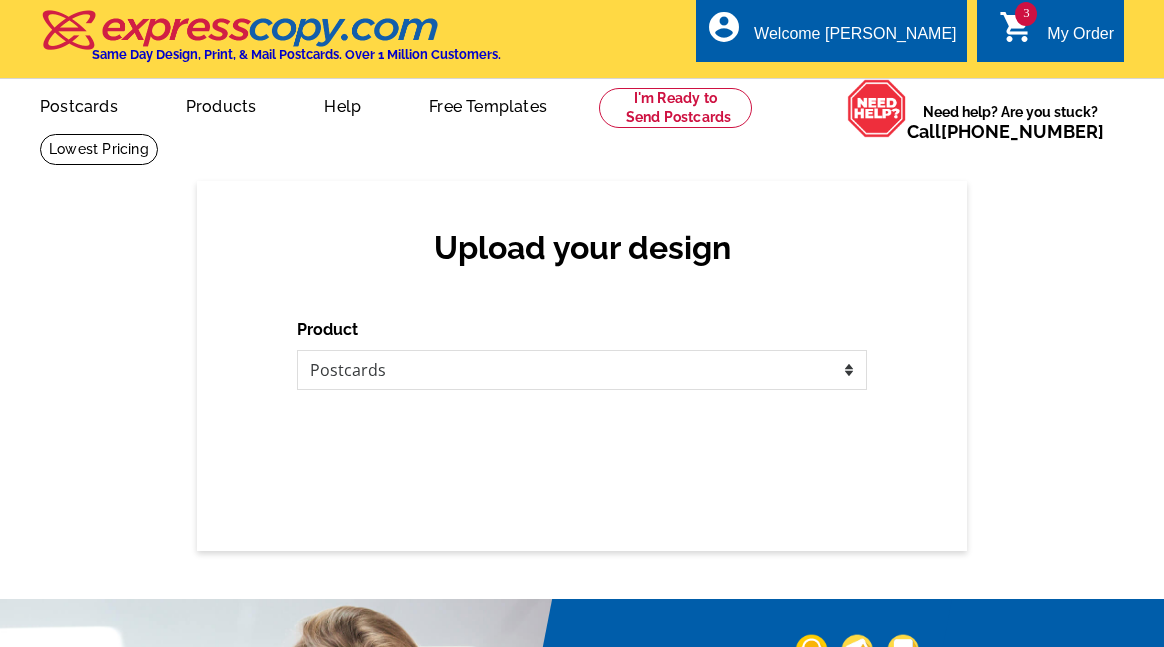 scroll, scrollTop: 0, scrollLeft: 0, axis: both 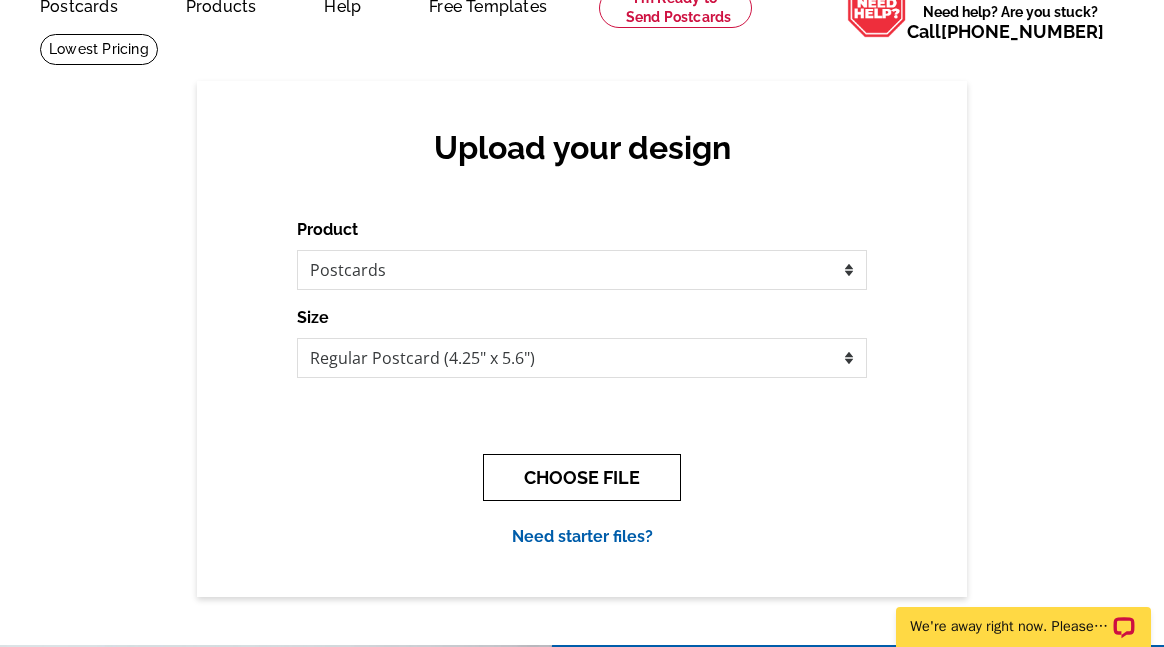 click on "CHOOSE FILE" at bounding box center [582, 477] 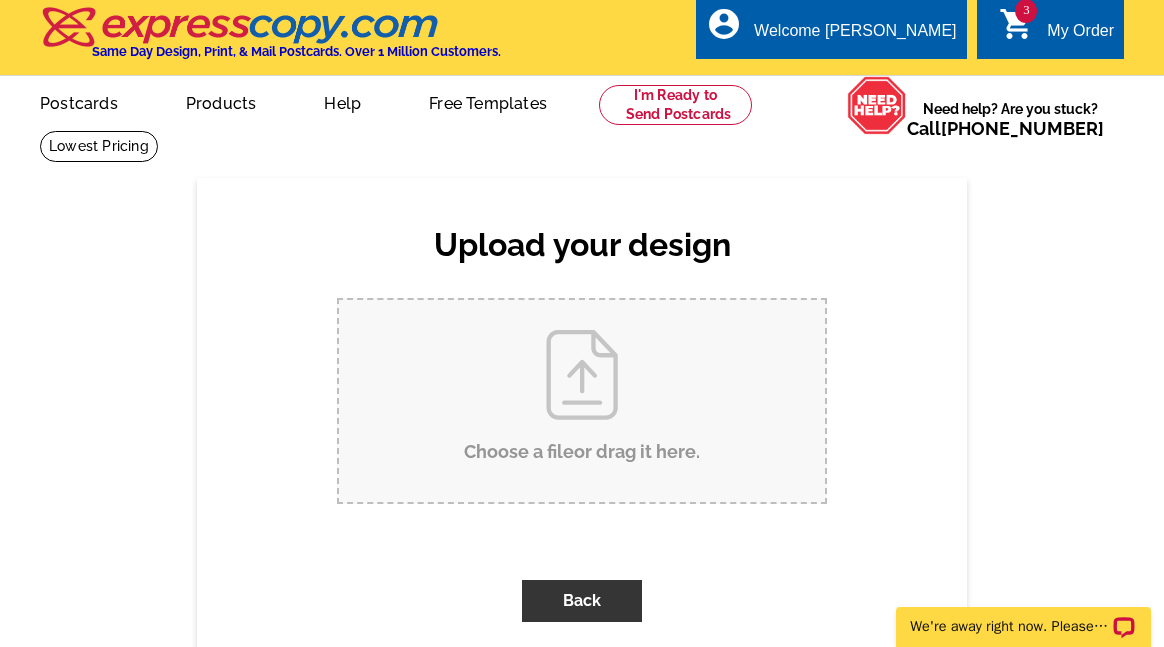 scroll, scrollTop: 0, scrollLeft: 0, axis: both 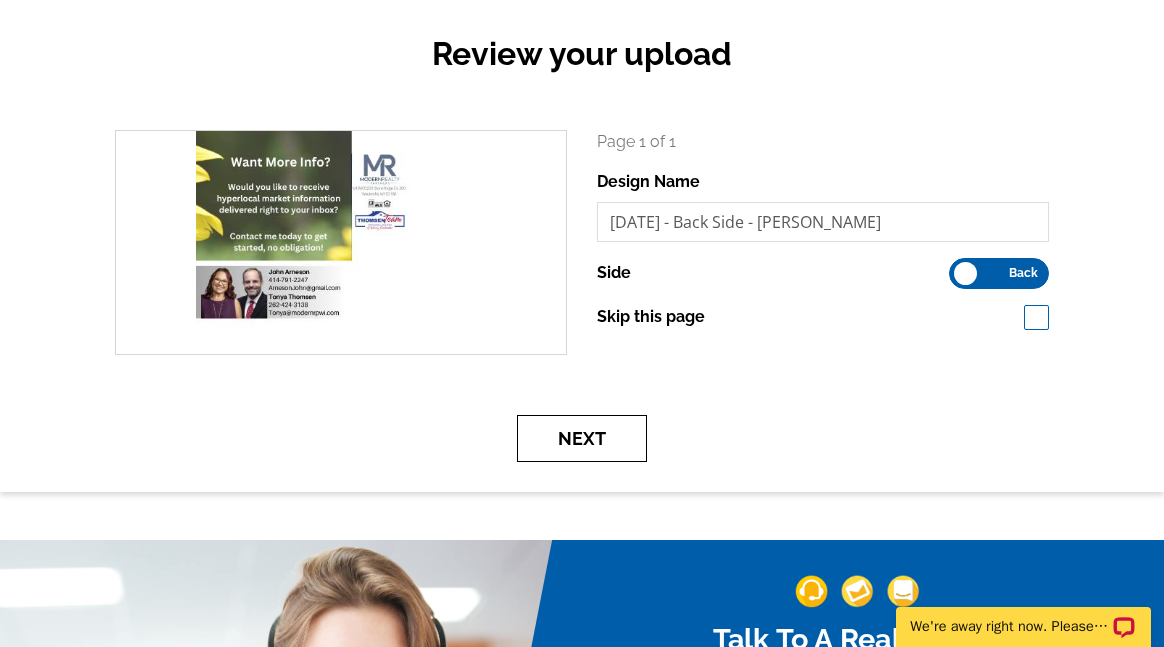 click on "Next" at bounding box center [582, 438] 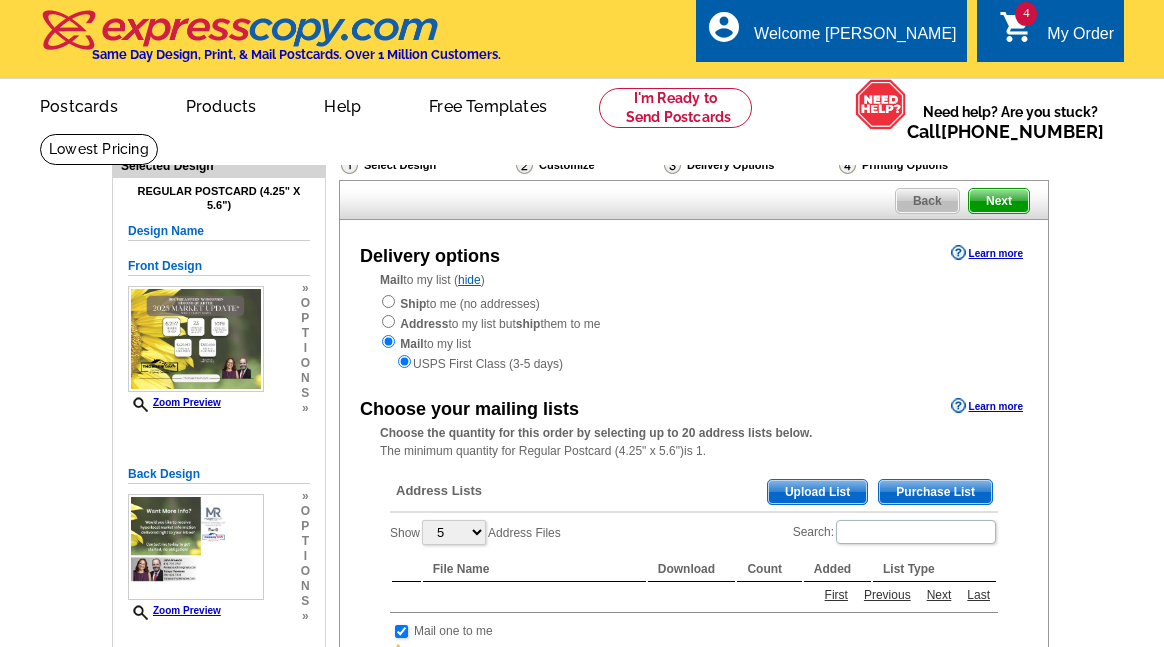 scroll, scrollTop: 0, scrollLeft: 0, axis: both 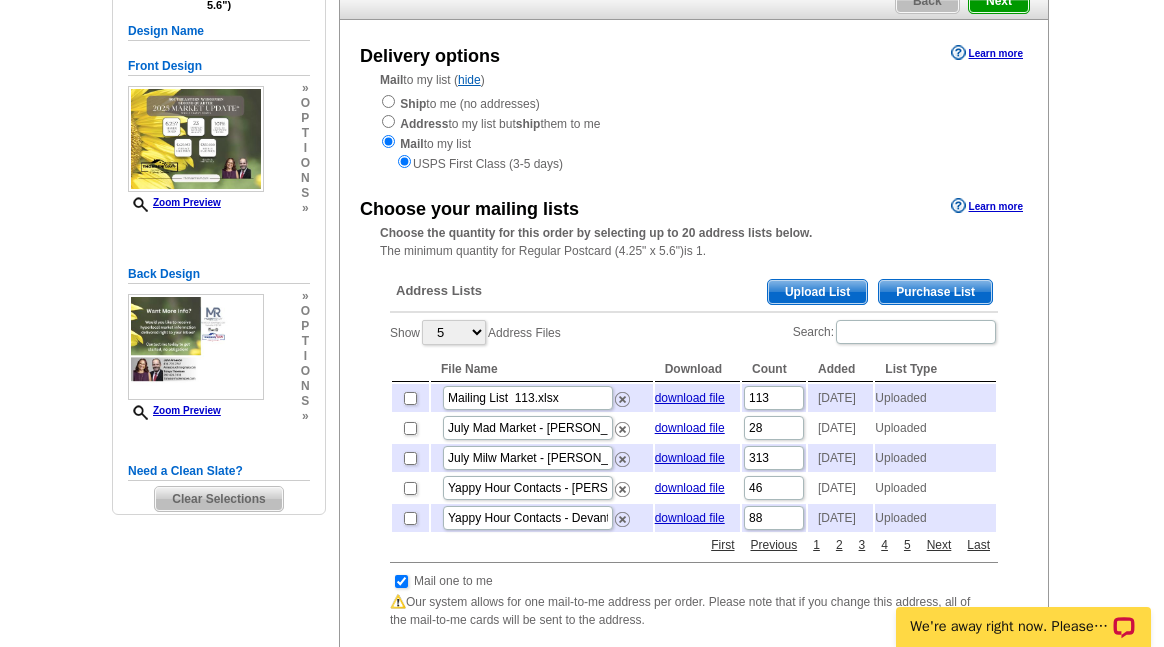 click on "Upload List" at bounding box center (817, 292) 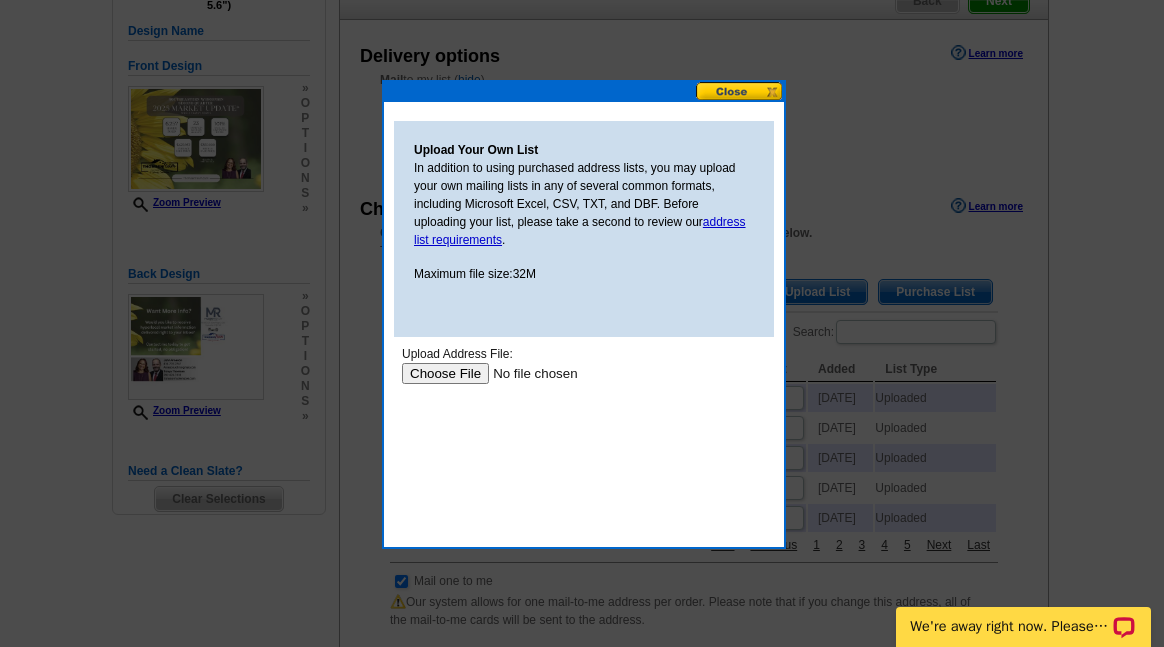 scroll, scrollTop: 0, scrollLeft: 0, axis: both 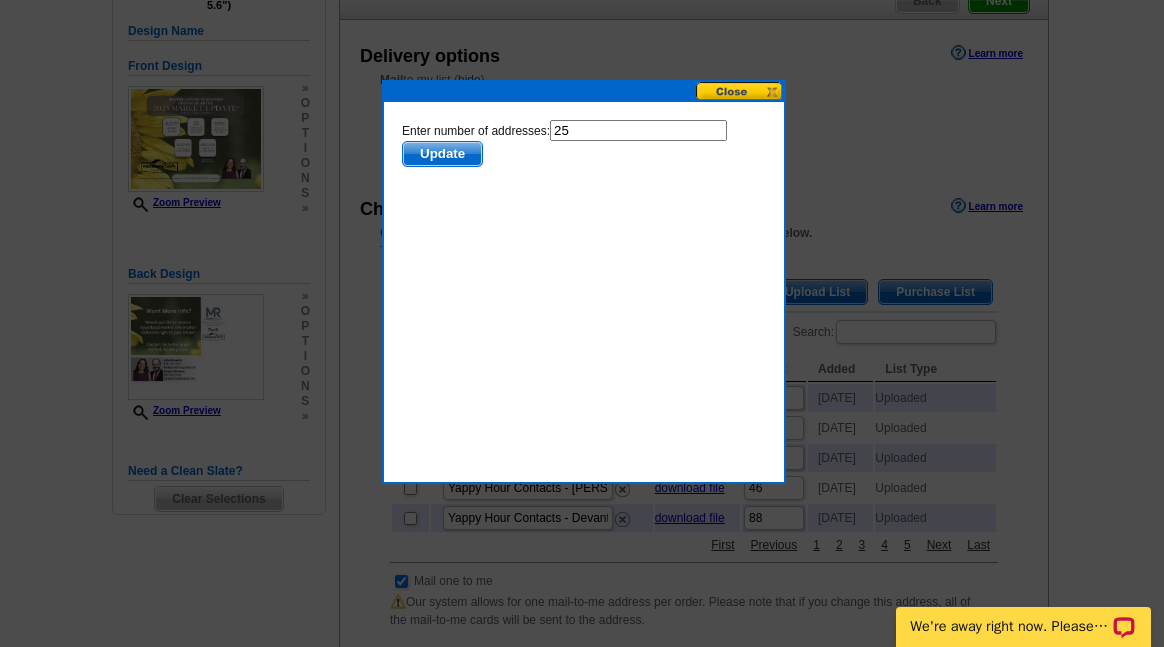 click on "25" at bounding box center (638, 130) 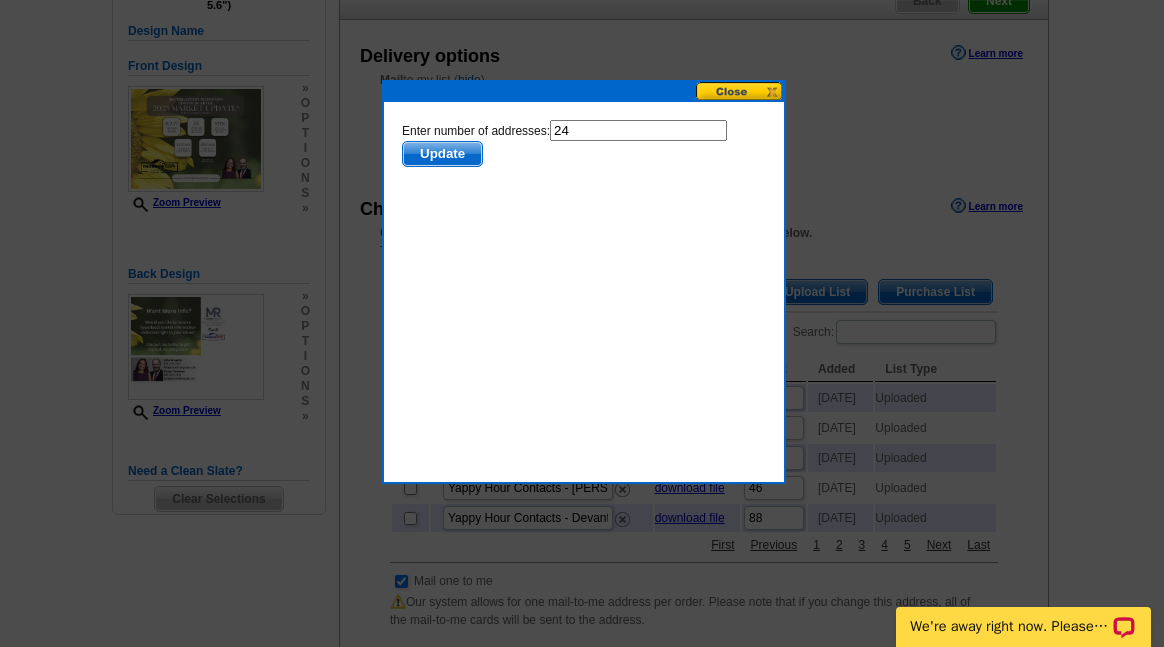 type on "24" 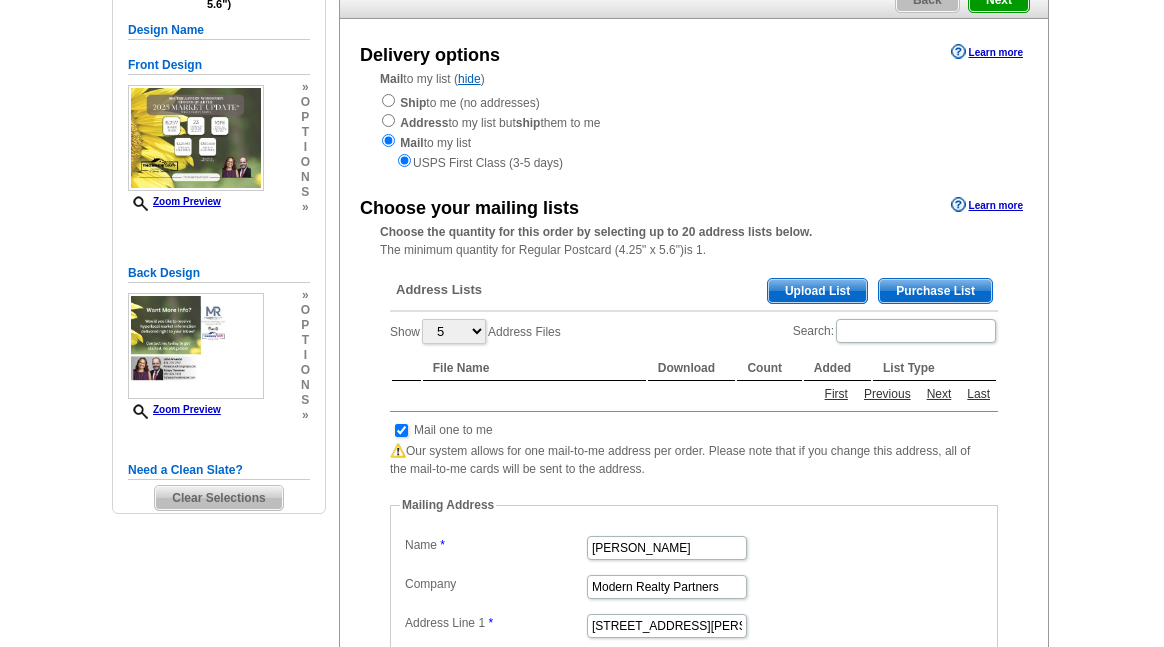 scroll, scrollTop: 200, scrollLeft: 0, axis: vertical 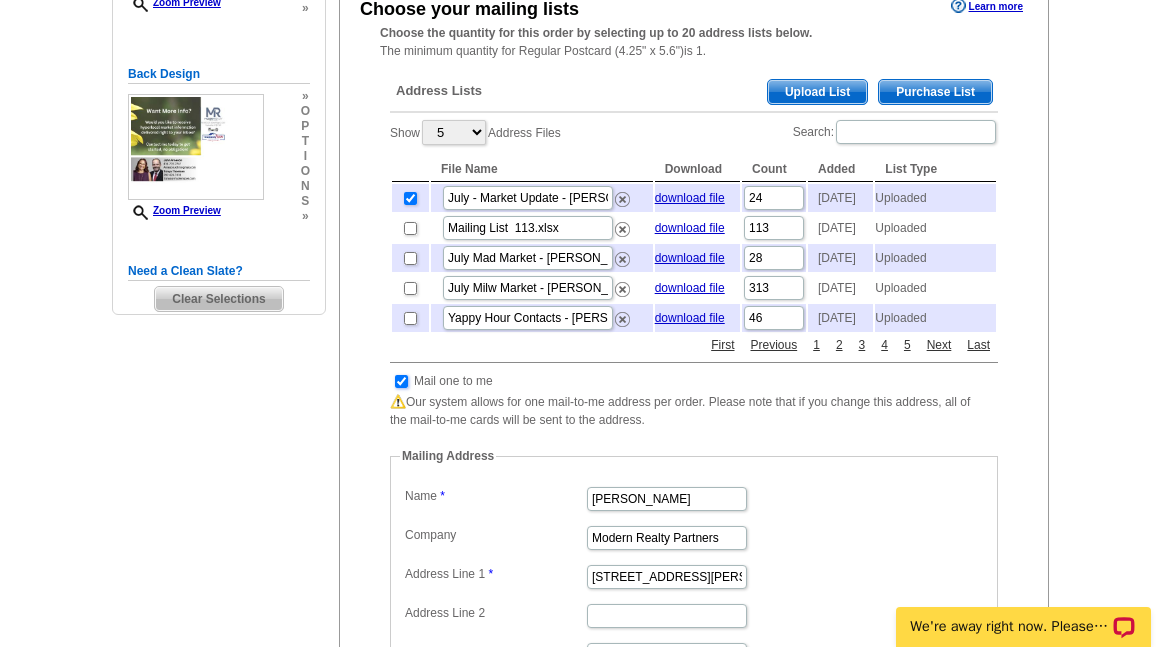 click at bounding box center (401, 381) 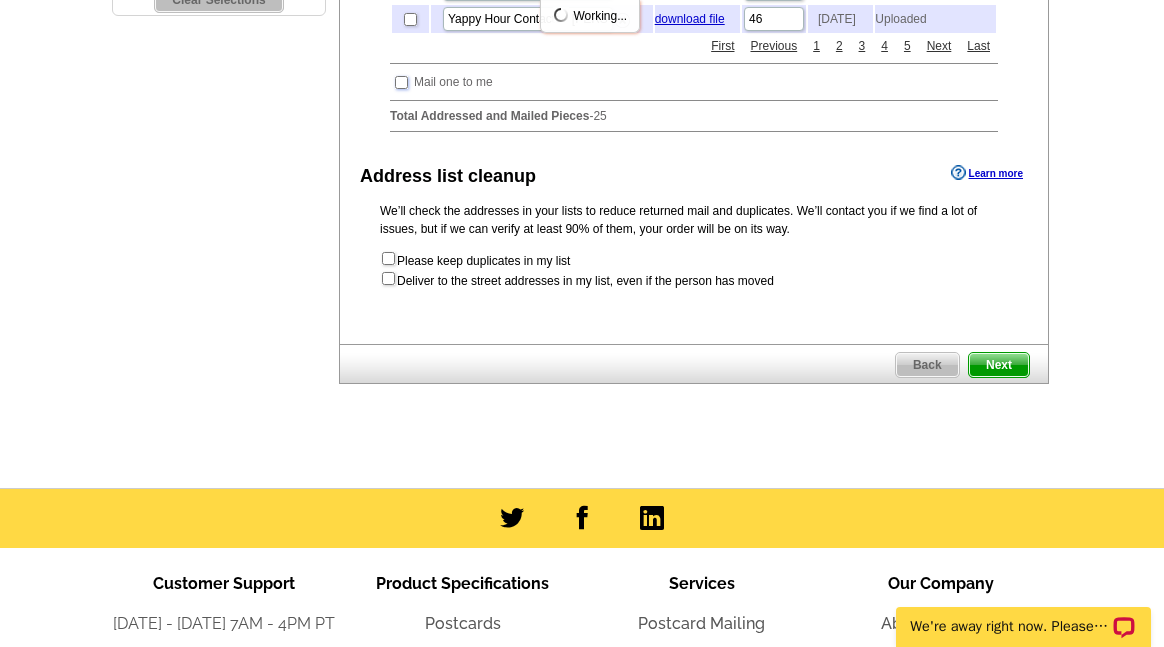 scroll, scrollTop: 700, scrollLeft: 0, axis: vertical 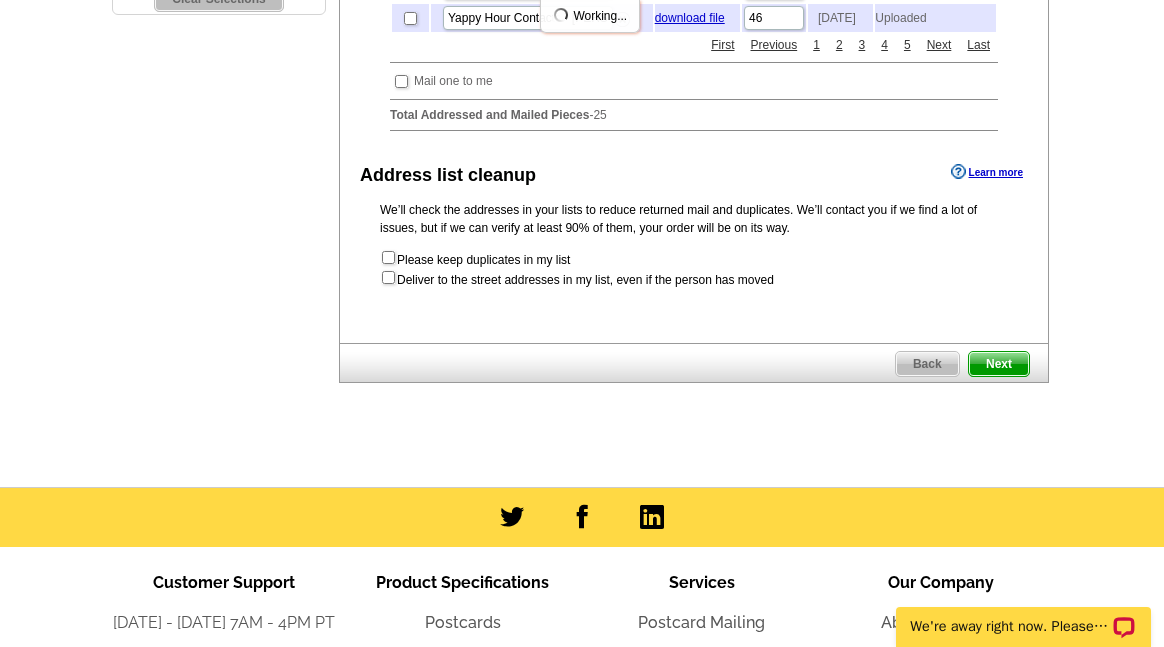 click on "Next" at bounding box center (999, 364) 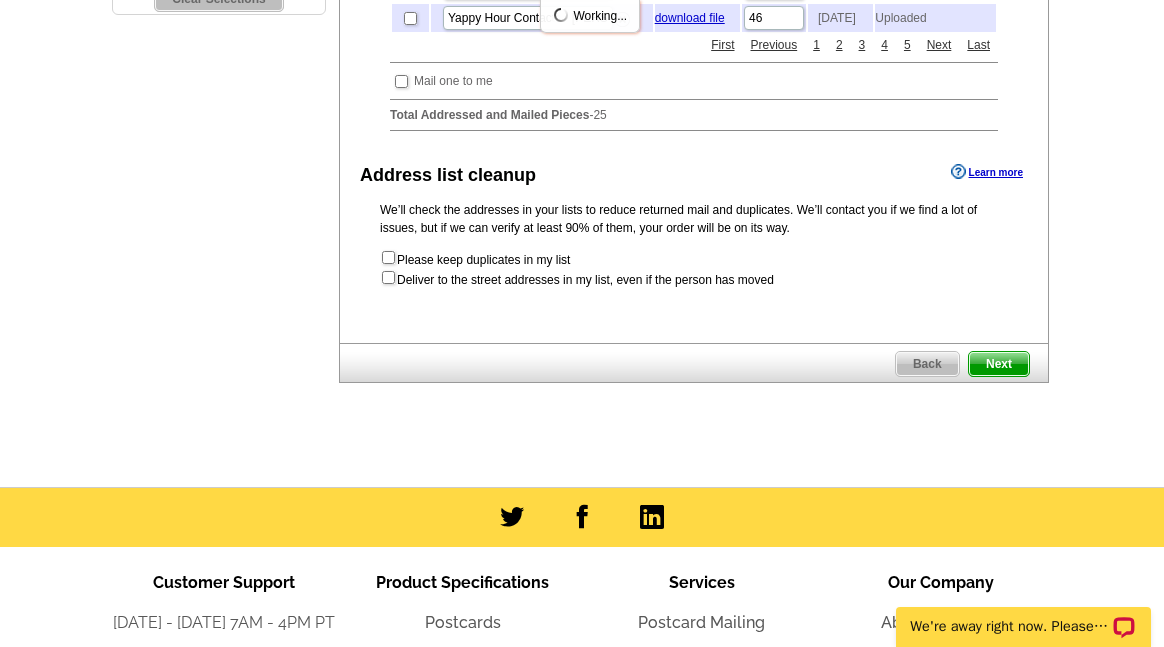 scroll, scrollTop: 0, scrollLeft: 0, axis: both 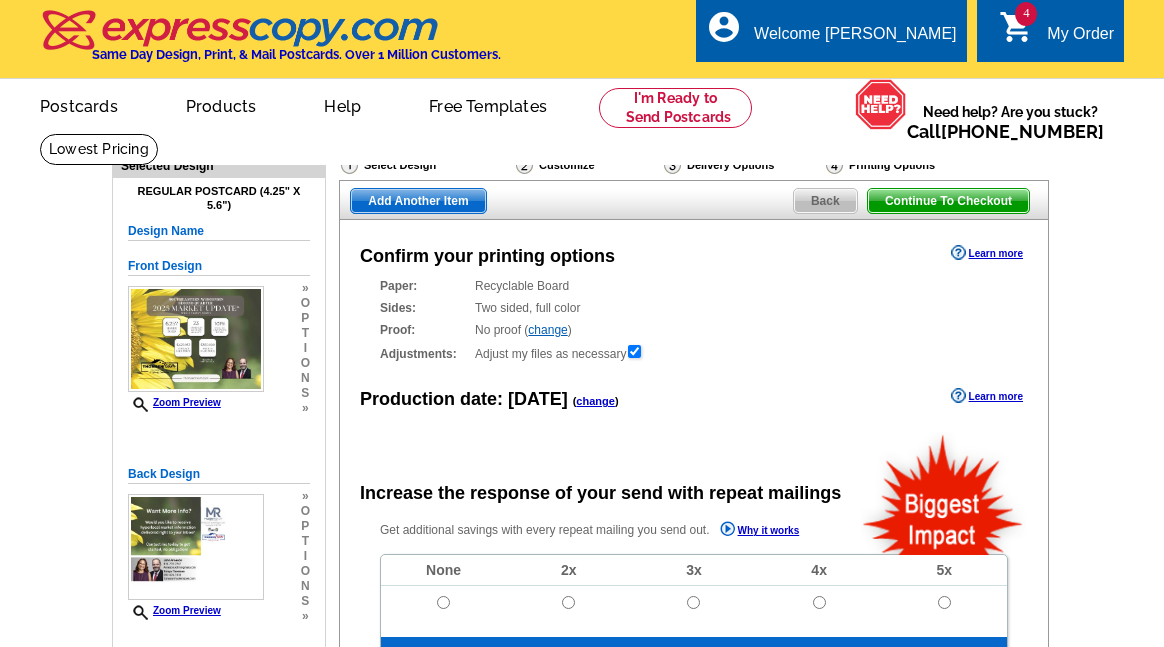 radio on "false" 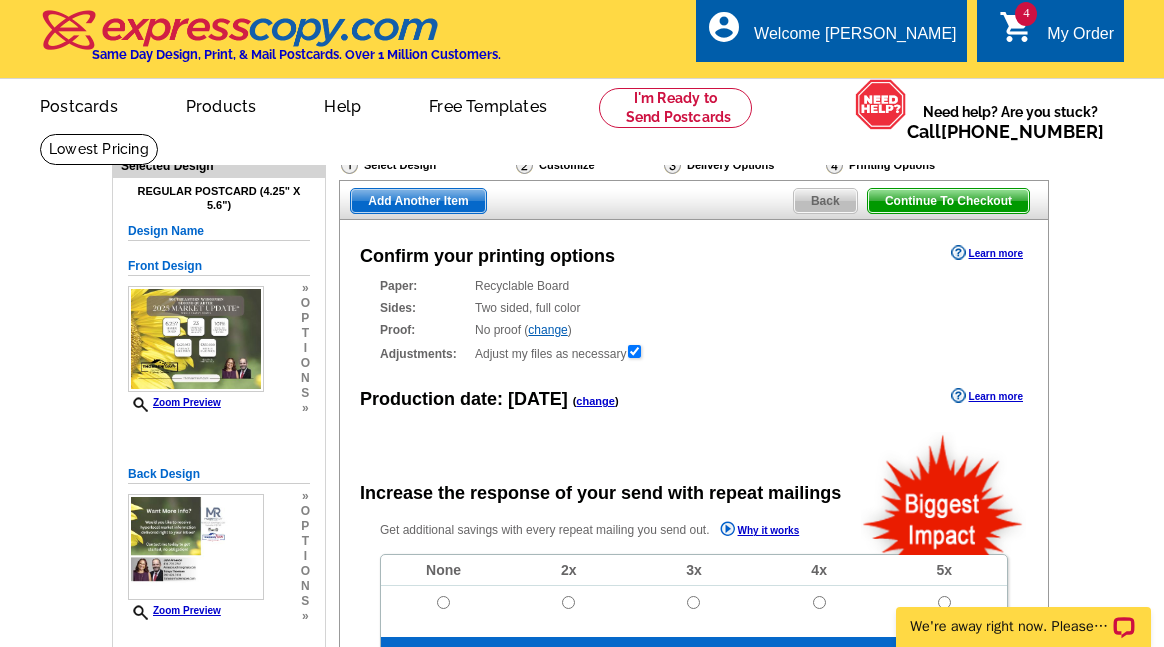 scroll, scrollTop: 0, scrollLeft: 0, axis: both 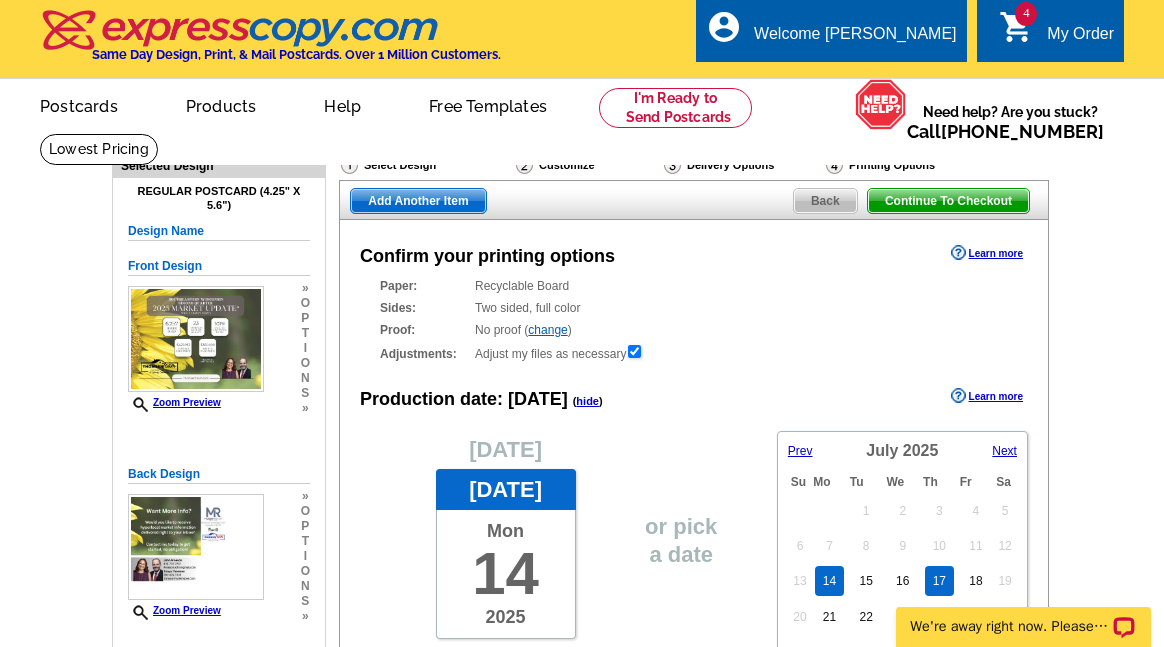 click on "17" at bounding box center [939, 581] 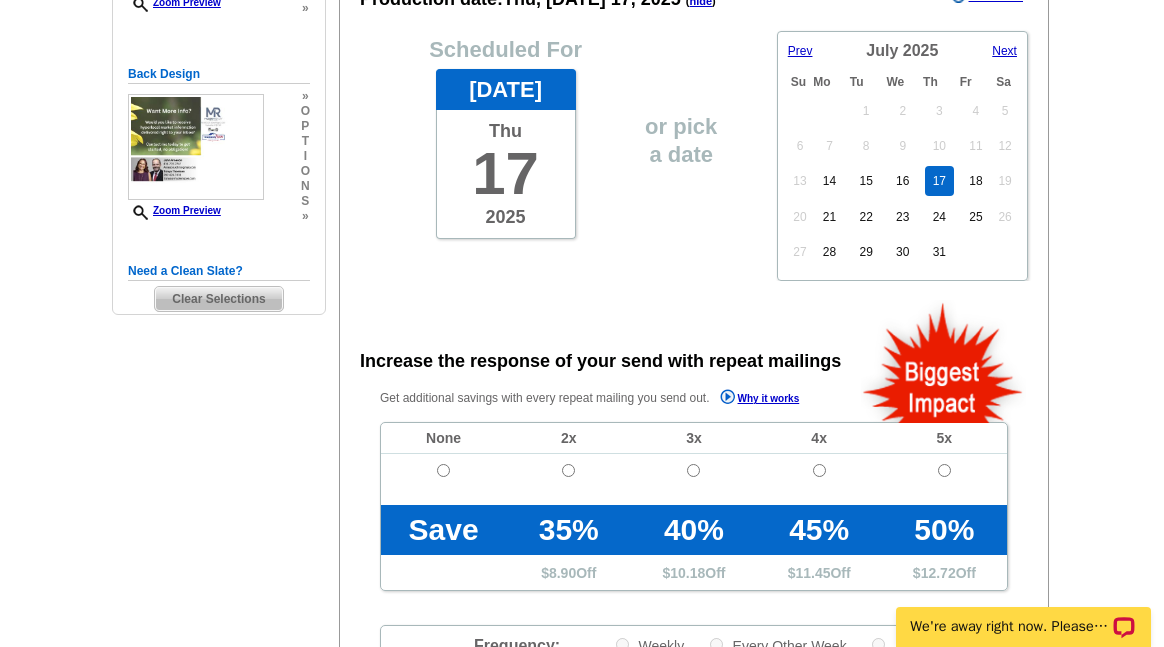 scroll, scrollTop: 500, scrollLeft: 0, axis: vertical 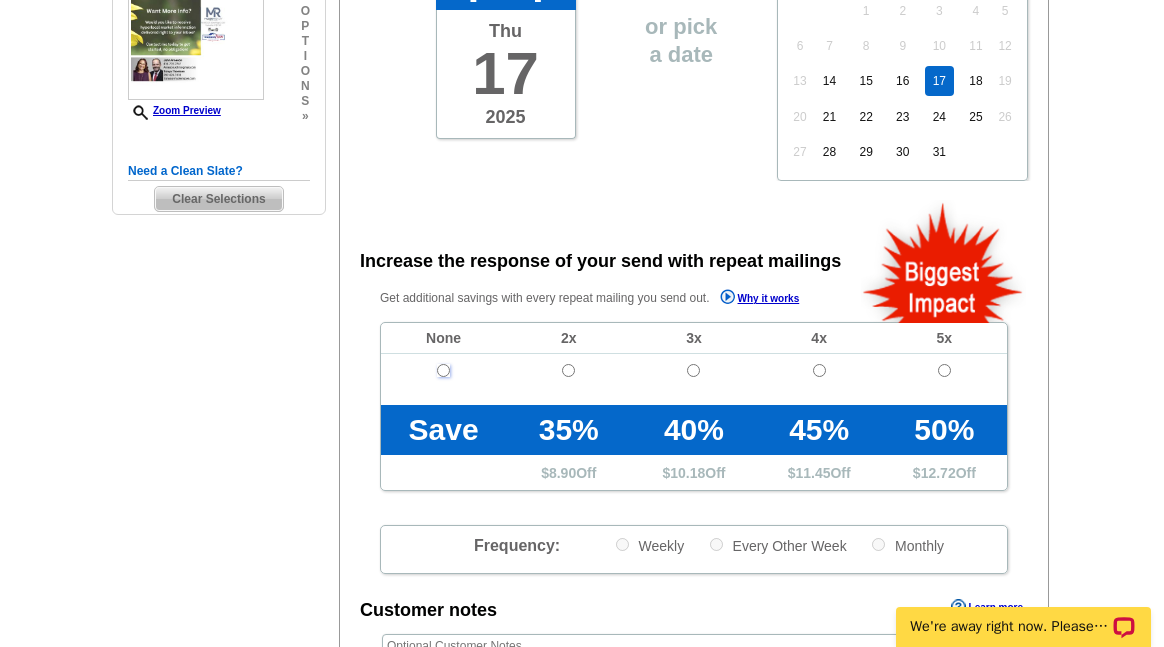 click at bounding box center (443, 370) 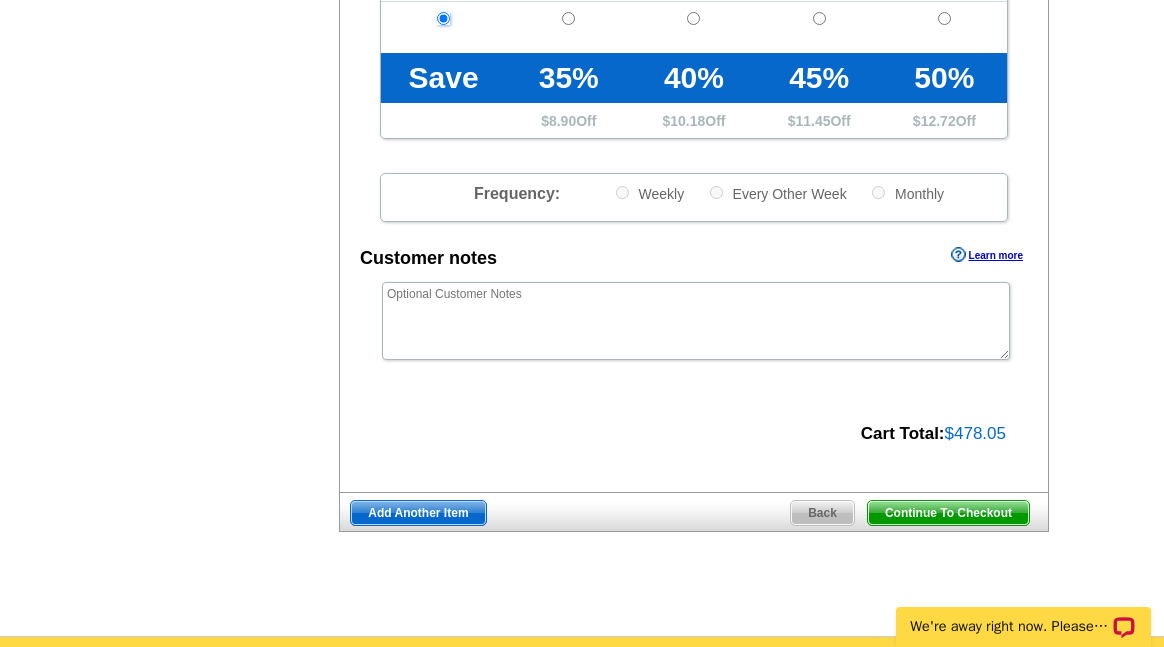 scroll, scrollTop: 900, scrollLeft: 0, axis: vertical 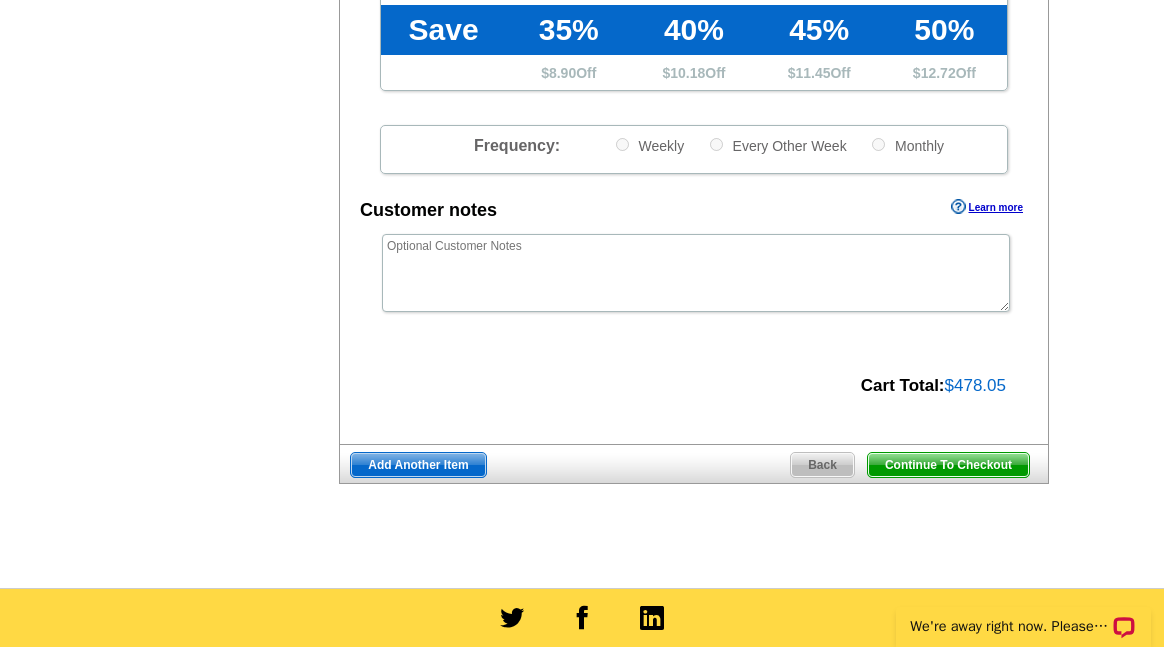 click on "Add Another Item" at bounding box center (418, 465) 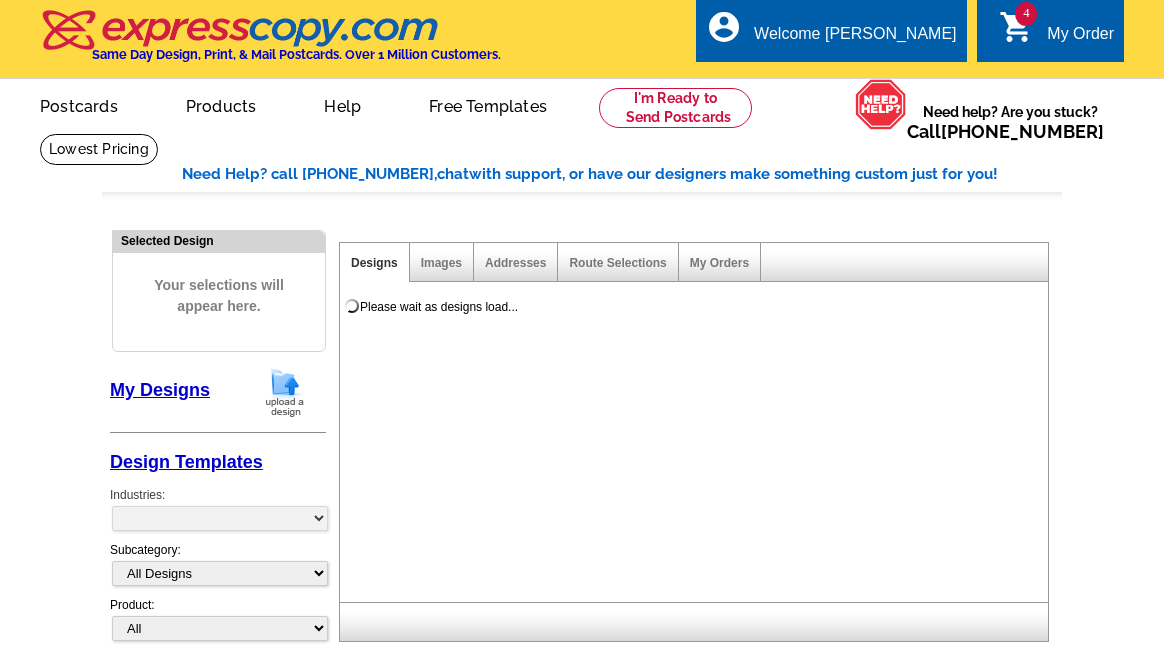 scroll, scrollTop: 0, scrollLeft: 0, axis: both 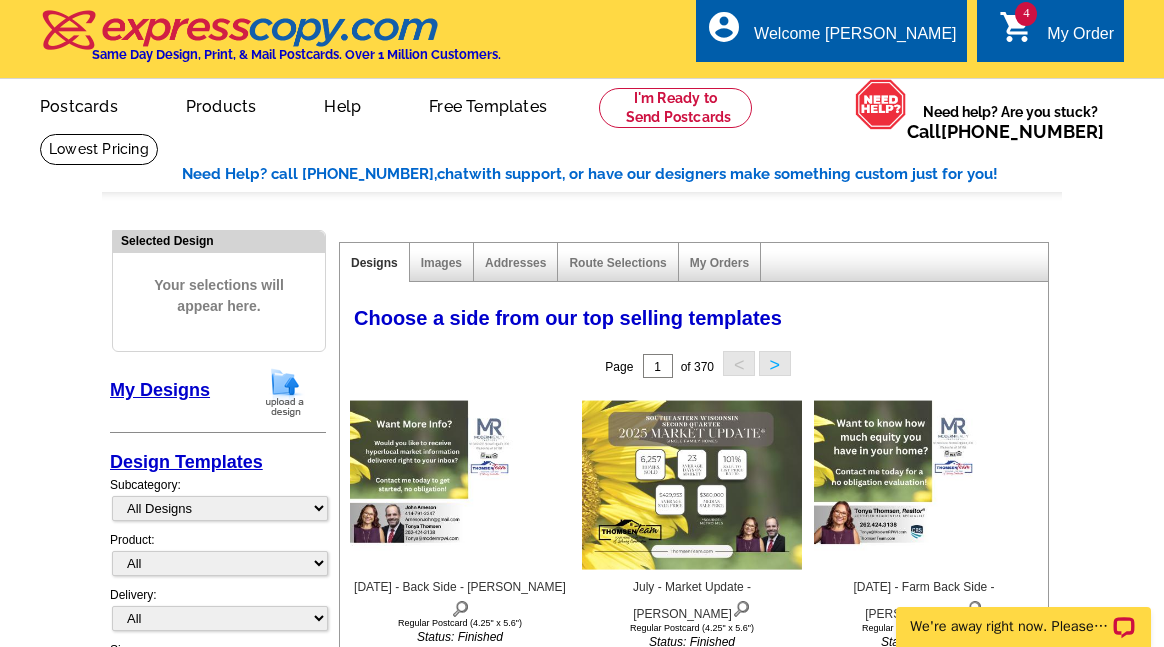 click at bounding box center [285, 392] 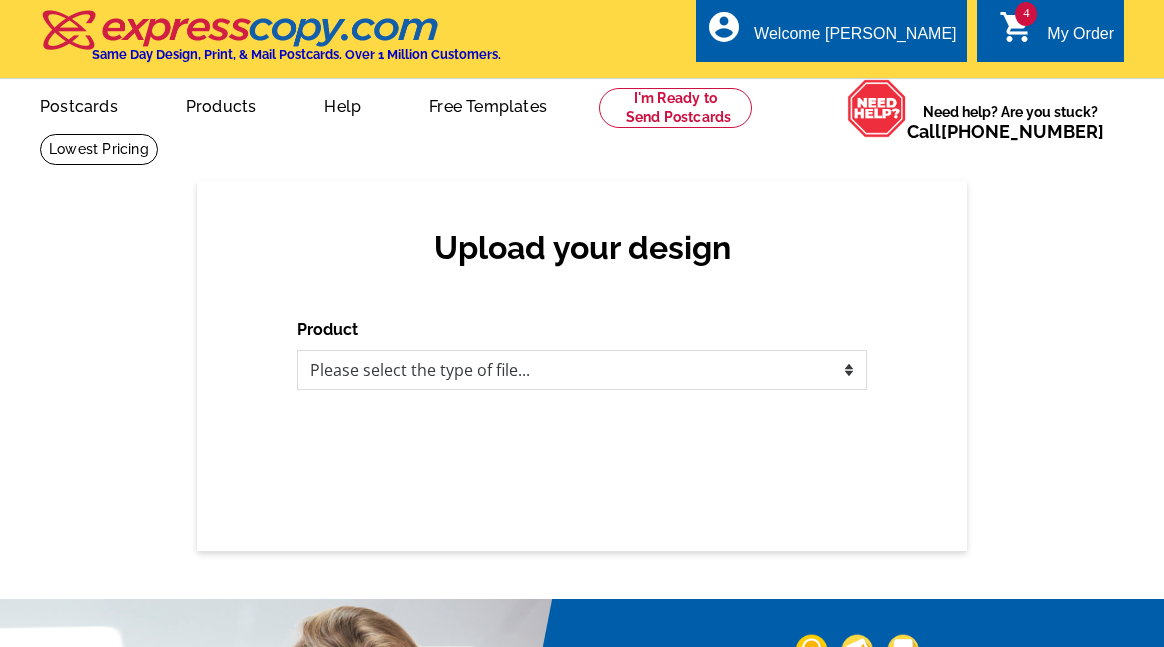 scroll, scrollTop: 0, scrollLeft: 0, axis: both 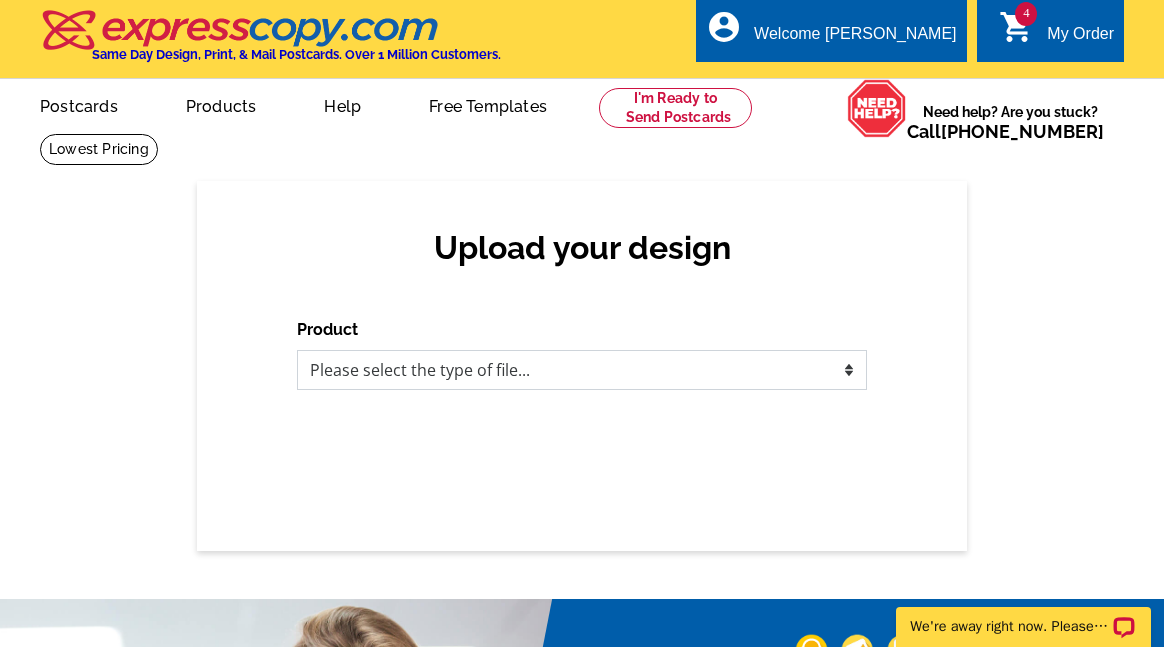 click on "Please select the type of file...
Postcards
Business Cards
Letters and flyers
Greeting Cards
Door Hangers" at bounding box center (582, 370) 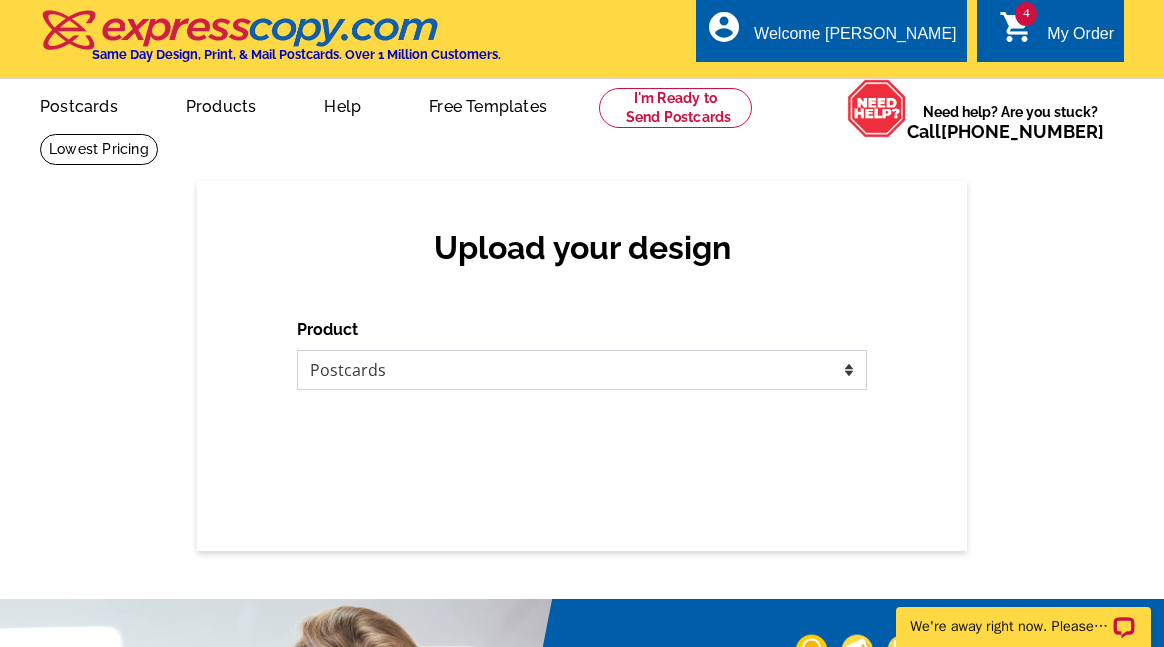 click on "Please select the type of file...
Postcards
Business Cards
Letters and flyers
Greeting Cards
Door Hangers" at bounding box center [582, 370] 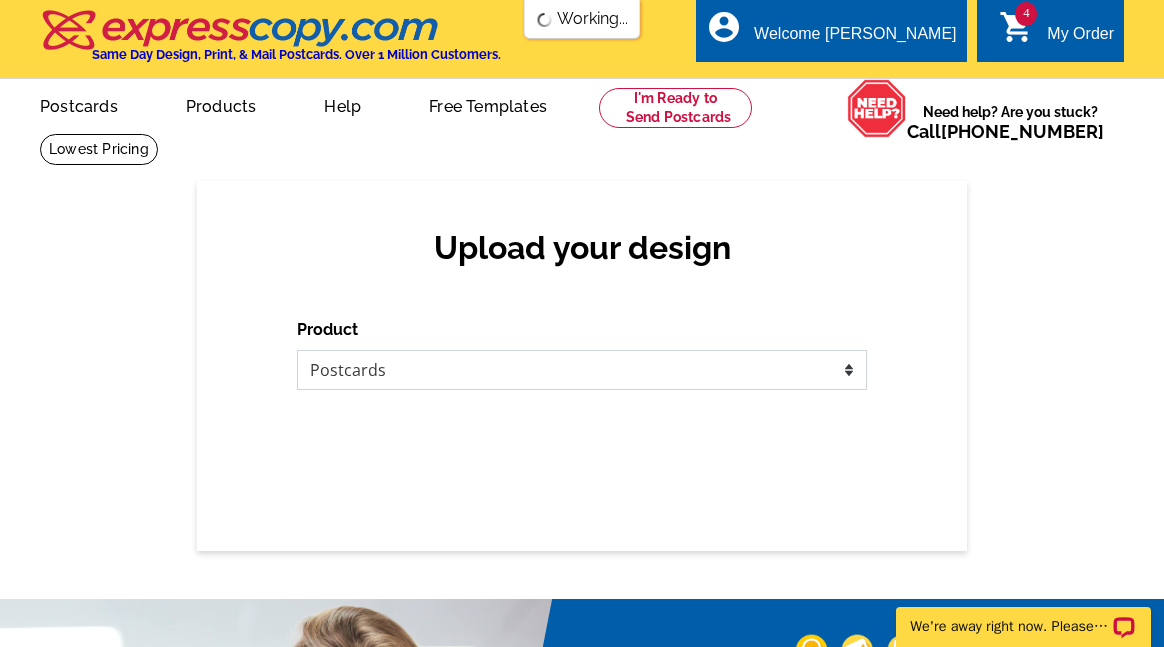 scroll, scrollTop: 0, scrollLeft: 0, axis: both 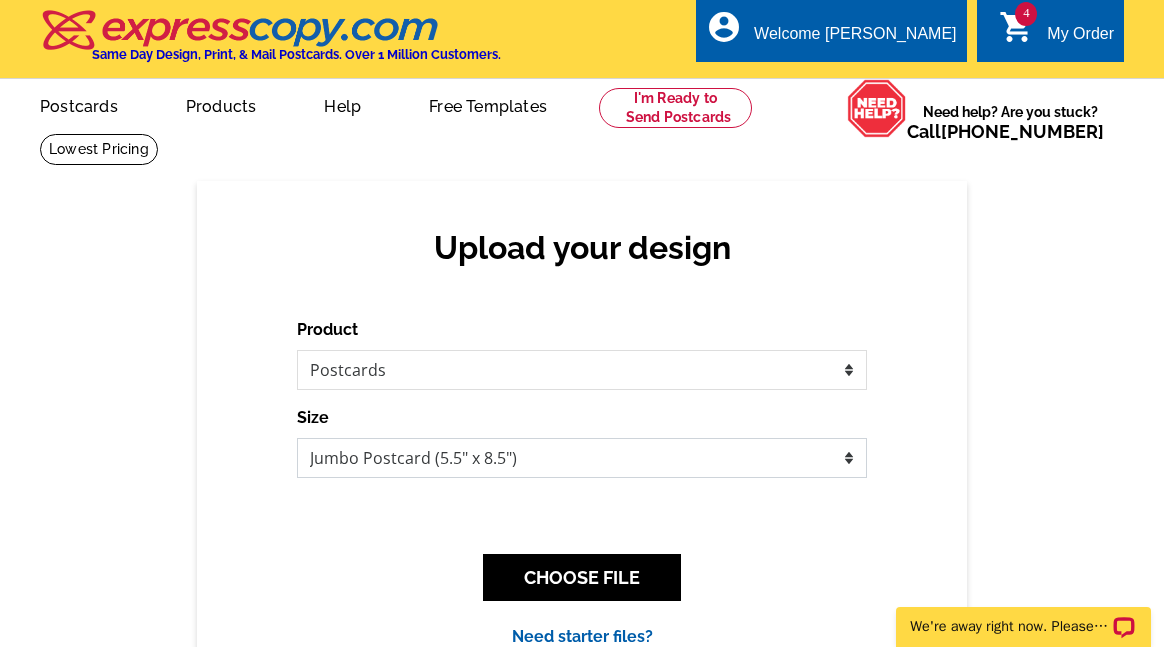 click on "Jumbo Postcard (5.5" x 8.5") Regular Postcard (4.25" x 5.6") Panoramic Postcard (5.75" x 11.25") Giant Postcard (8.5" x 11") EDDM Postcard (6.125" x 8.25")" at bounding box center (582, 458) 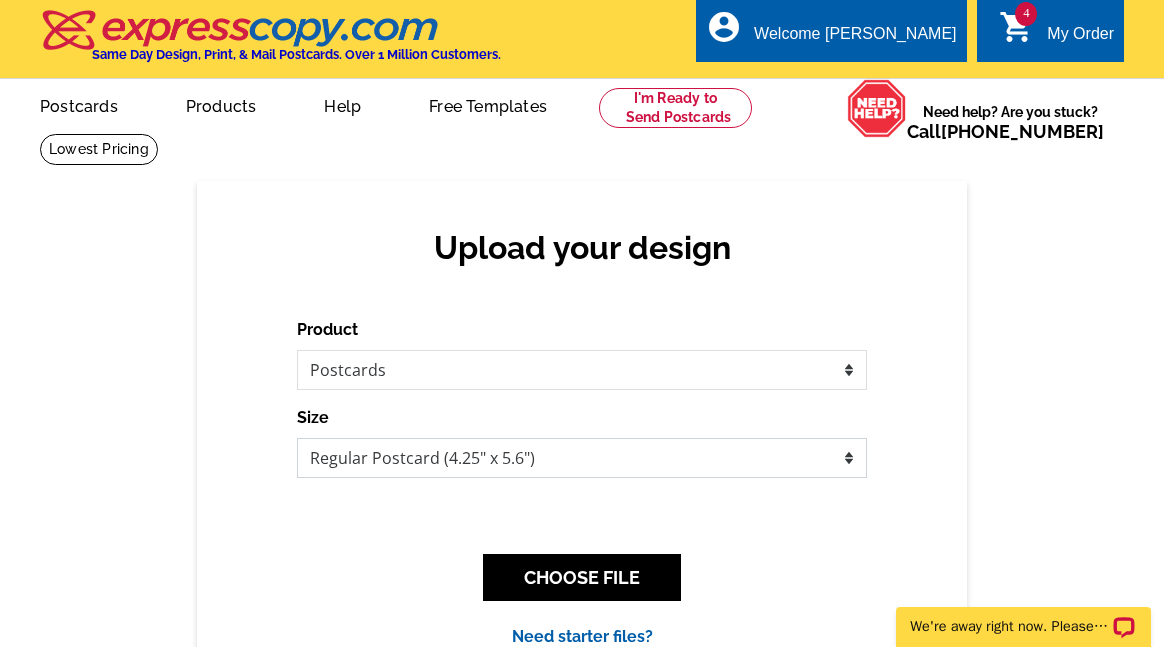 click on "Jumbo Postcard (5.5" x 8.5") Regular Postcard (4.25" x 5.6") Panoramic Postcard (5.75" x 11.25") Giant Postcard (8.5" x 11") EDDM Postcard (6.125" x 8.25")" at bounding box center (582, 458) 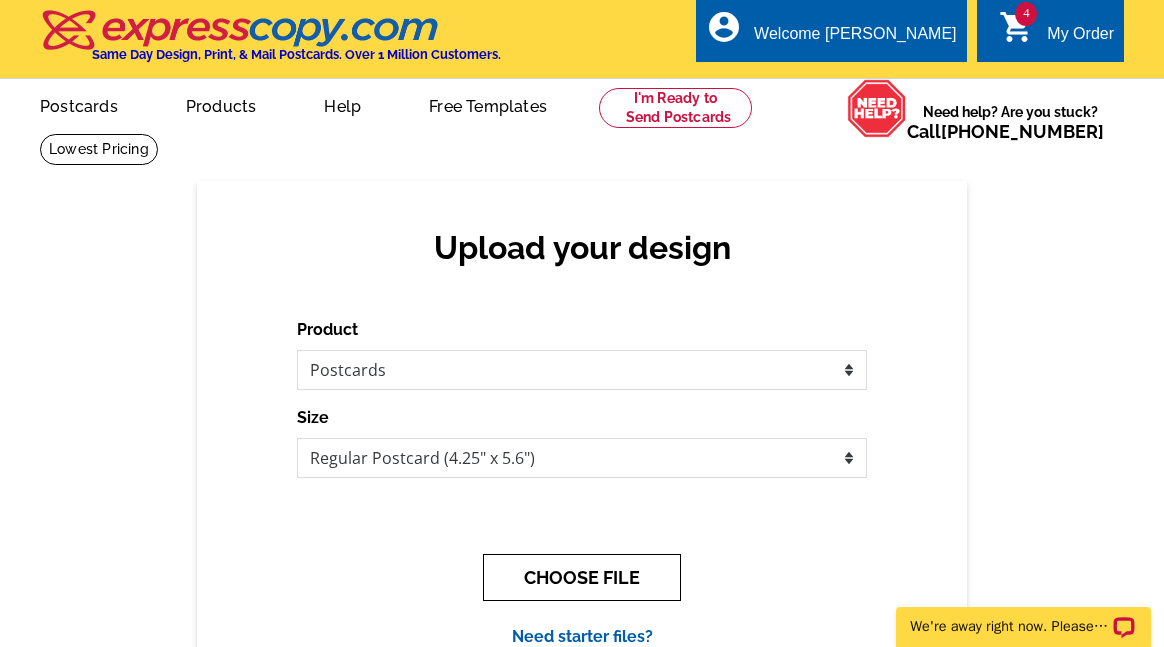 click on "CHOOSE FILE" at bounding box center [582, 577] 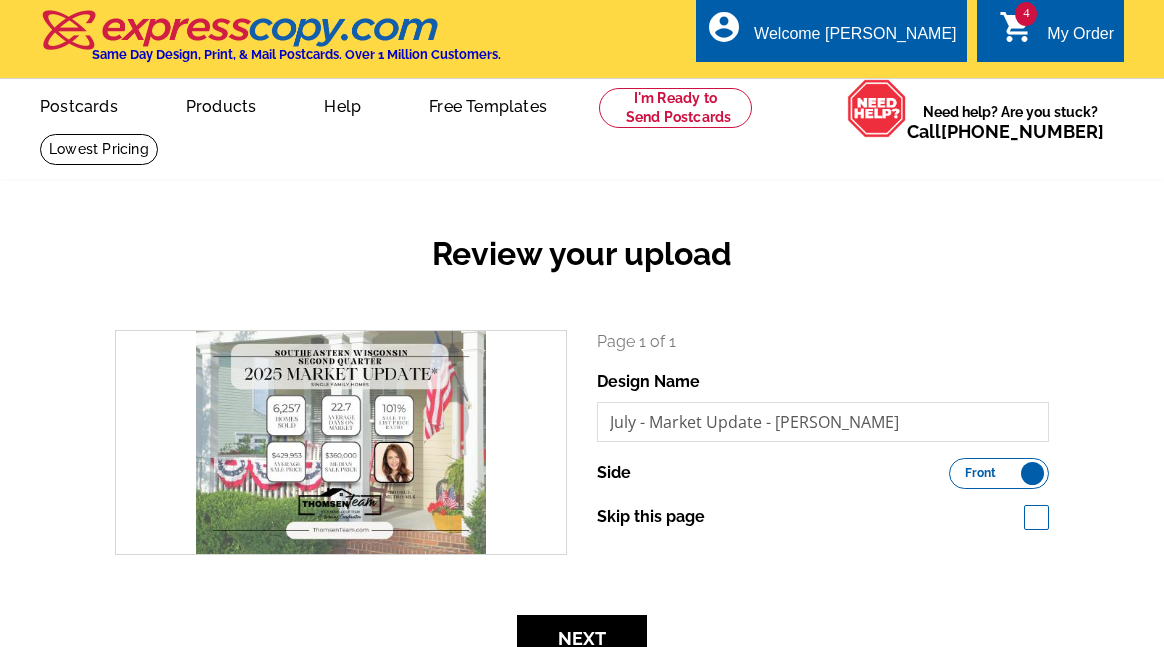 scroll, scrollTop: 0, scrollLeft: 0, axis: both 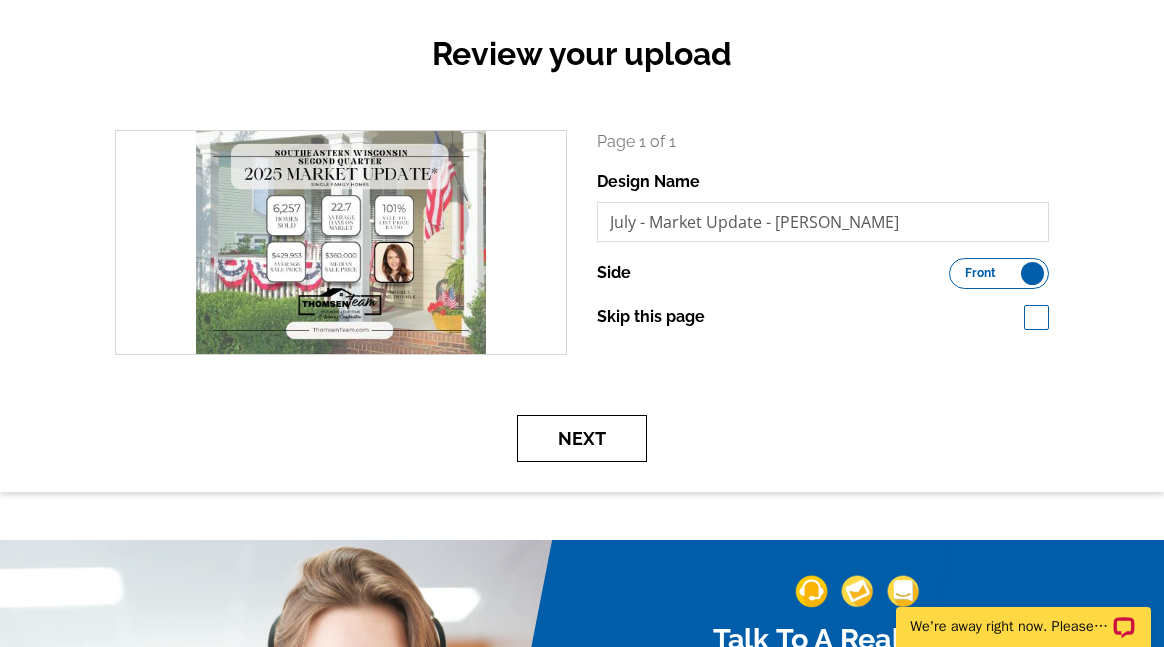click on "Next" at bounding box center [582, 438] 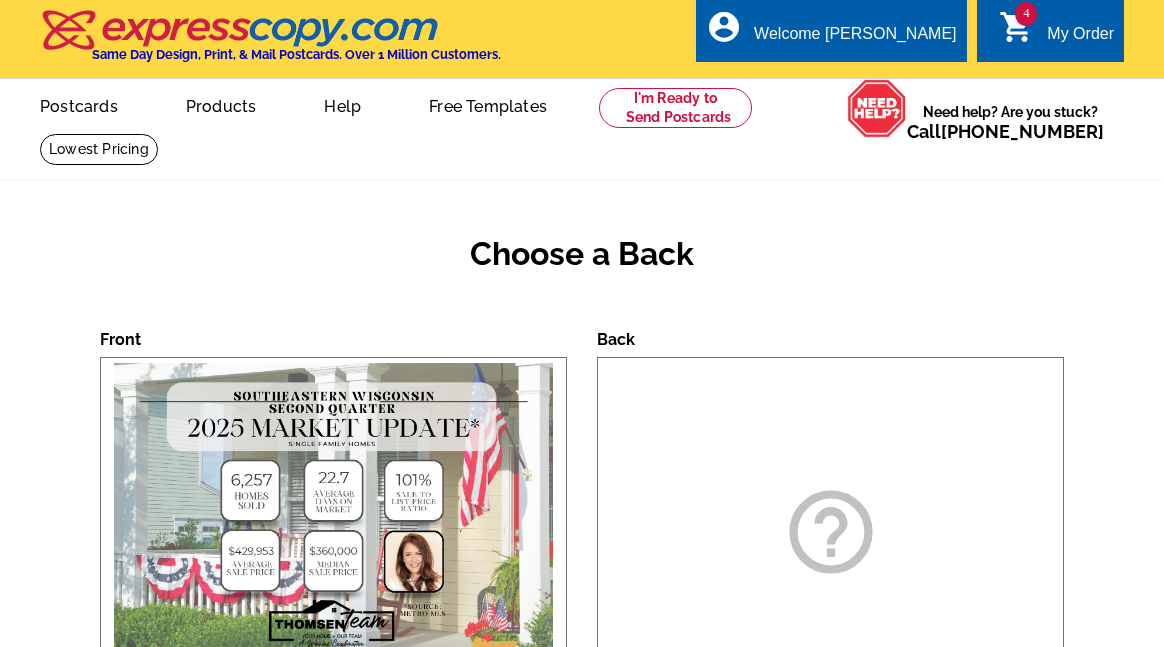 scroll, scrollTop: 0, scrollLeft: 0, axis: both 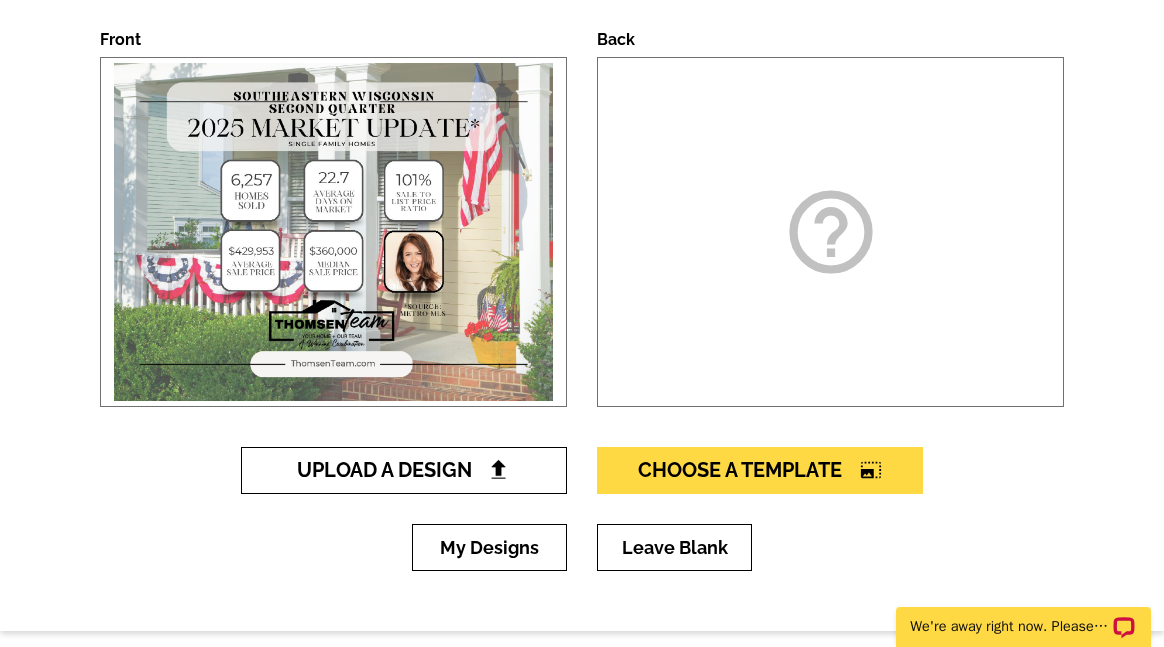 click on "Upload A Design" at bounding box center (404, 470) 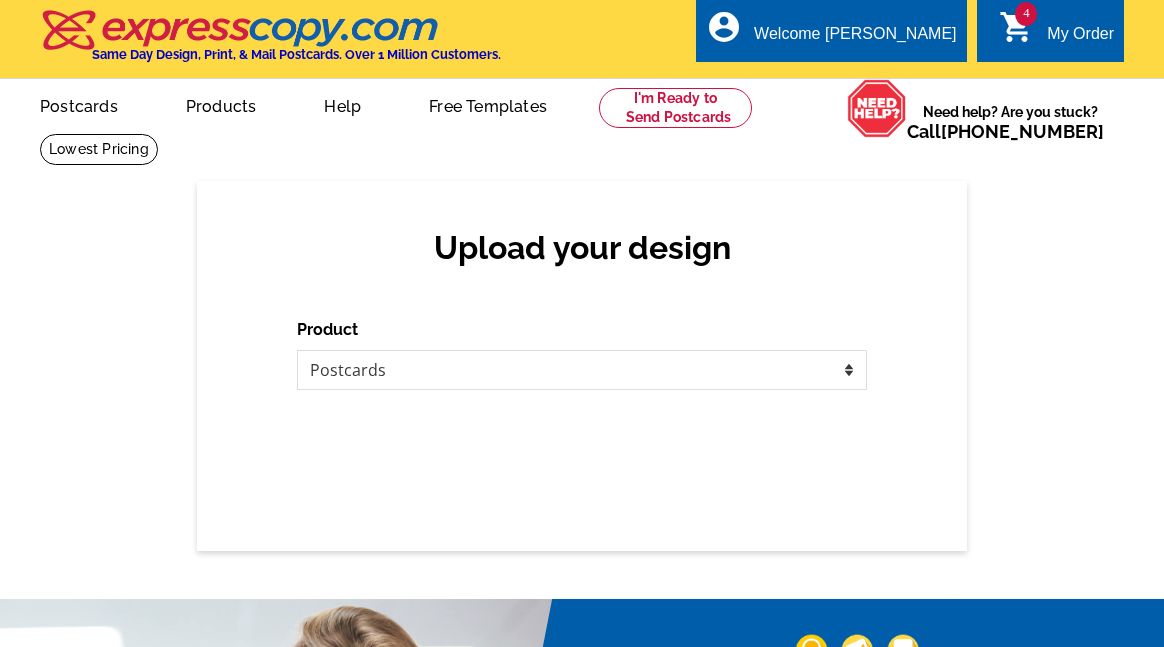 scroll, scrollTop: 0, scrollLeft: 0, axis: both 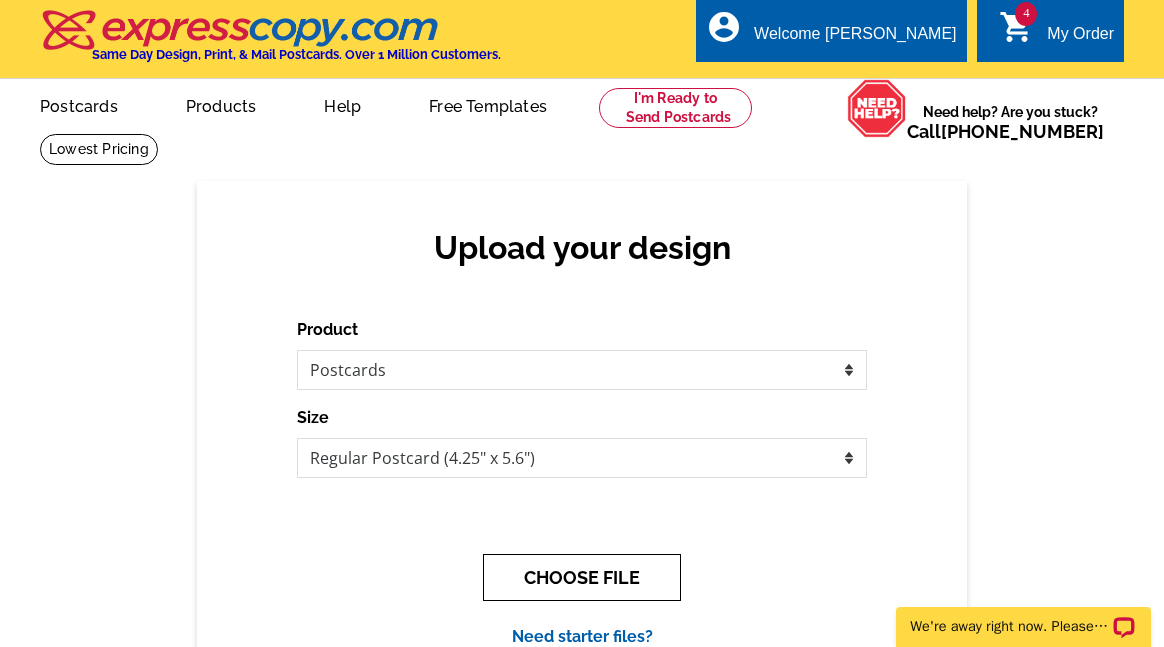 click on "CHOOSE FILE" at bounding box center [582, 577] 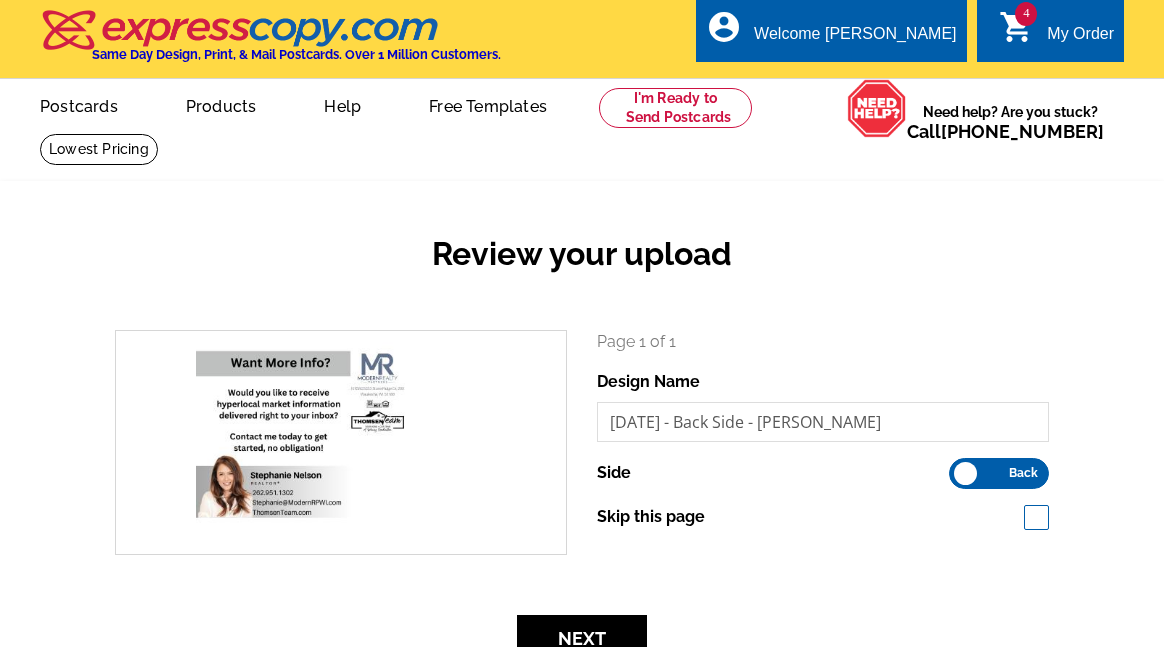 scroll, scrollTop: 0, scrollLeft: 0, axis: both 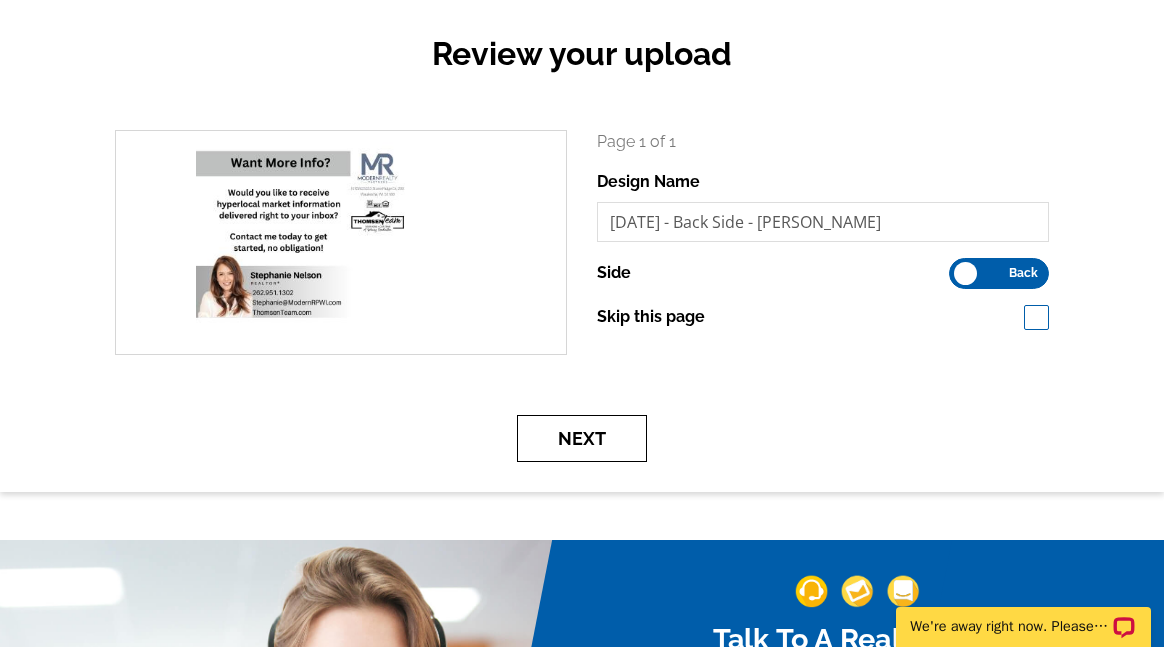 click on "Next" at bounding box center [582, 438] 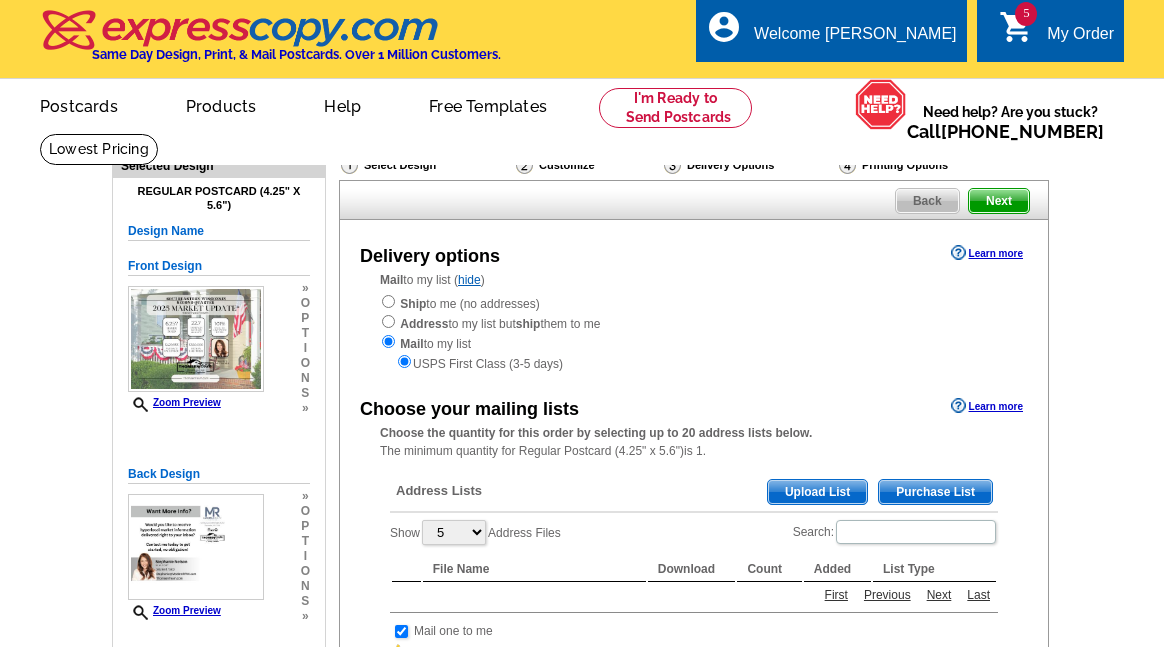 scroll, scrollTop: 0, scrollLeft: 0, axis: both 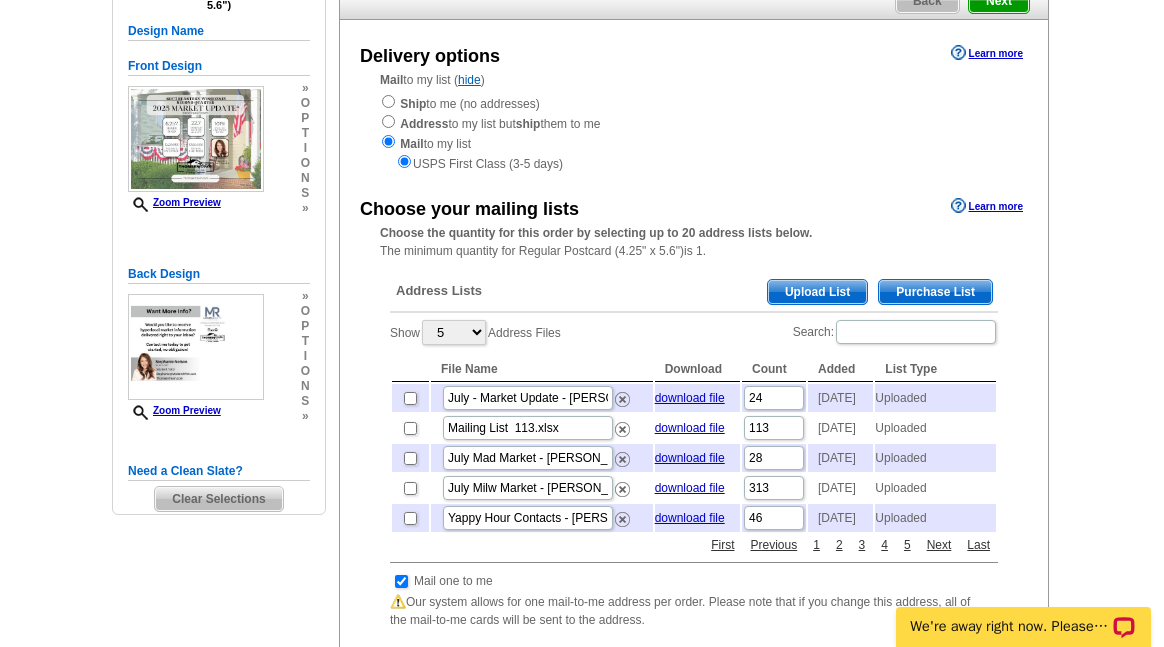 click on "Upload List" at bounding box center [817, 292] 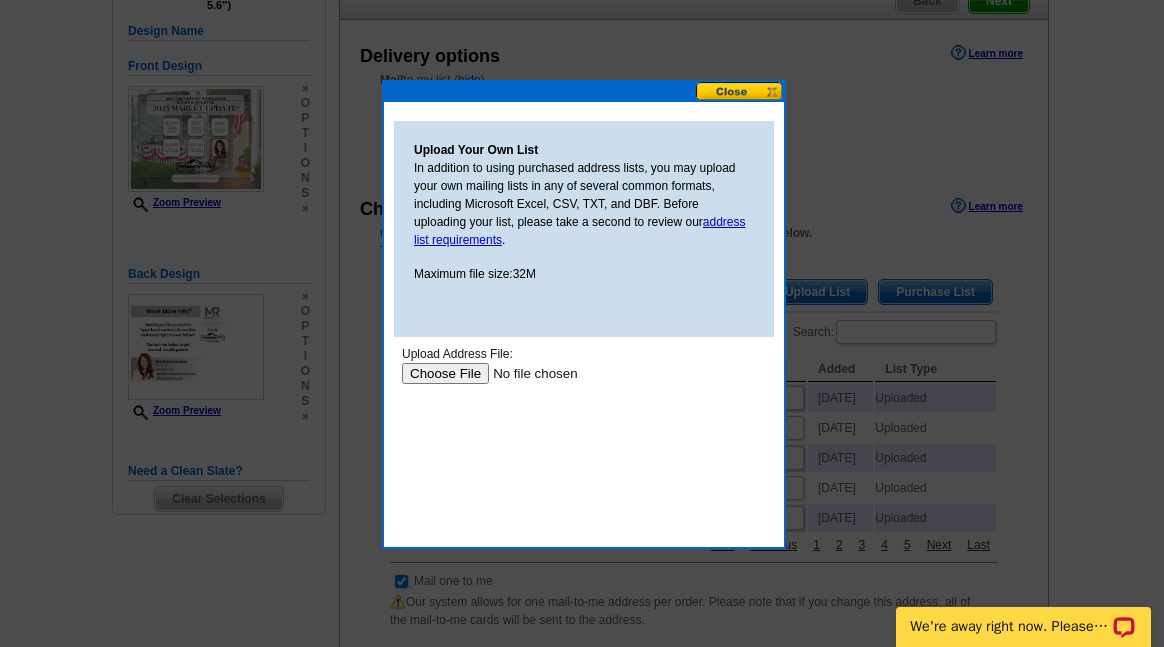 scroll, scrollTop: 0, scrollLeft: 0, axis: both 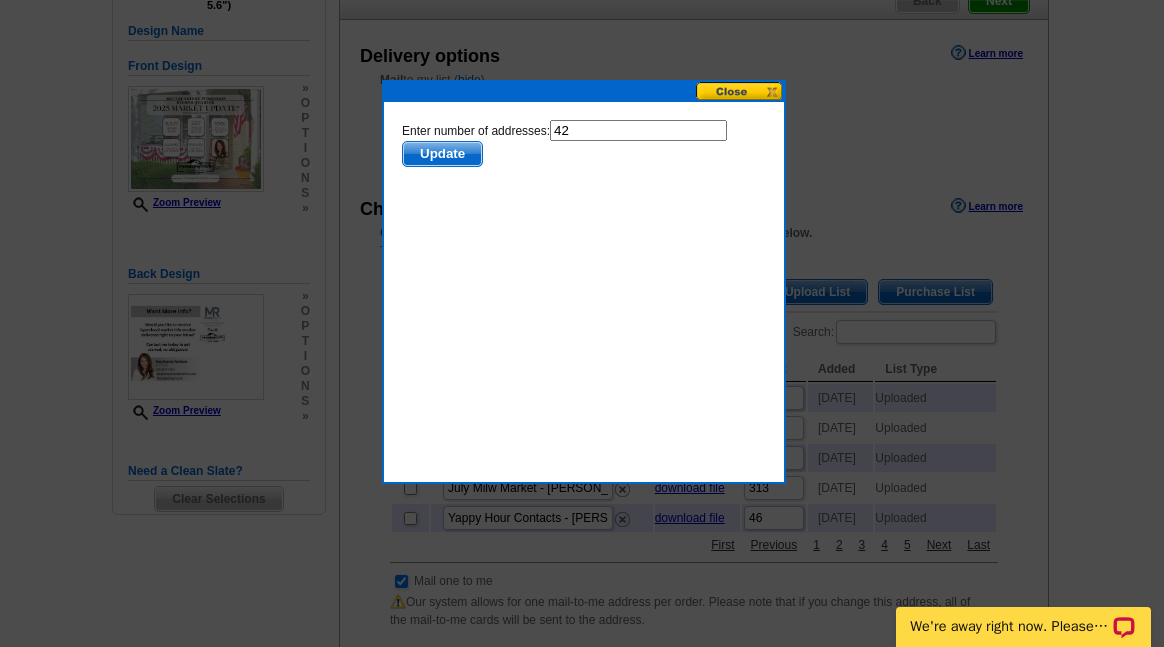 click on "42" at bounding box center (638, 130) 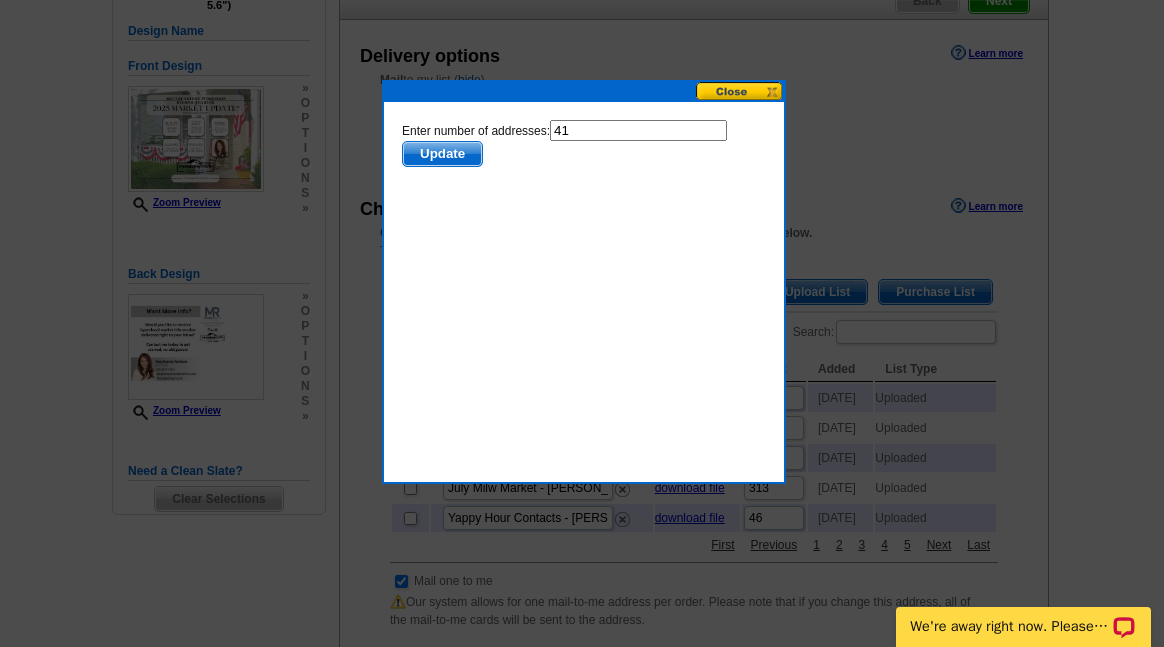 type on "41" 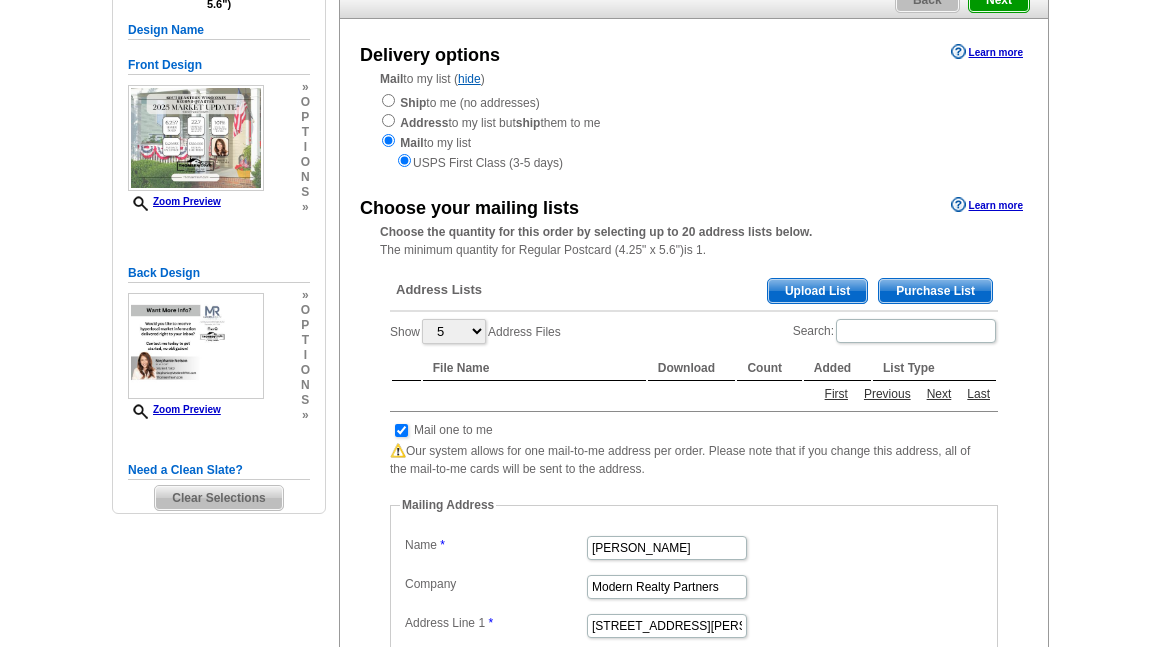 scroll, scrollTop: 200, scrollLeft: 0, axis: vertical 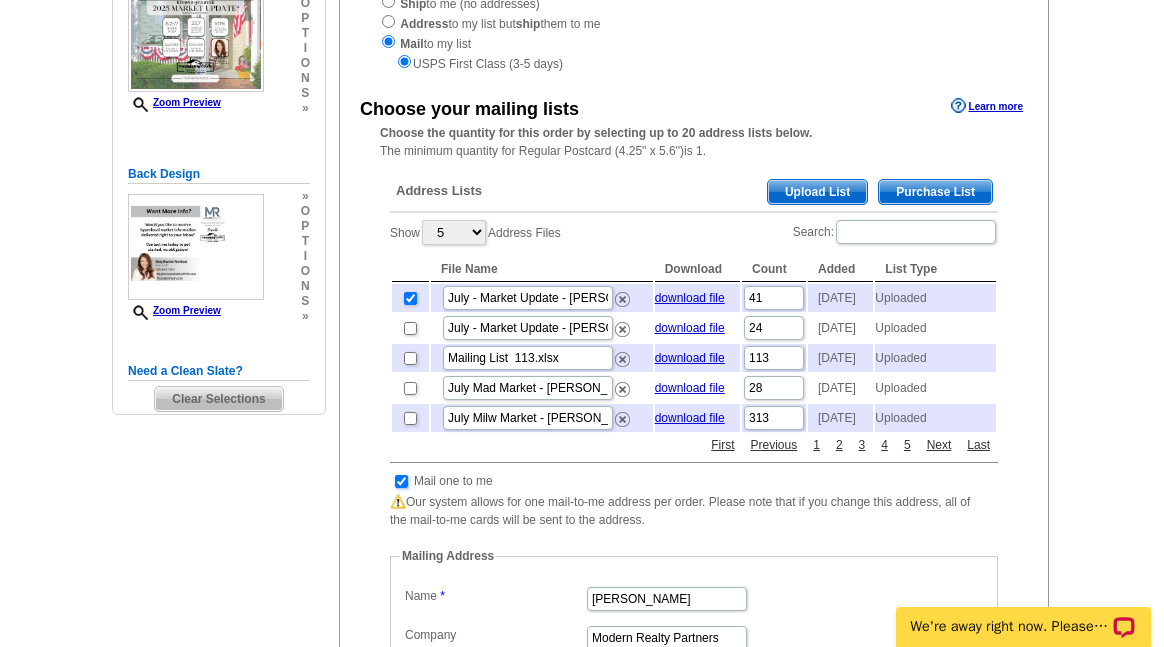 click at bounding box center [401, 481] 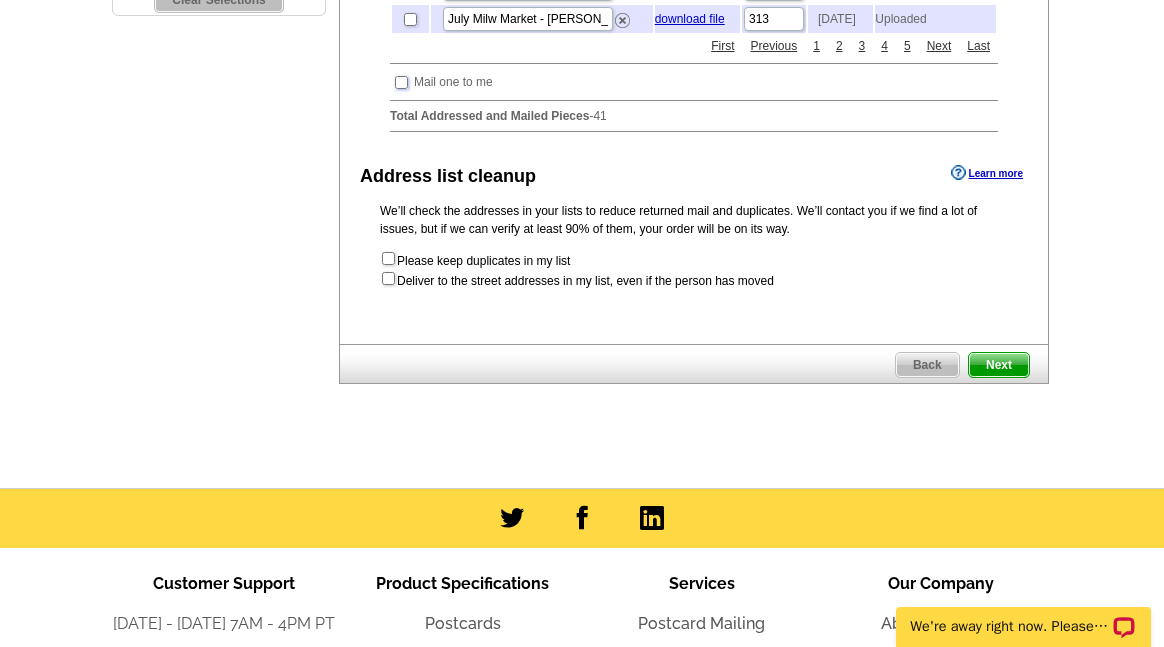 scroll, scrollTop: 700, scrollLeft: 0, axis: vertical 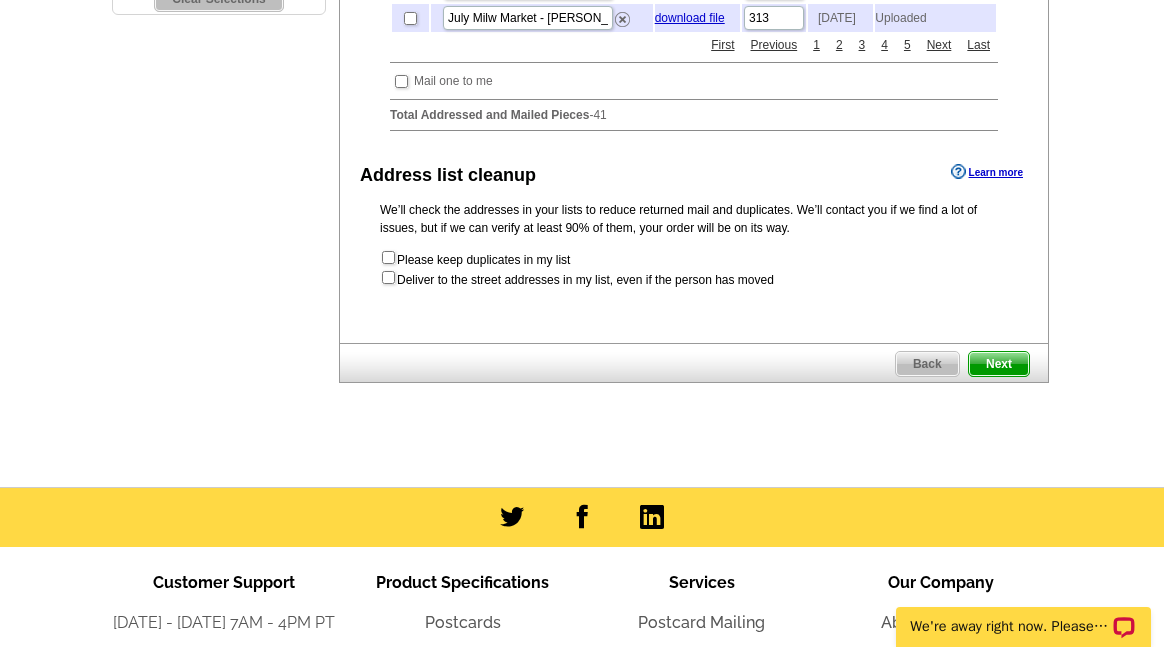 click on "Next" at bounding box center [999, 364] 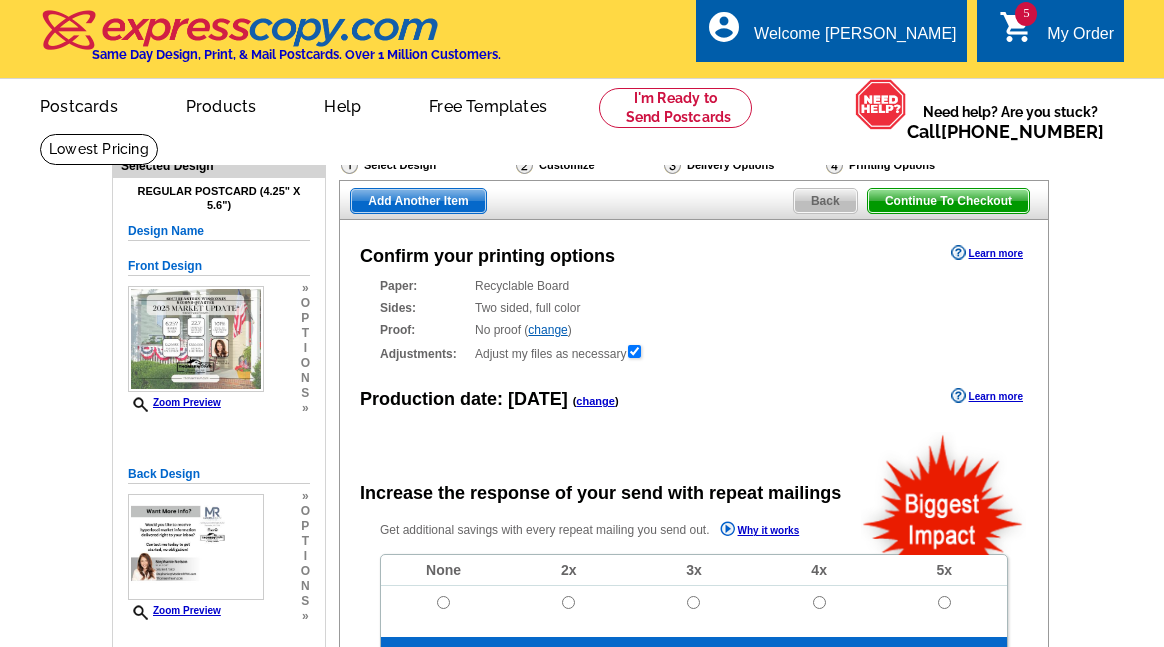 scroll, scrollTop: 0, scrollLeft: 0, axis: both 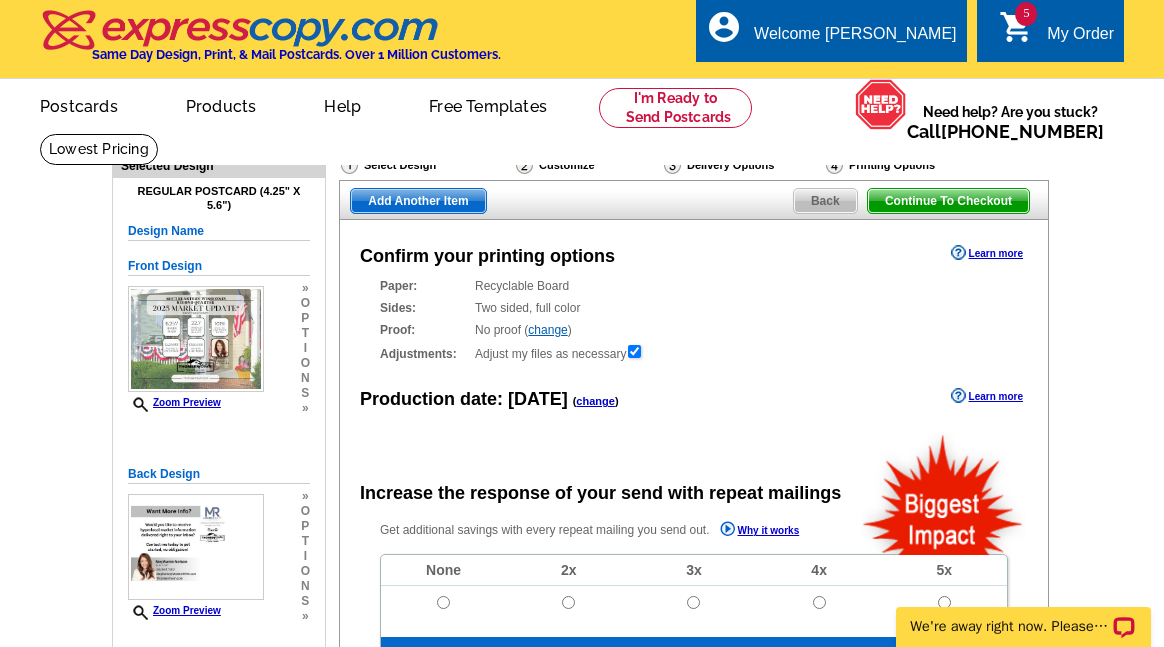 radio on "false" 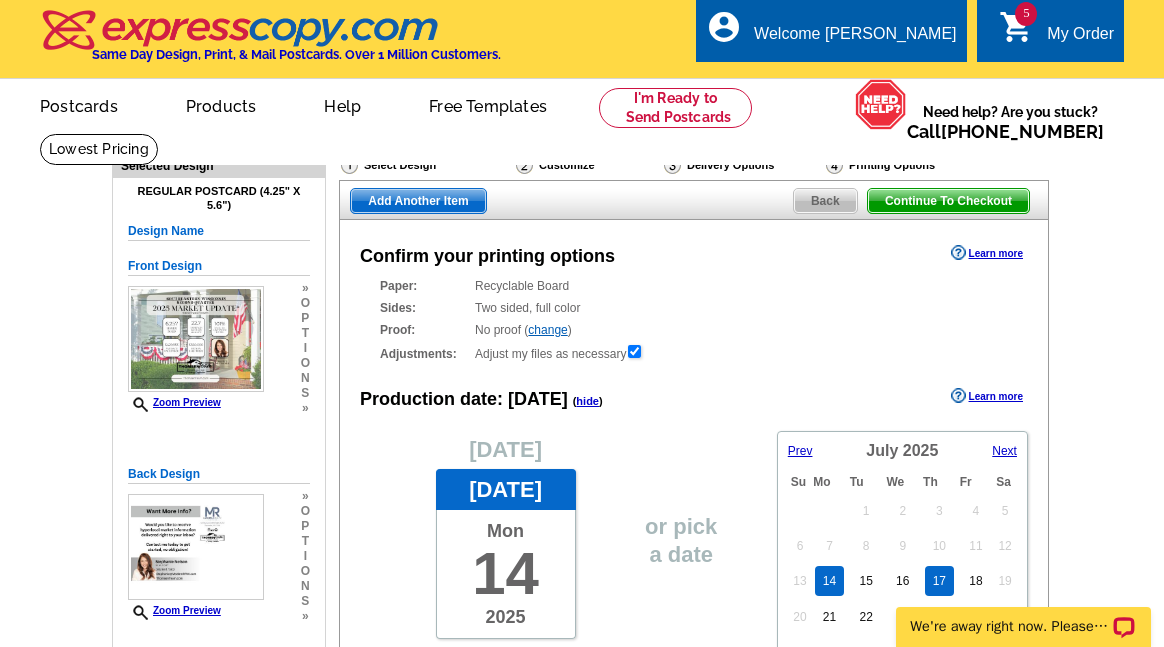 click on "17" at bounding box center (939, 581) 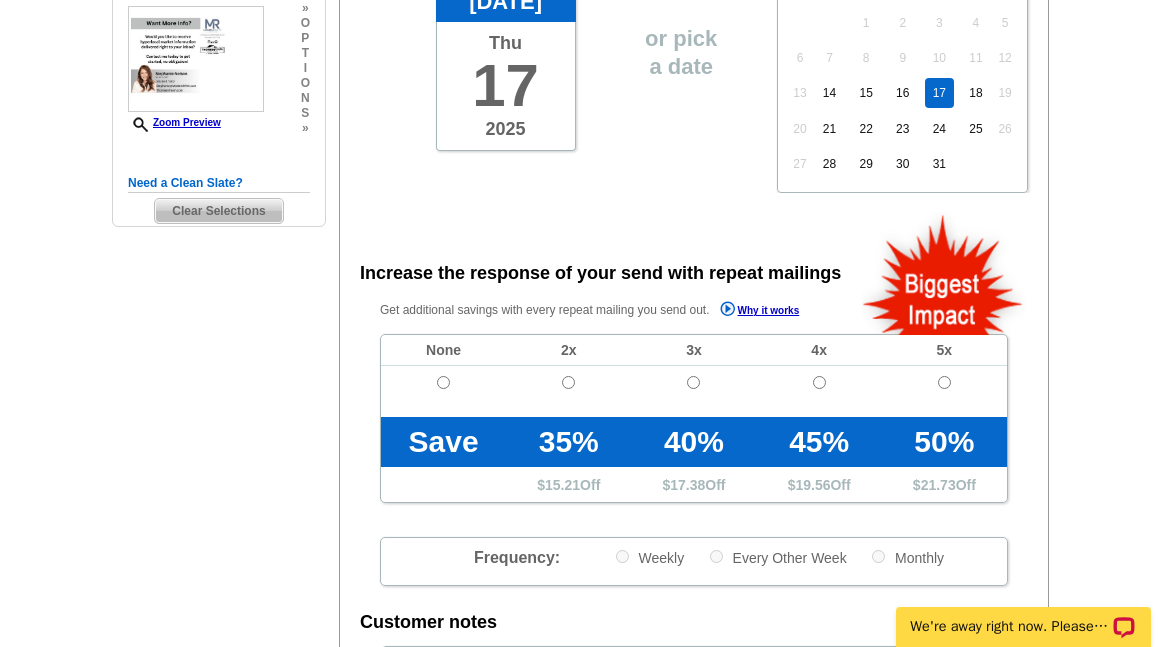 scroll, scrollTop: 500, scrollLeft: 0, axis: vertical 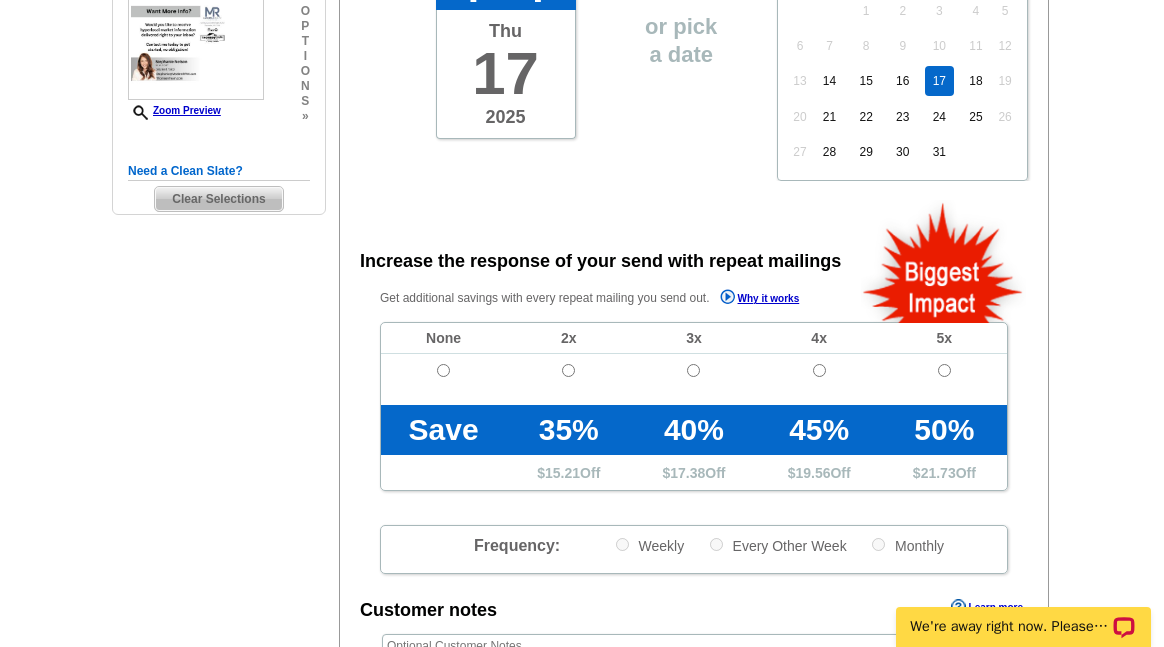 click at bounding box center (443, 379) 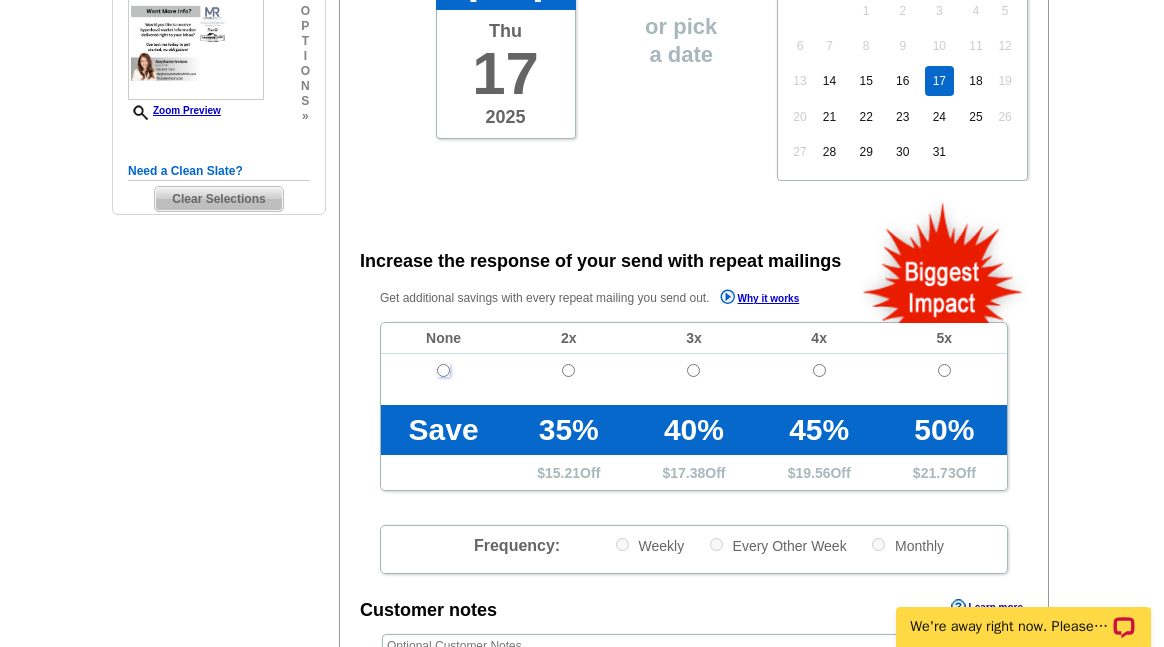 click at bounding box center (443, 370) 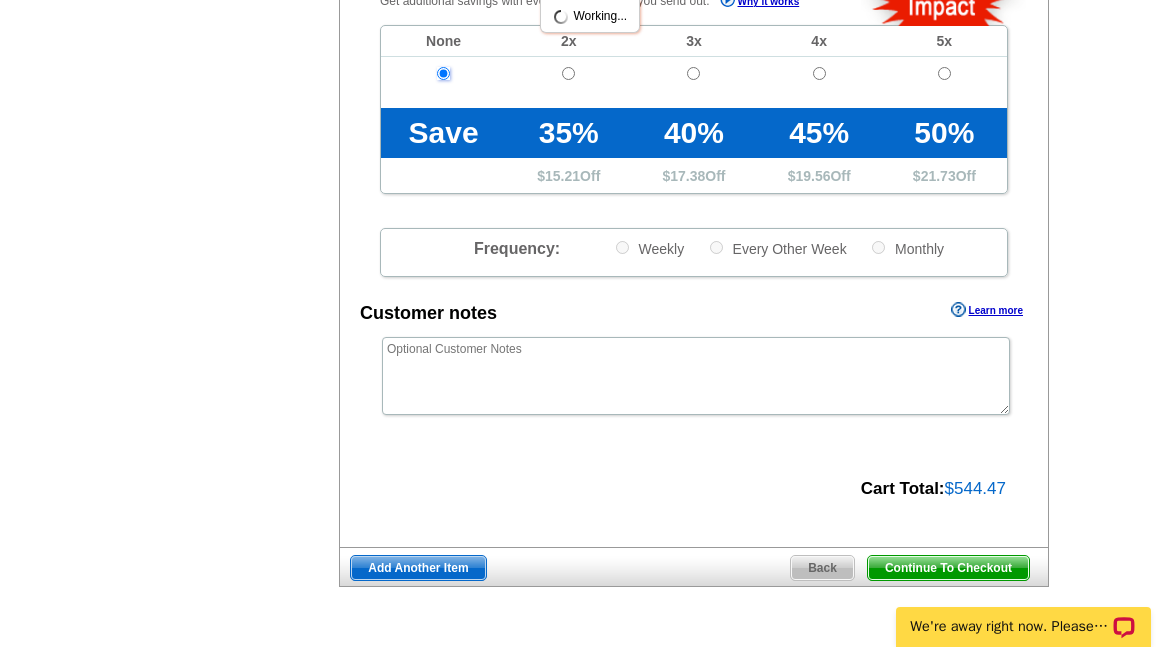 scroll, scrollTop: 800, scrollLeft: 0, axis: vertical 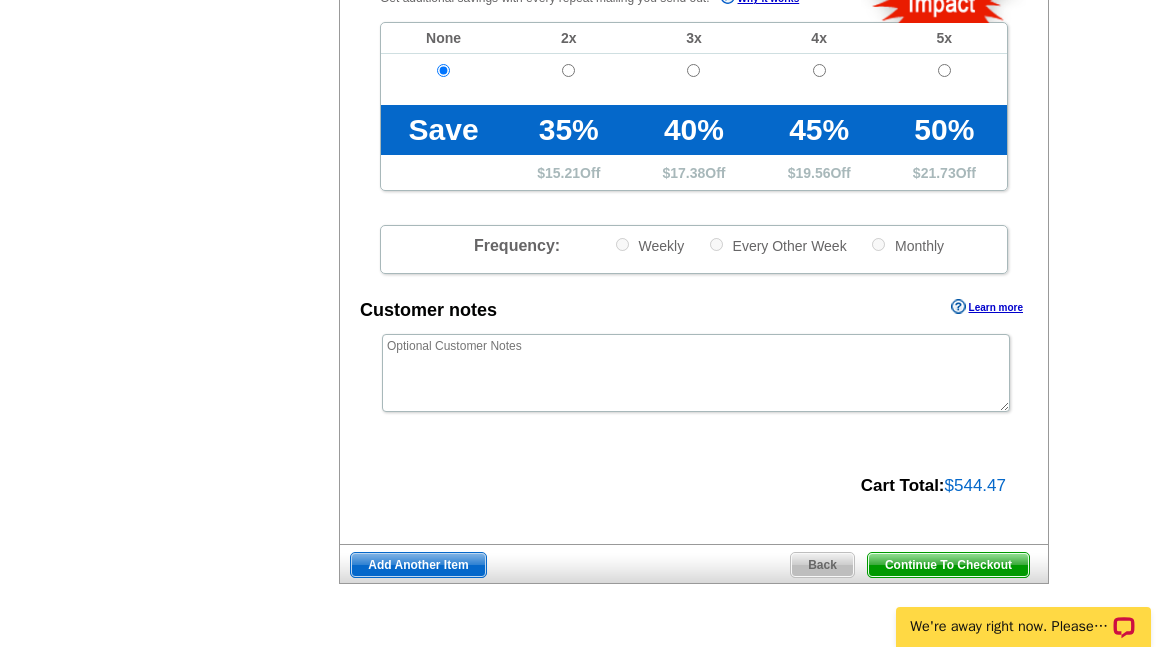 click on "Add Another Item" at bounding box center (418, 565) 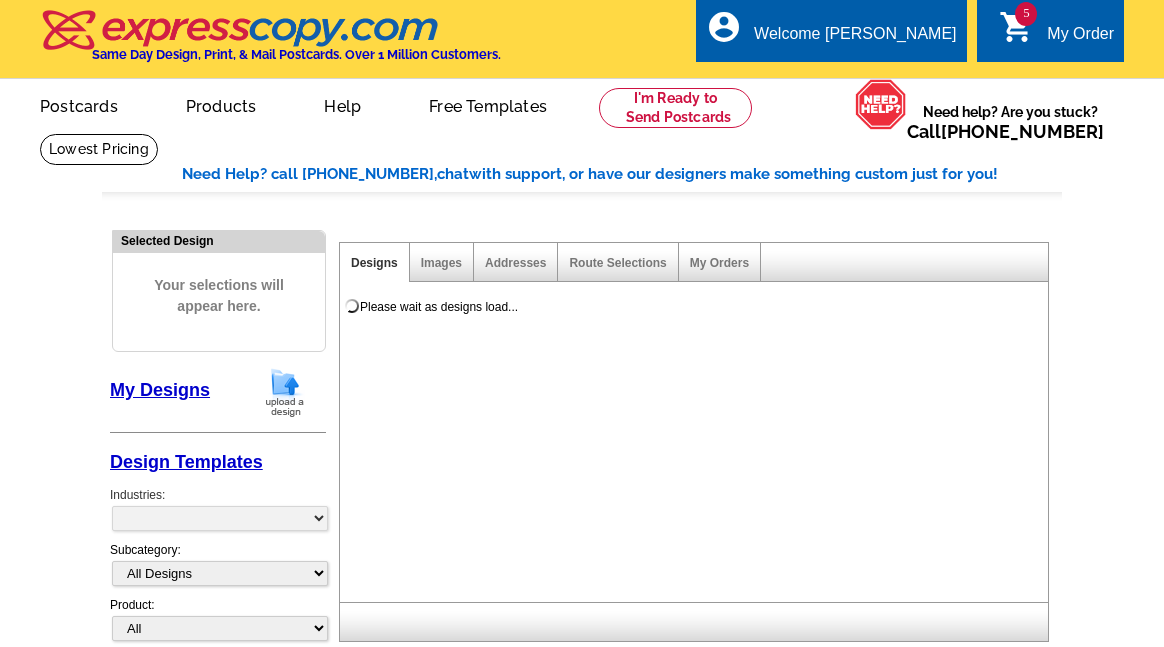 scroll, scrollTop: 0, scrollLeft: 0, axis: both 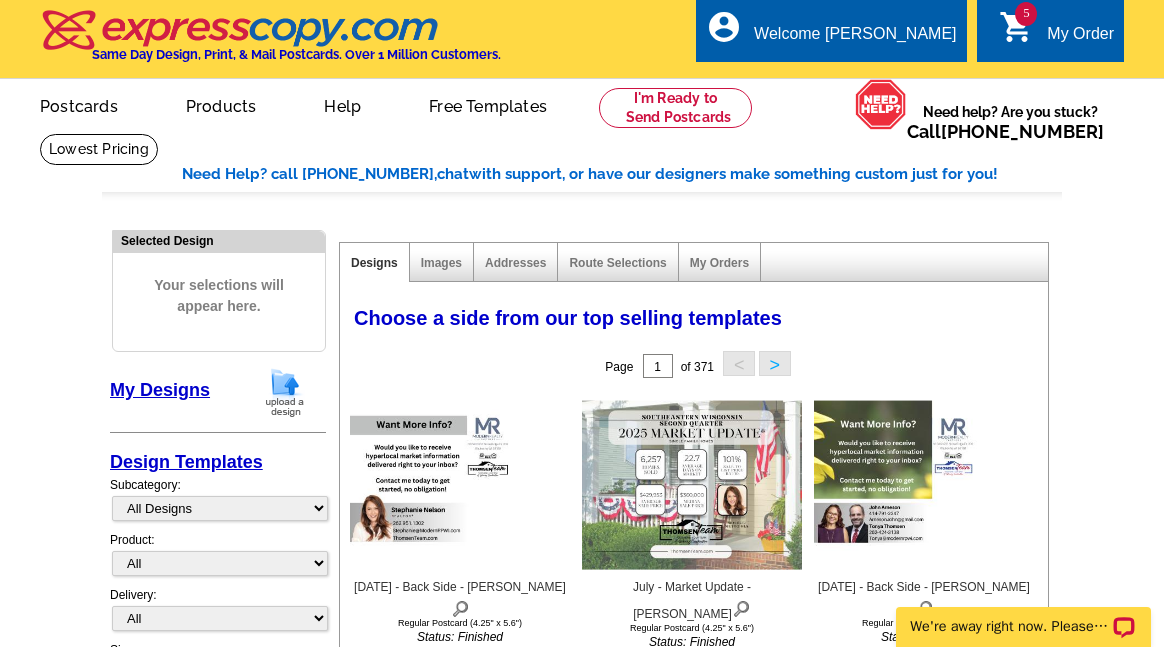 click on "Need Help? call [PHONE_NUMBER],  chat  with support, or have our designers make something custom just for you!
Got it, no need for the selection guide next time.
Show Results
Selected Design
Your selections will appear here.
My Designs
Design Templates
Industries:
What's New Real Estate Mortgage Insurance HVAC Dental Solar EDDM - NEW! Calendar Postcards Arts & Entertainment Assisted Living Automotive All" at bounding box center (582, 844) 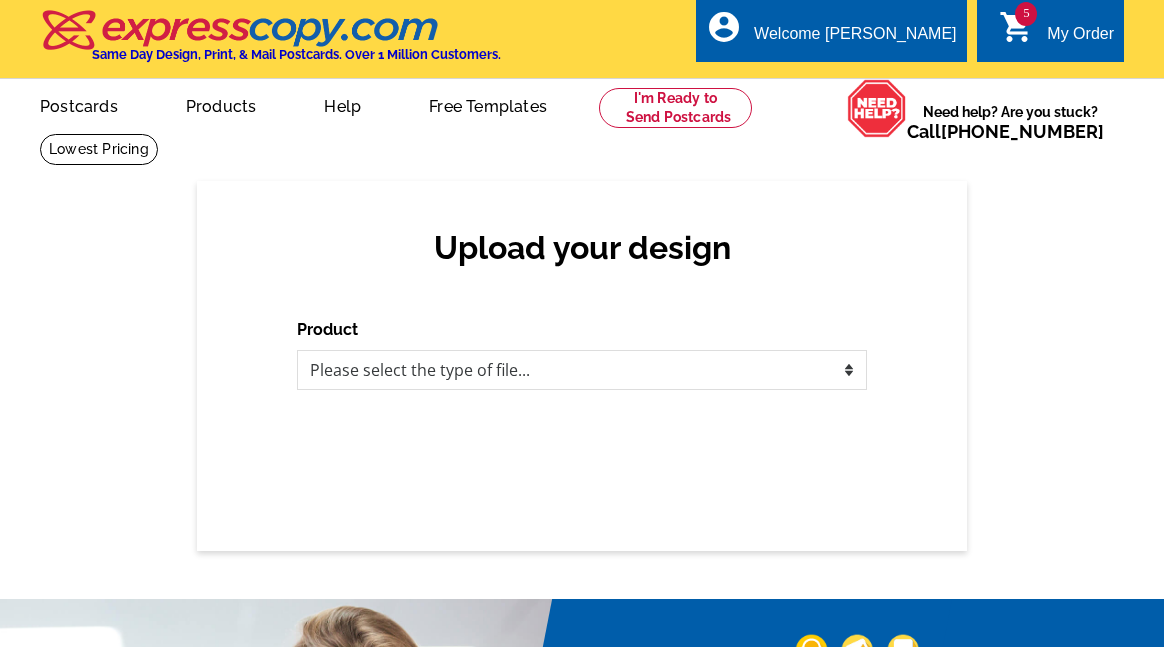scroll, scrollTop: 0, scrollLeft: 0, axis: both 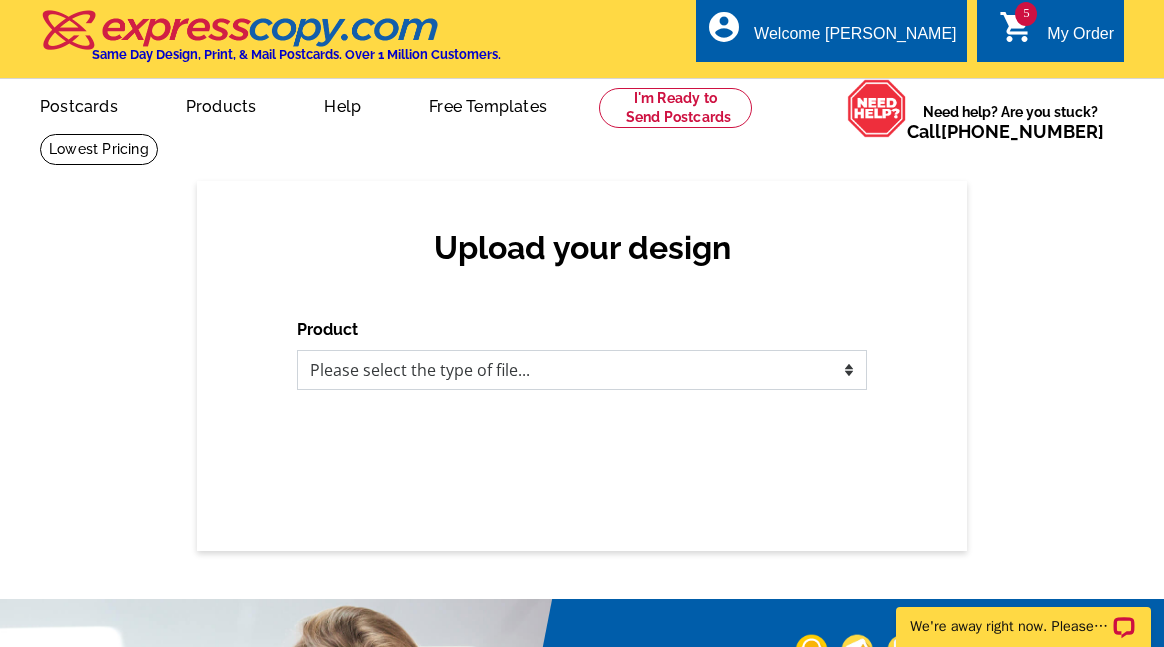 click on "Please select the type of file...
Postcards
Business Cards
Letters and flyers
Greeting Cards
Door Hangers" at bounding box center (582, 370) 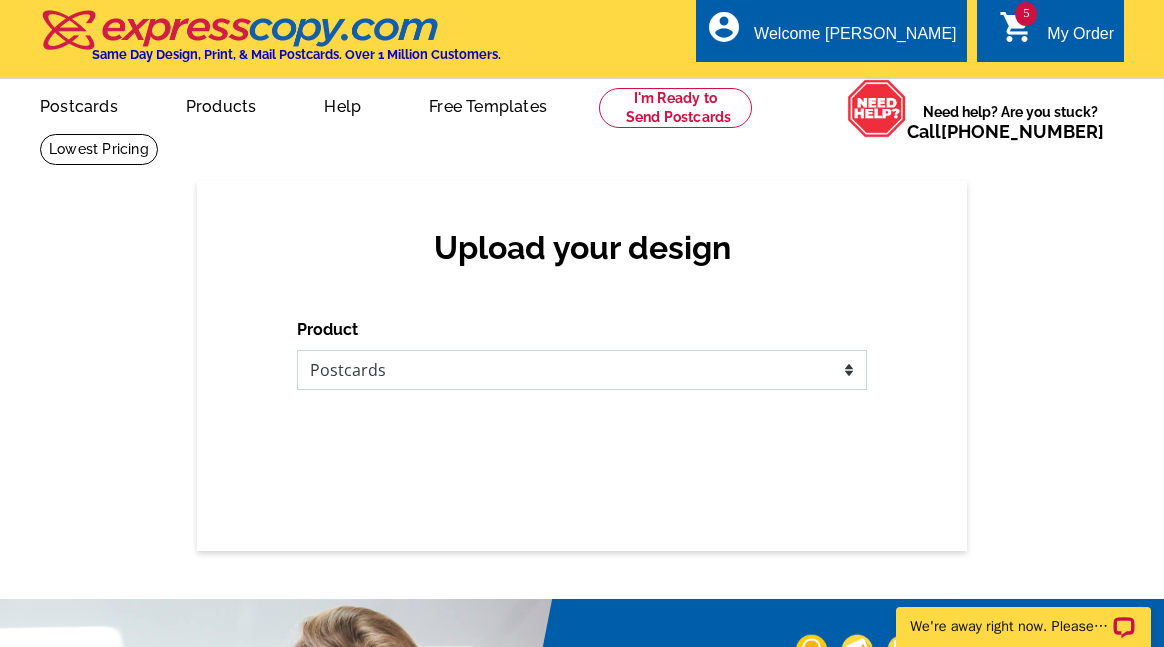 click on "Please select the type of file...
Postcards
Business Cards
Letters and flyers
Greeting Cards
Door Hangers" at bounding box center (582, 370) 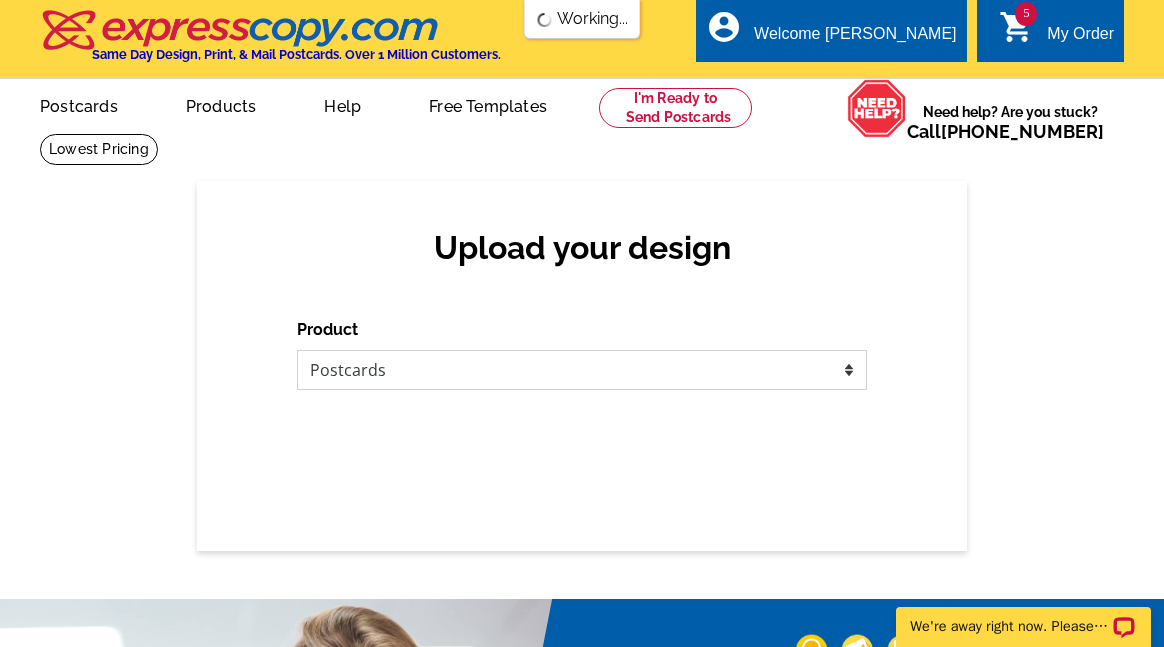 scroll, scrollTop: 0, scrollLeft: 0, axis: both 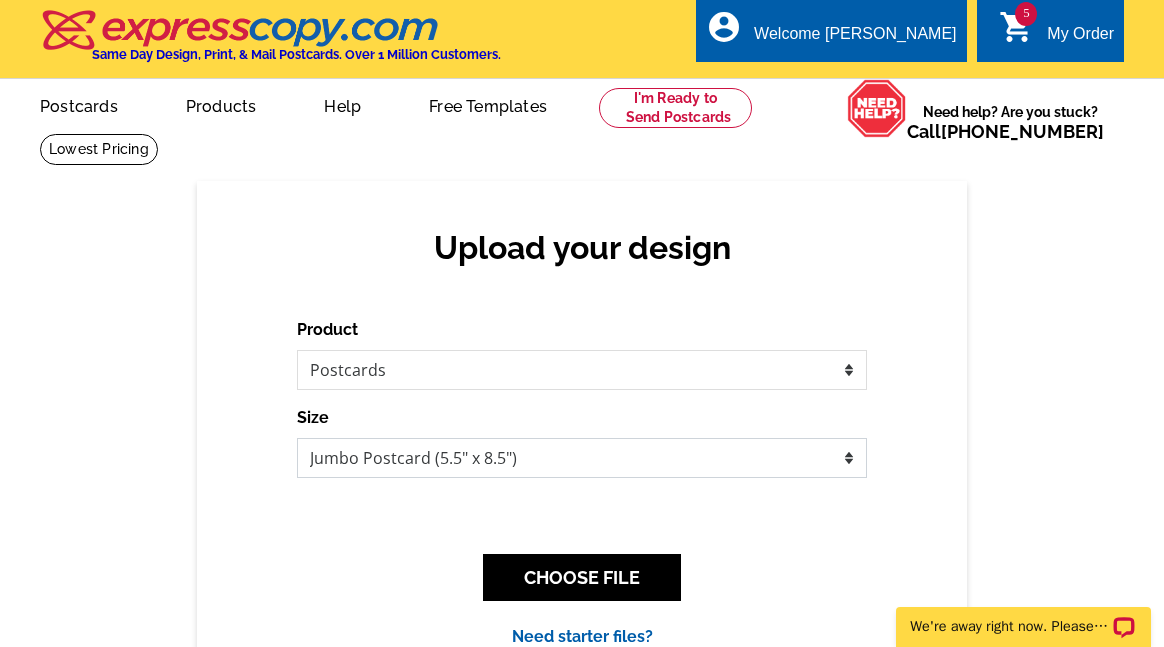 click on "Jumbo Postcard (5.5" x 8.5") Regular Postcard (4.25" x 5.6") Panoramic Postcard (5.75" x 11.25") Giant Postcard (8.5" x 11") EDDM Postcard (6.125" x 8.25")" at bounding box center (582, 458) 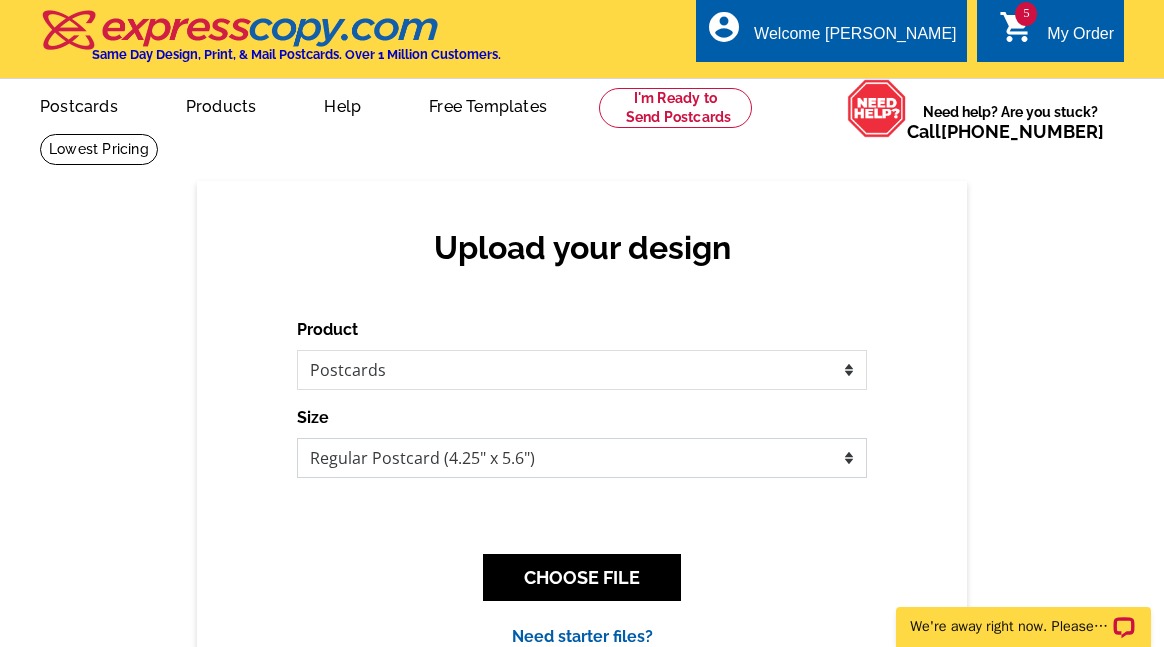 click on "Jumbo Postcard (5.5" x 8.5") Regular Postcard (4.25" x 5.6") Panoramic Postcard (5.75" x 11.25") Giant Postcard (8.5" x 11") EDDM Postcard (6.125" x 8.25")" at bounding box center [582, 458] 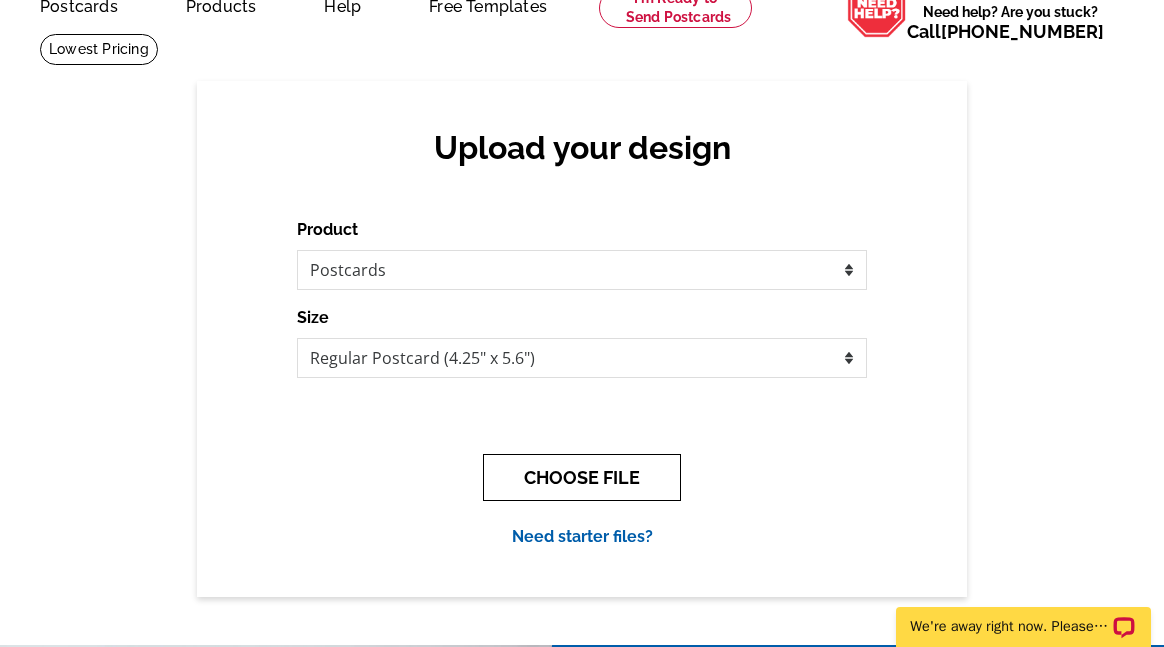 click on "CHOOSE FILE" at bounding box center [582, 477] 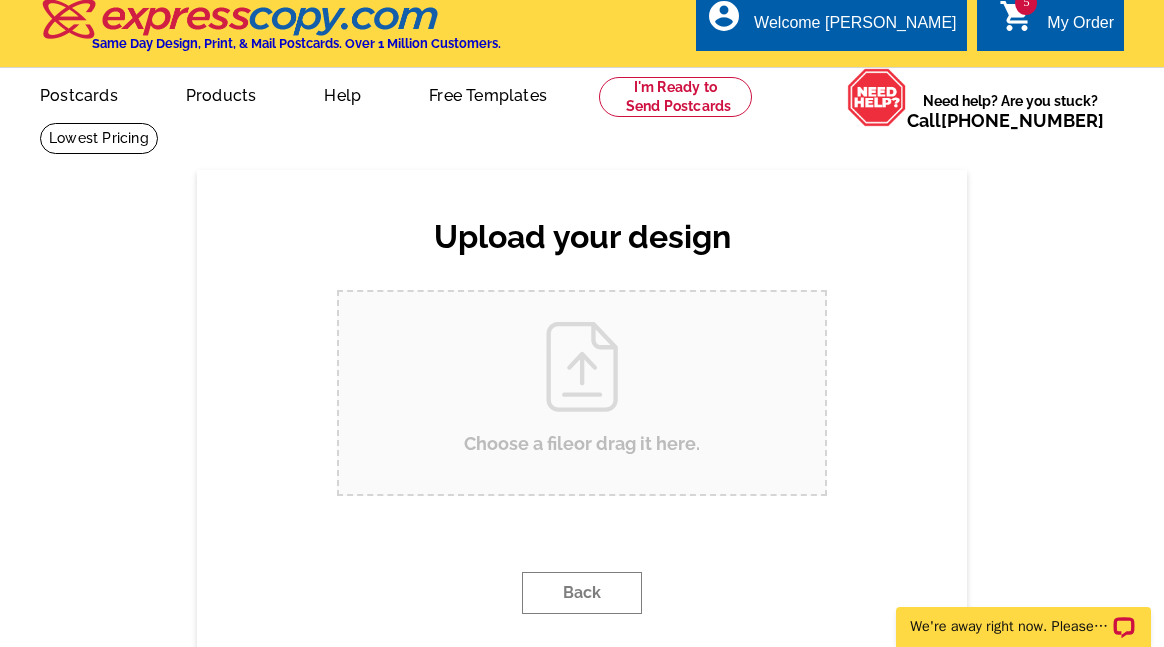 scroll, scrollTop: 0, scrollLeft: 0, axis: both 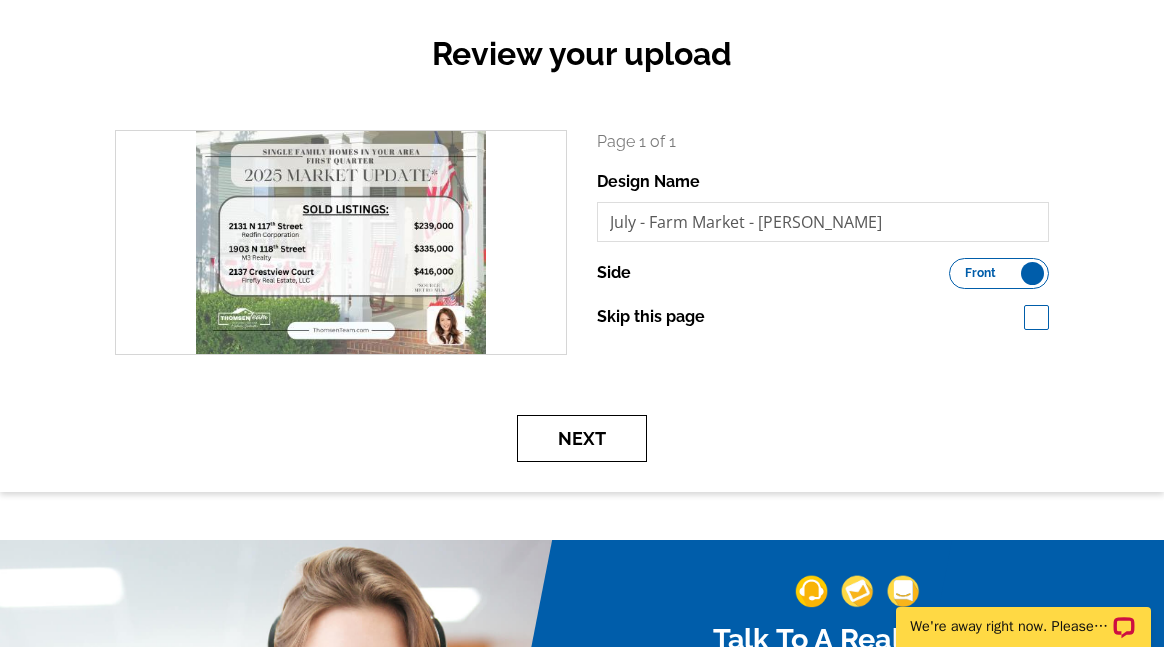 click on "Next" at bounding box center (582, 438) 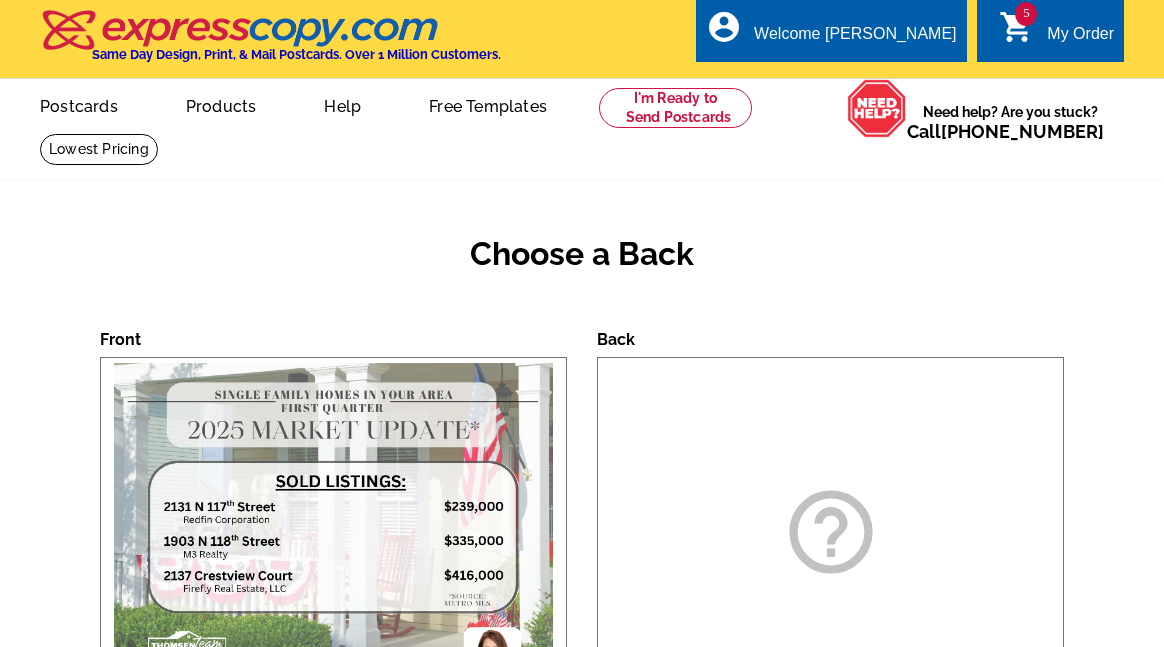 scroll, scrollTop: 0, scrollLeft: 0, axis: both 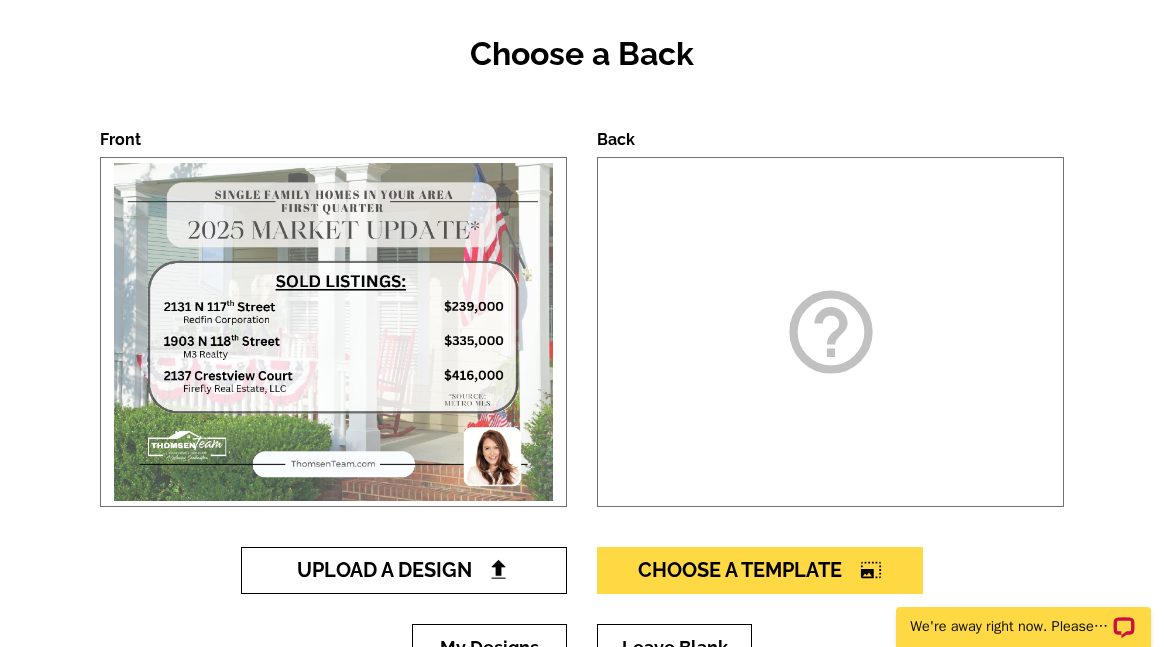 click on "Upload A Design" at bounding box center (404, 570) 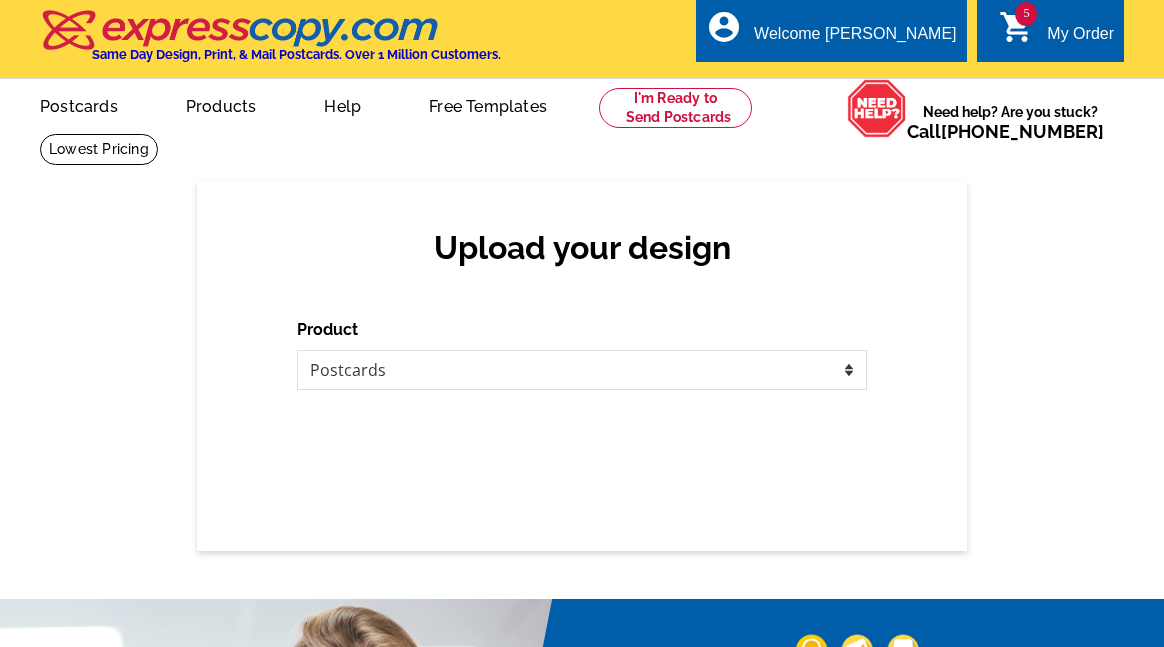 scroll, scrollTop: 0, scrollLeft: 0, axis: both 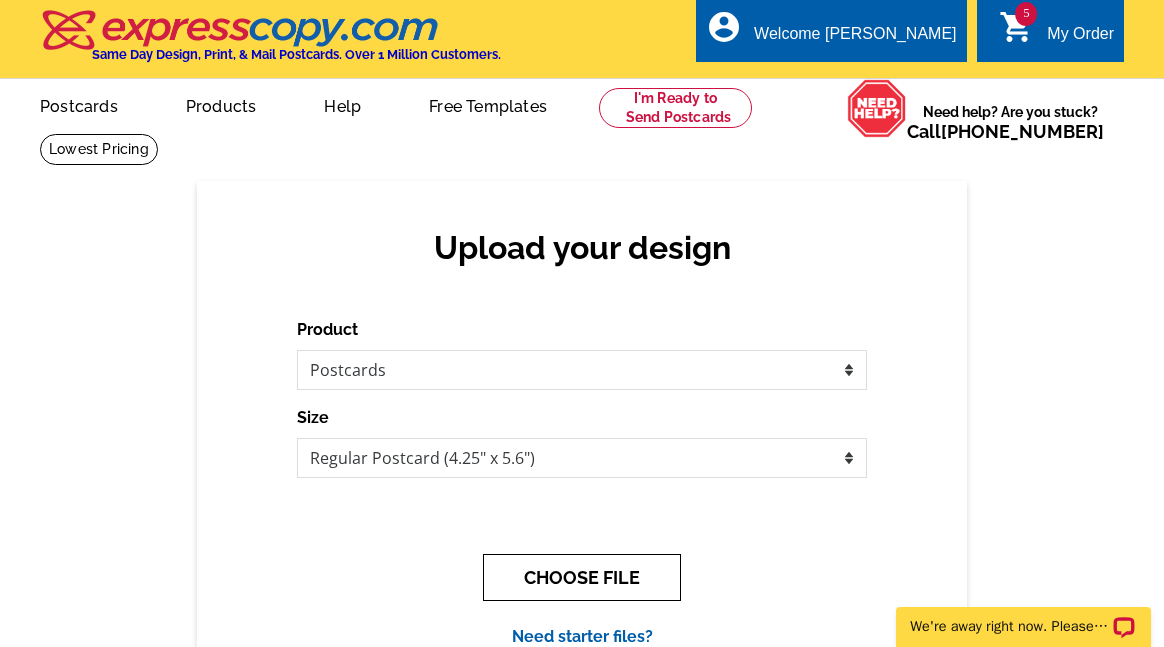 click on "CHOOSE FILE" at bounding box center (582, 577) 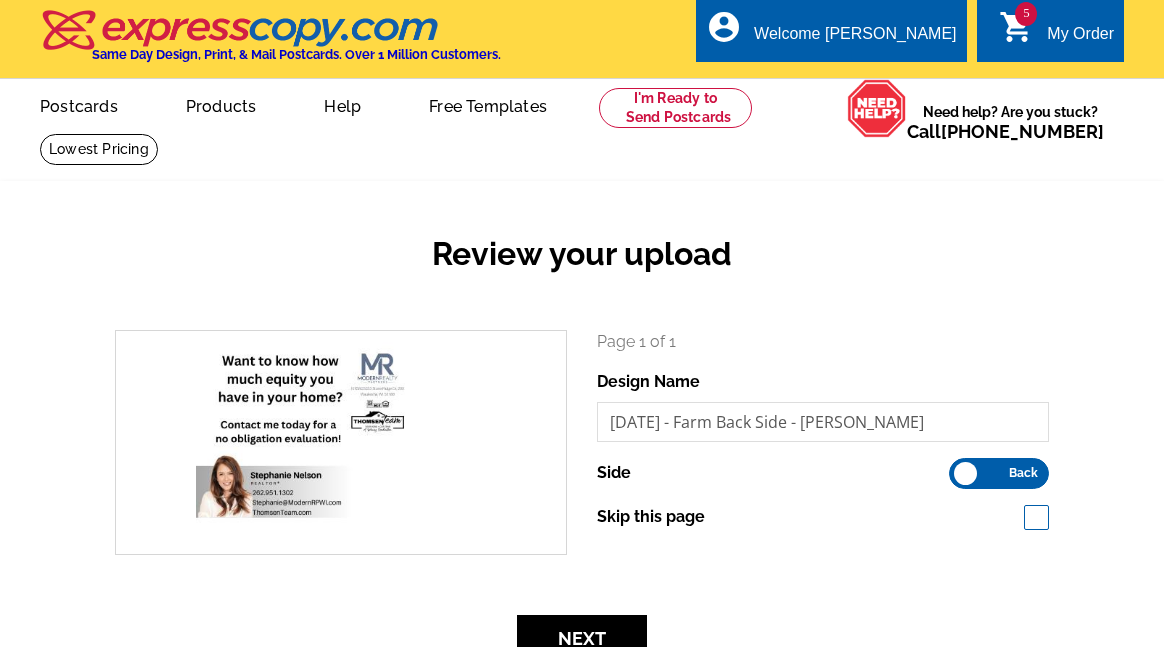 scroll, scrollTop: 0, scrollLeft: 0, axis: both 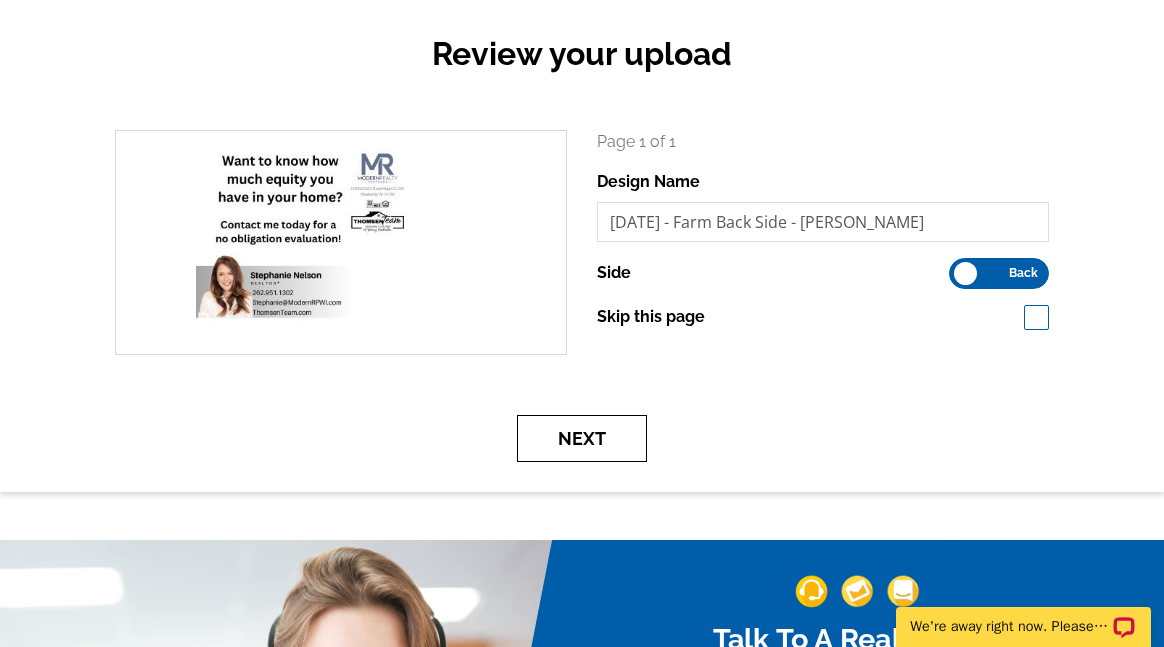 click on "Next" at bounding box center (582, 438) 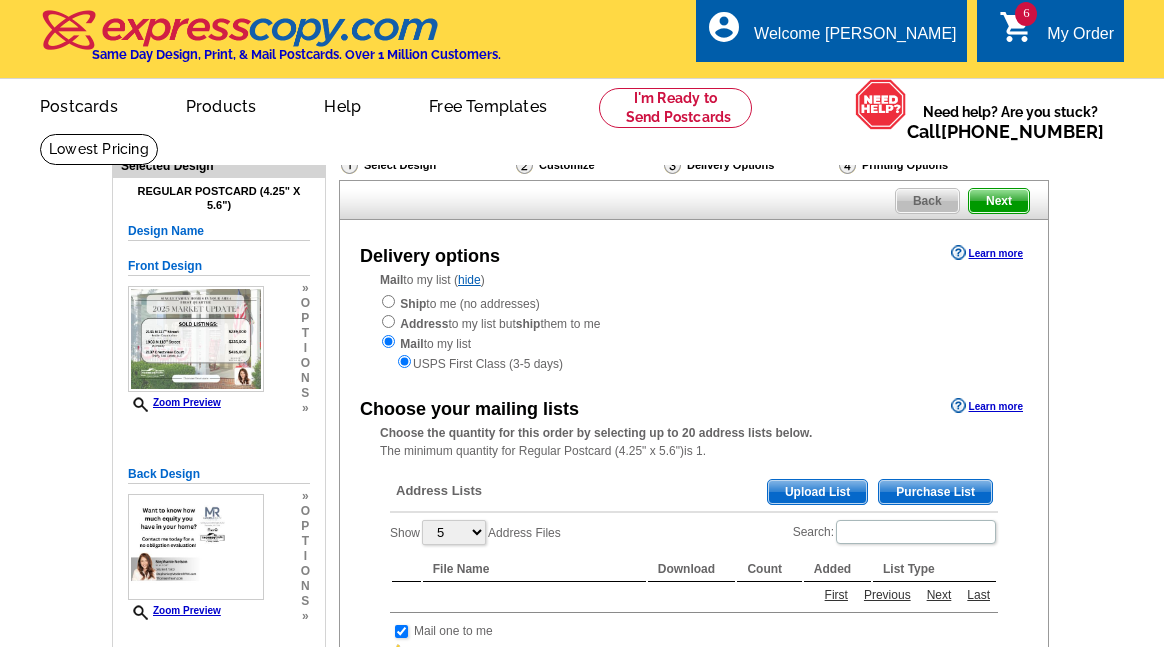 scroll, scrollTop: 0, scrollLeft: 0, axis: both 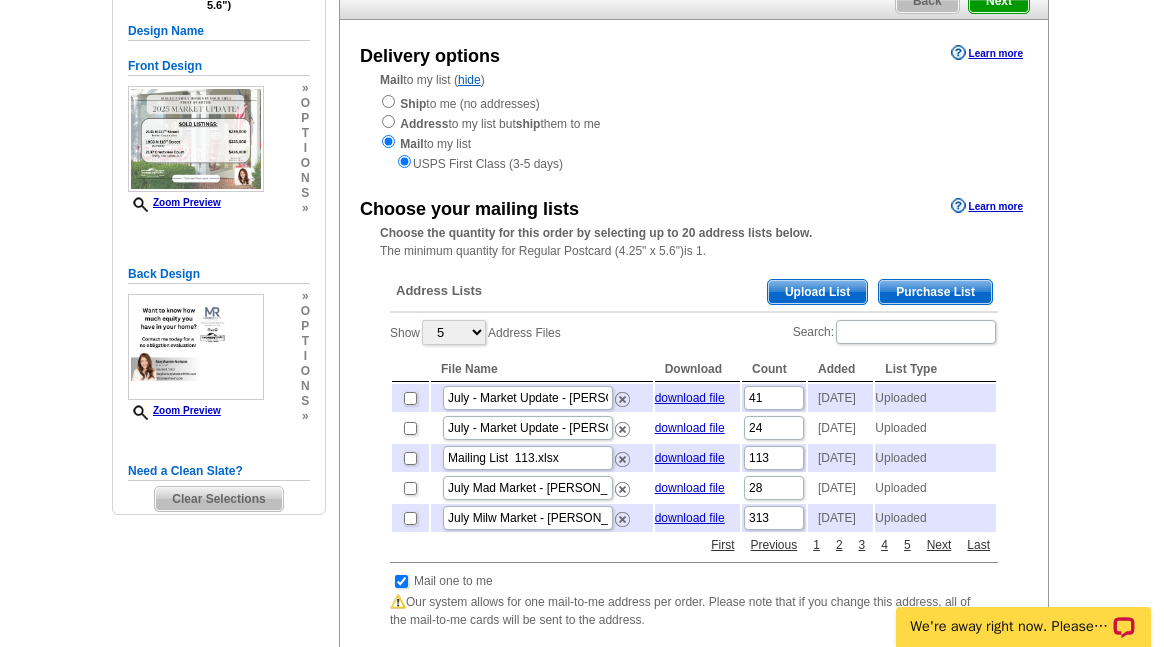 click on "Upload List" at bounding box center [817, 292] 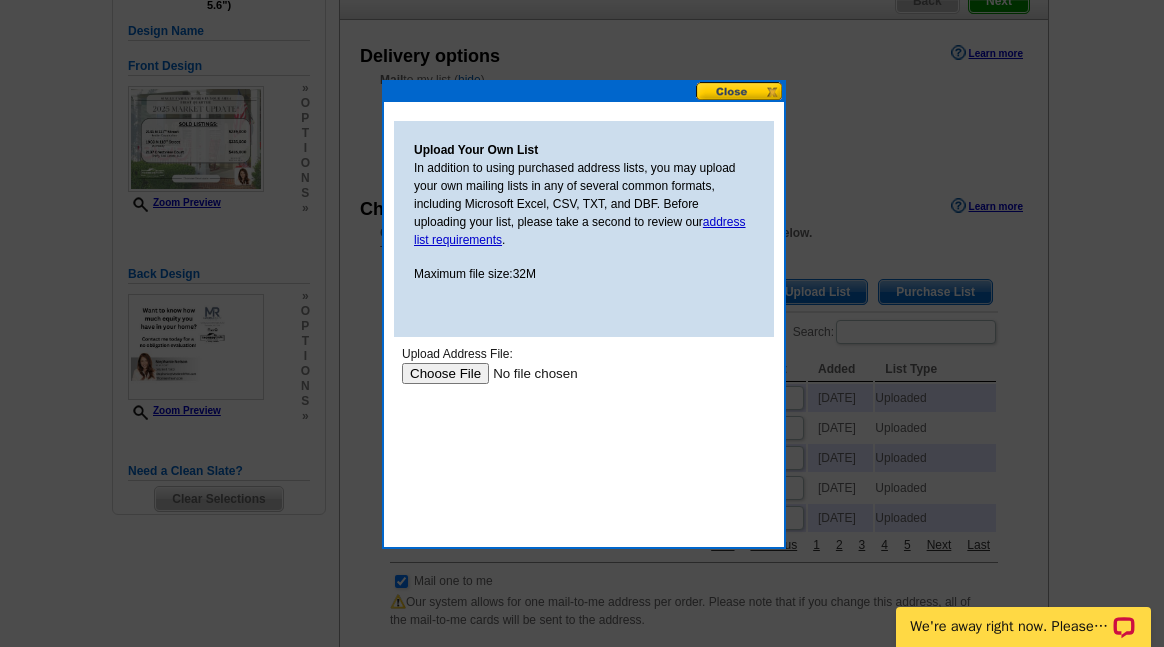 scroll, scrollTop: 0, scrollLeft: 0, axis: both 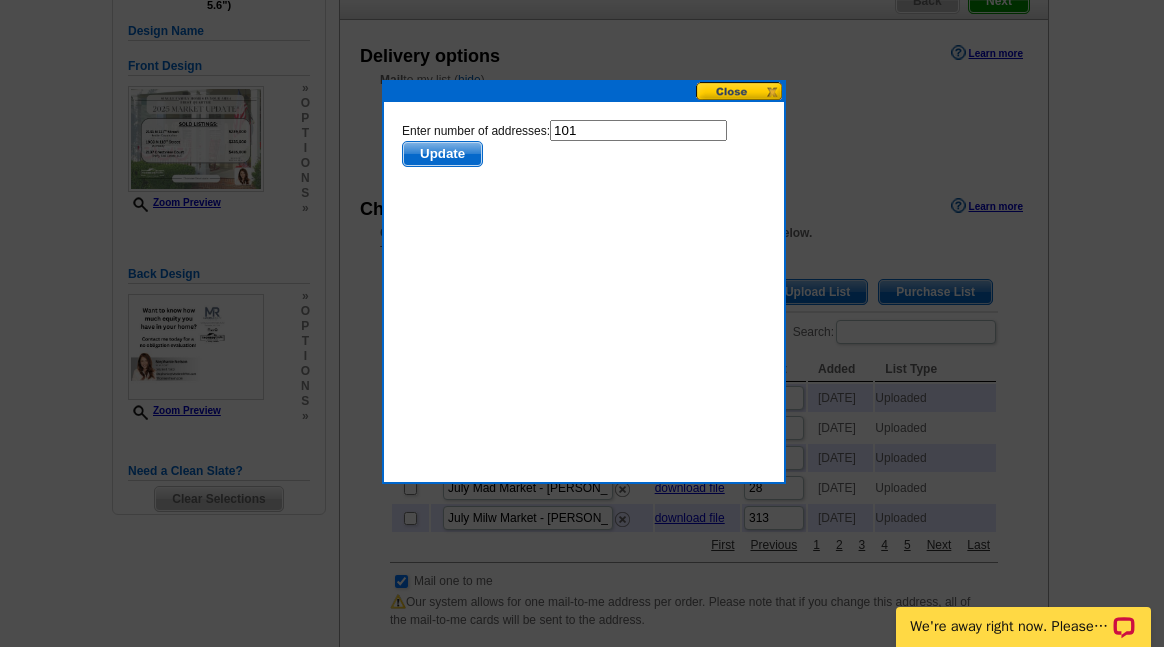 click on "101" at bounding box center (638, 130) 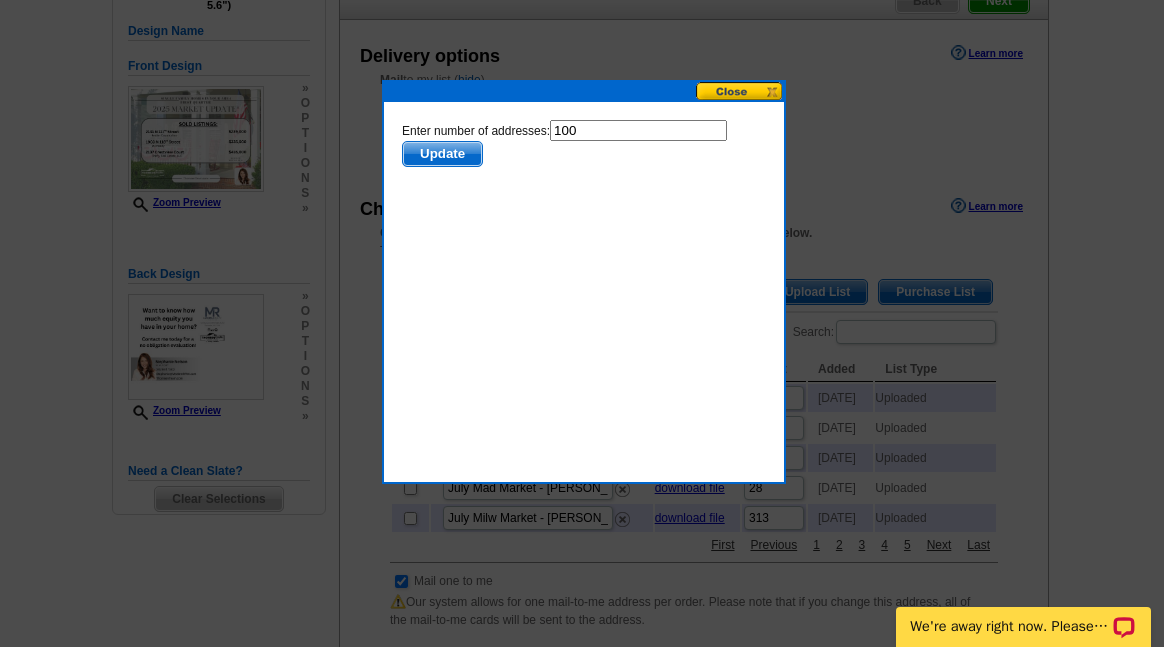 type on "100" 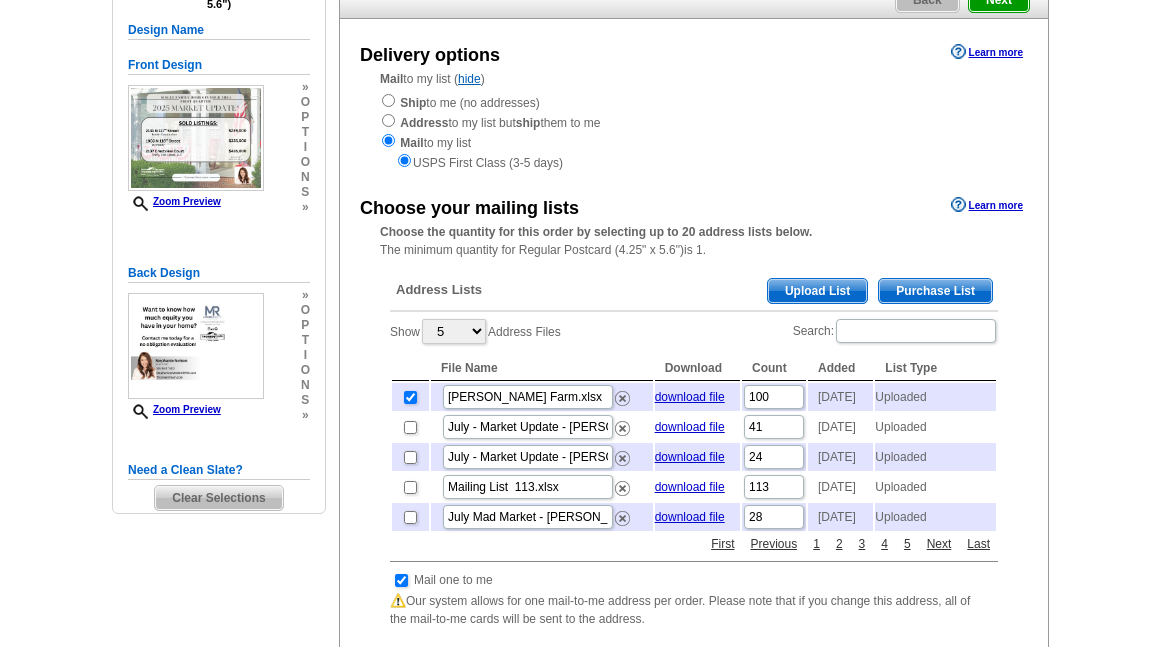 scroll, scrollTop: 200, scrollLeft: 0, axis: vertical 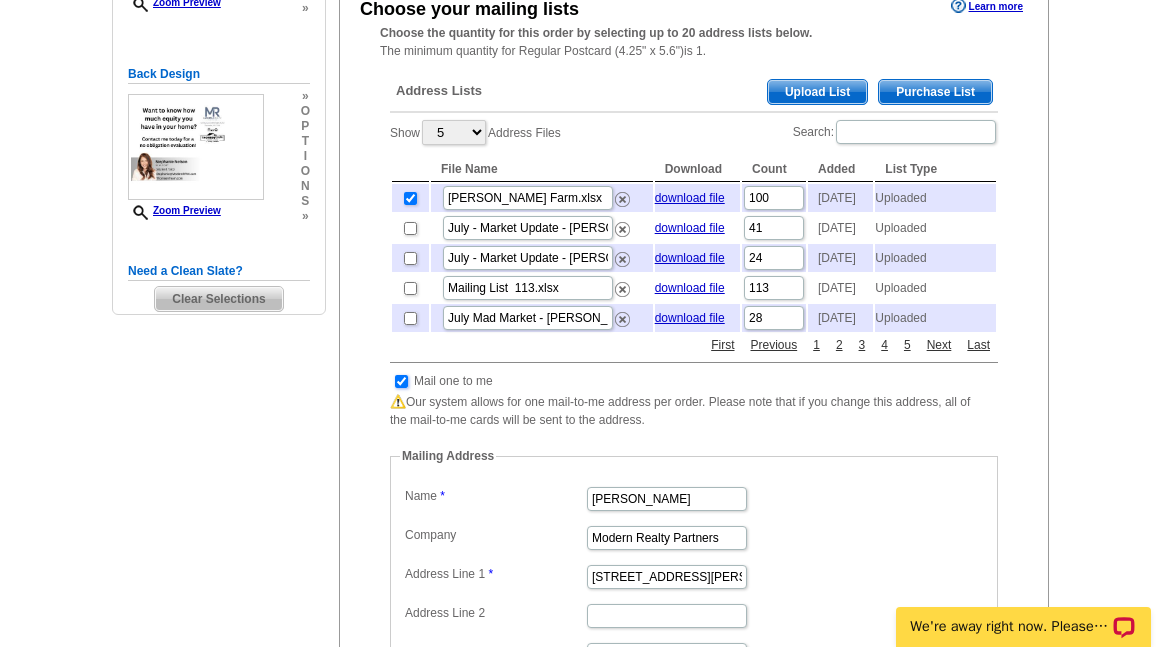 click at bounding box center [401, 381] 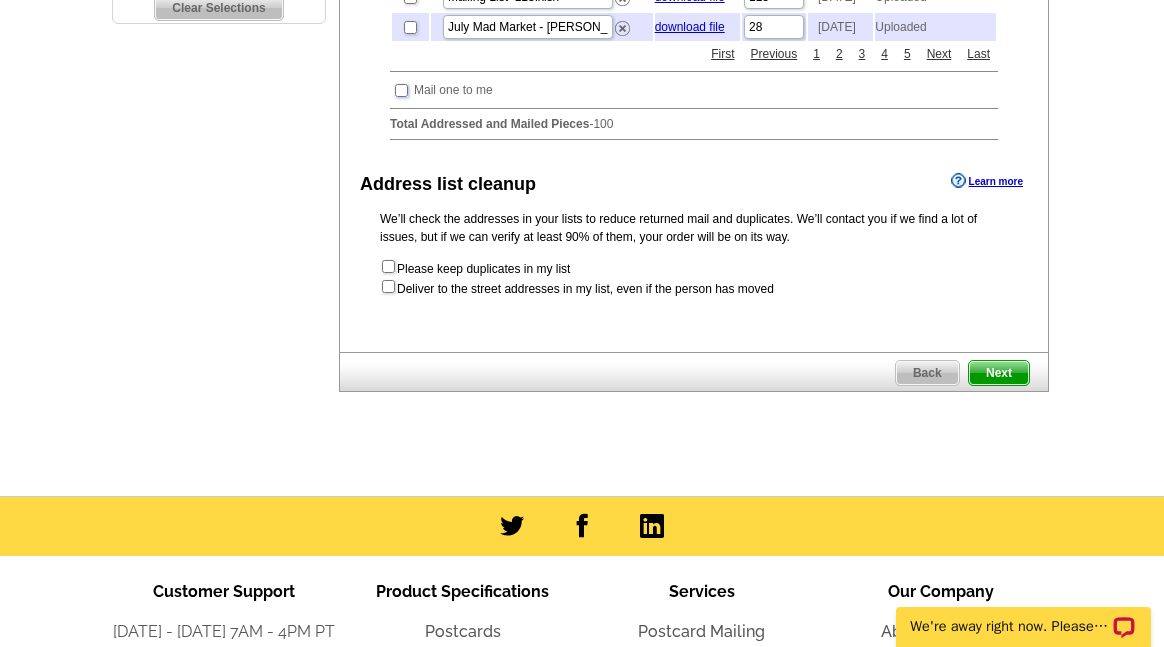 scroll, scrollTop: 700, scrollLeft: 0, axis: vertical 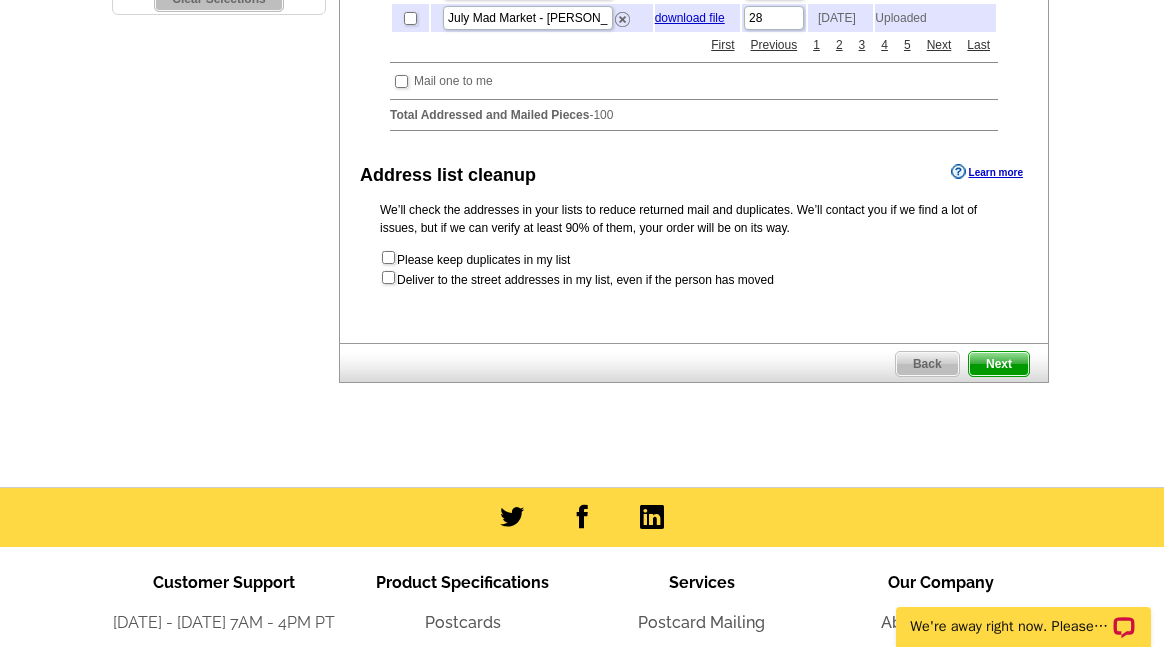 click on "Next" at bounding box center [999, 364] 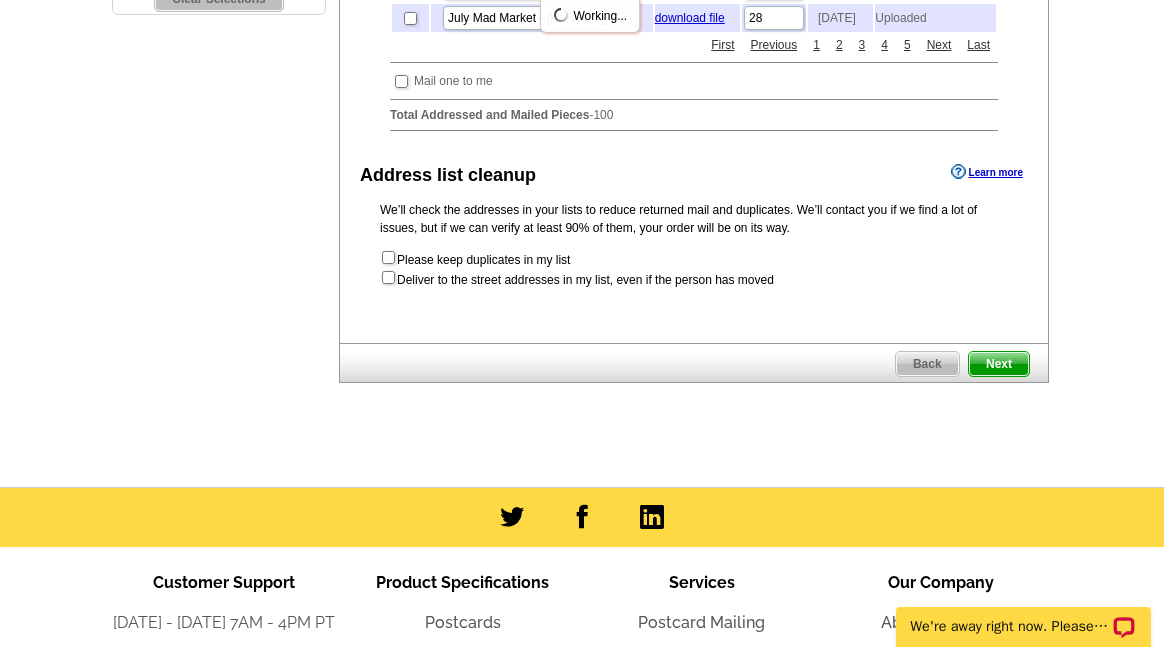 scroll, scrollTop: 0, scrollLeft: 0, axis: both 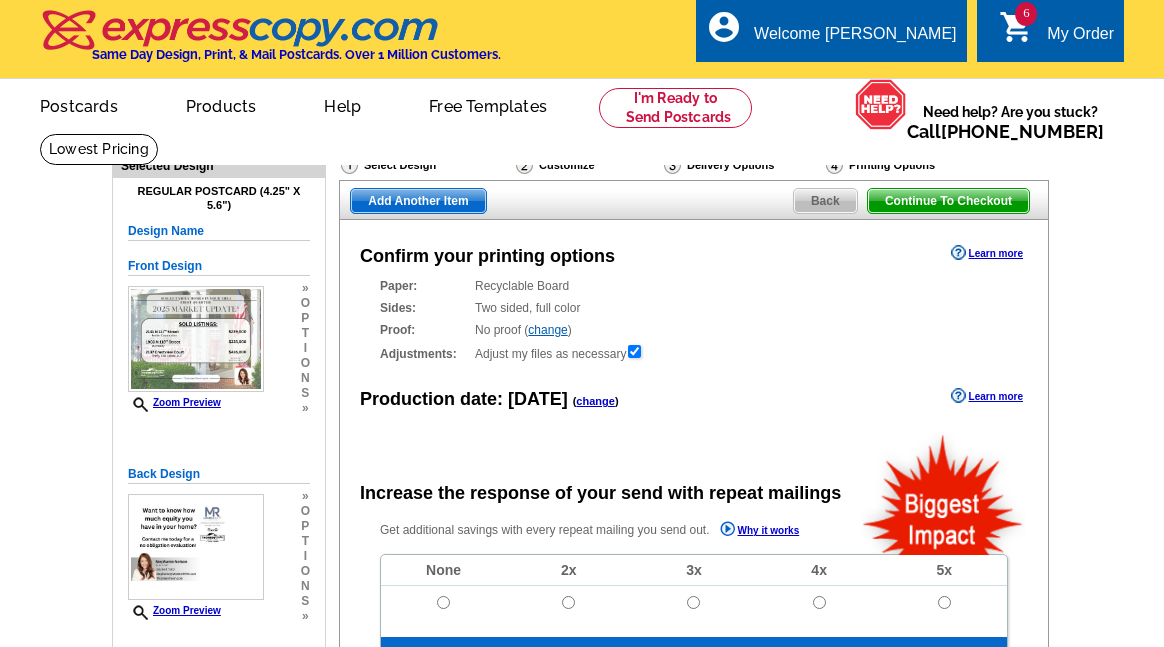 radio on "false" 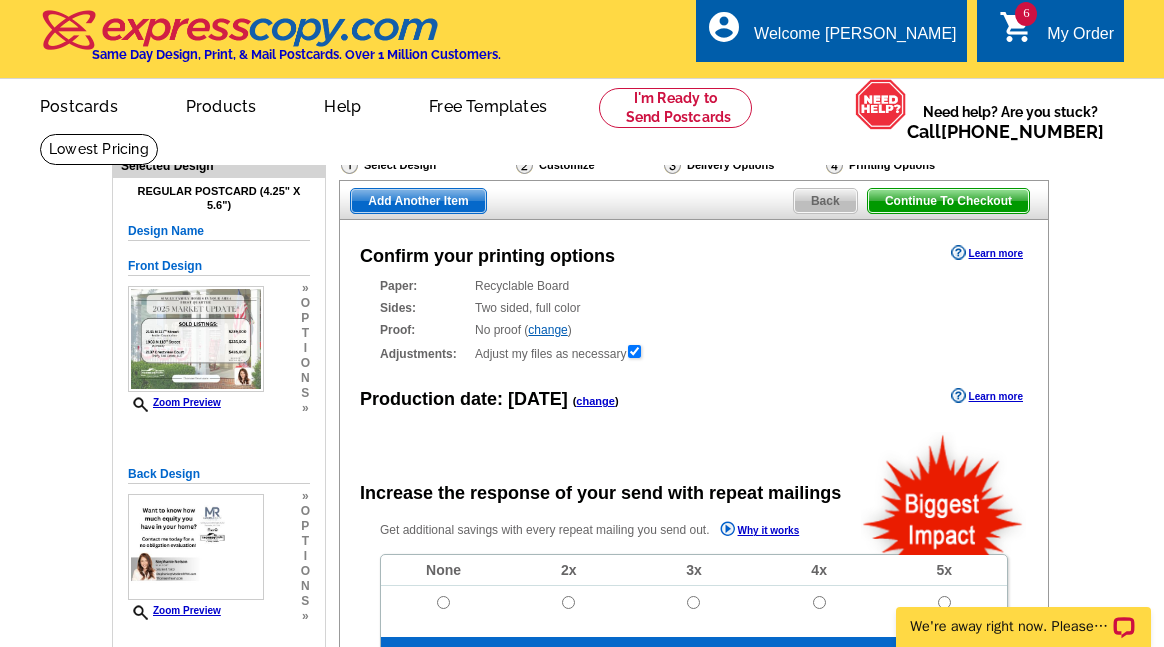 scroll, scrollTop: 0, scrollLeft: 0, axis: both 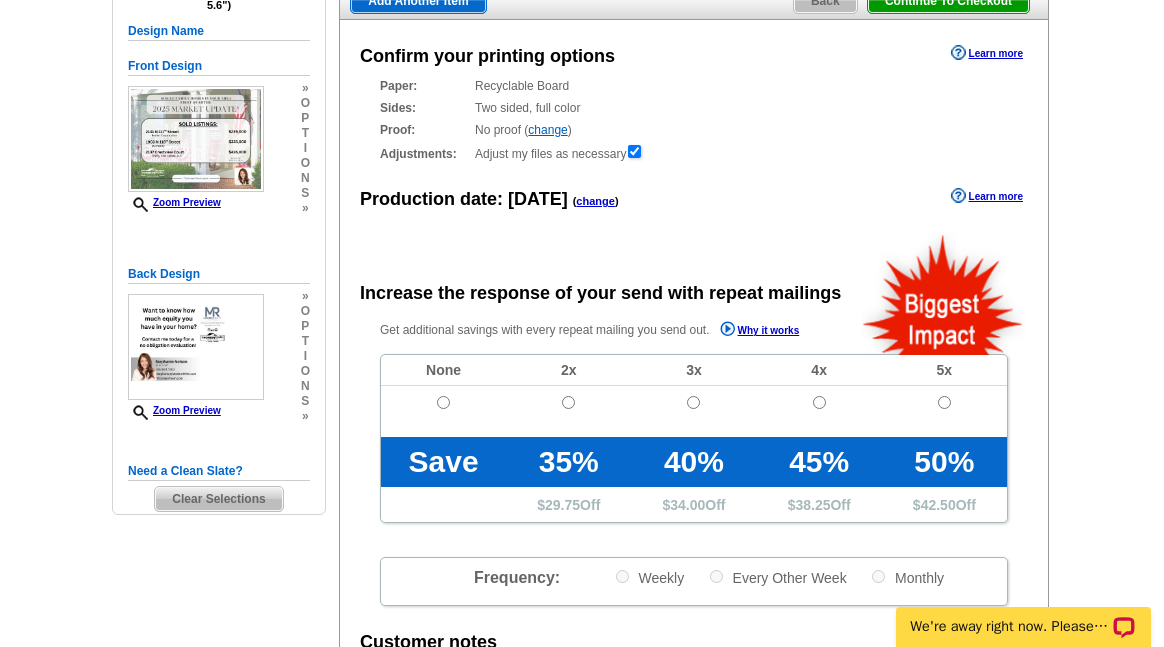 click on "change" at bounding box center [595, 201] 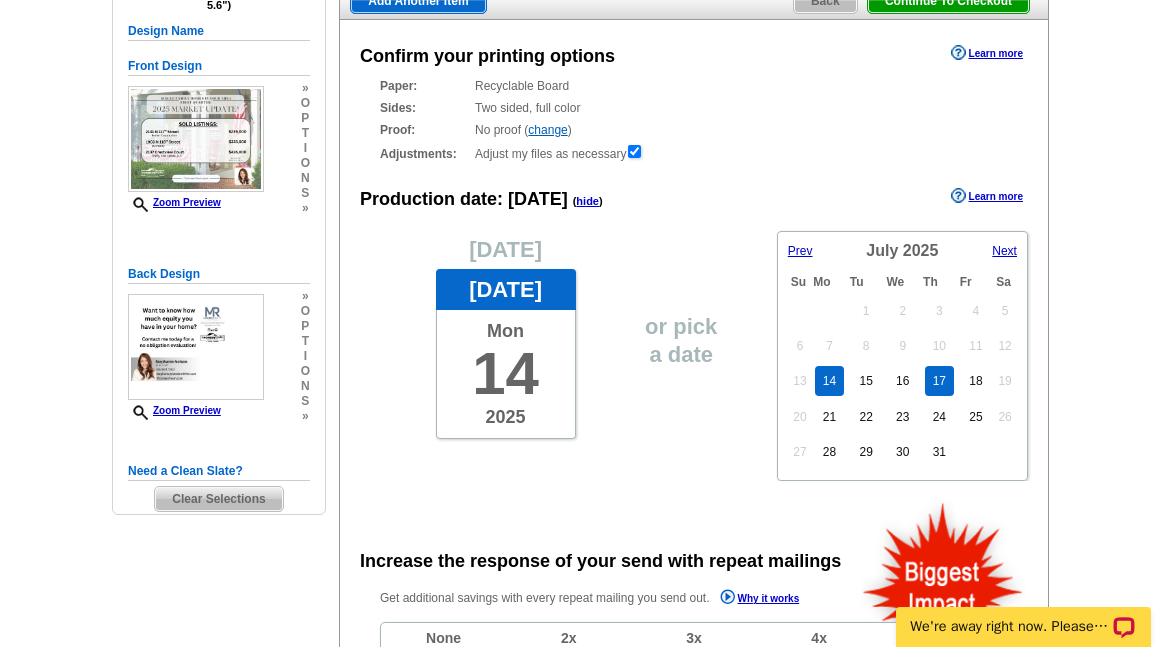 click on "17" at bounding box center [939, 381] 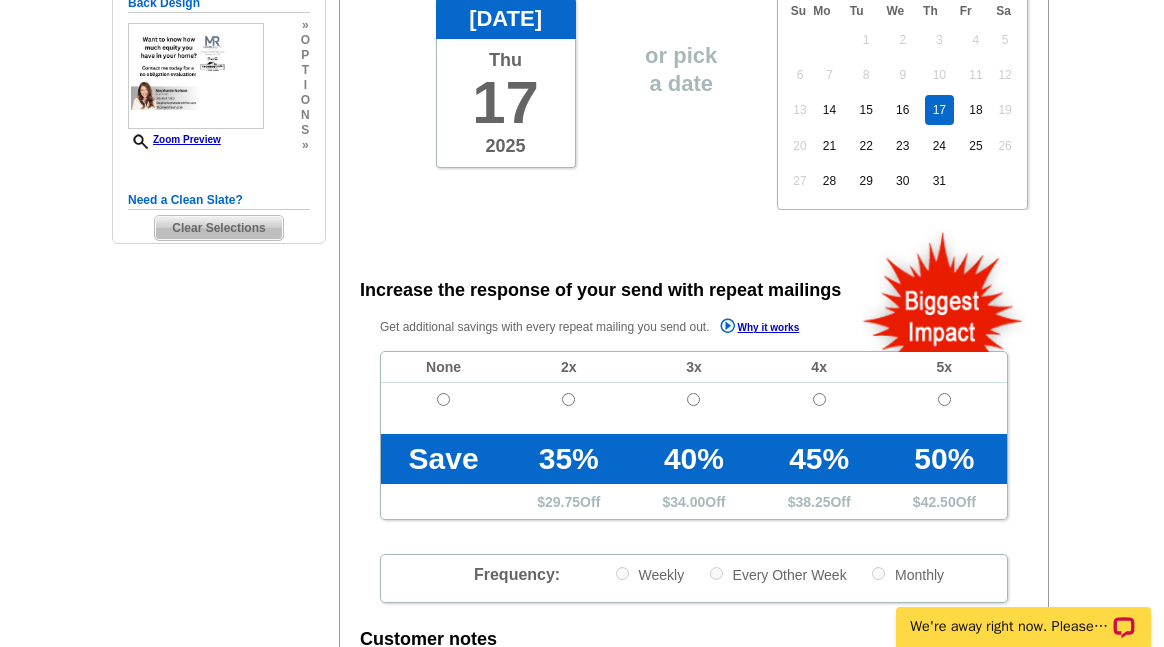 scroll, scrollTop: 500, scrollLeft: 0, axis: vertical 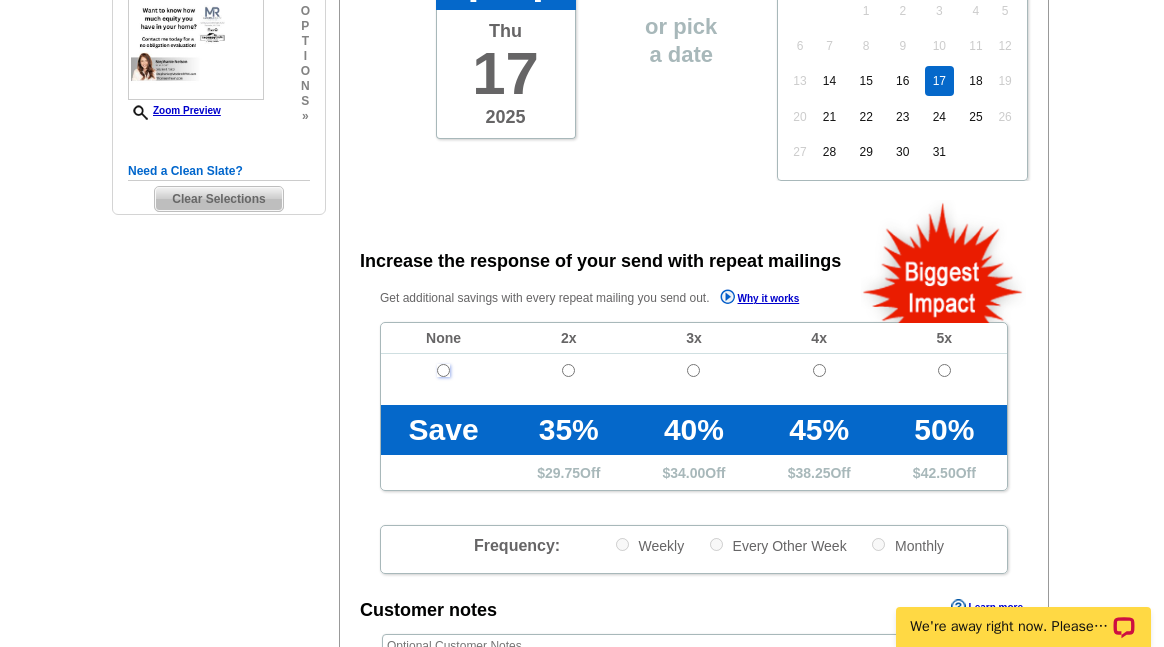 click at bounding box center (443, 370) 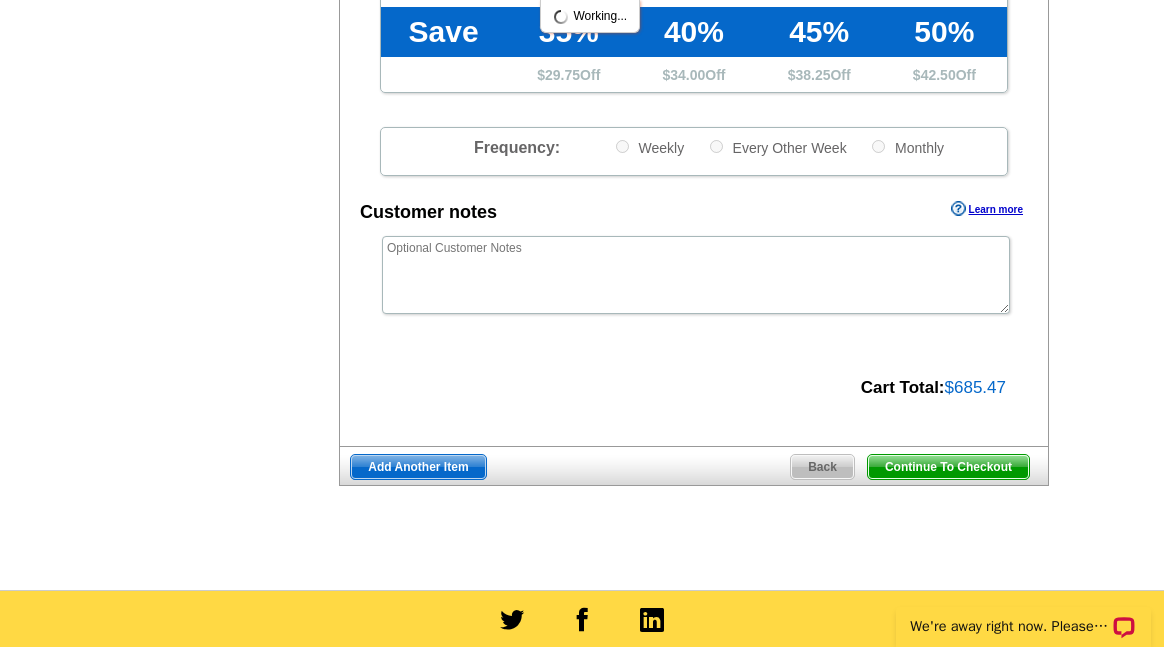 scroll, scrollTop: 900, scrollLeft: 0, axis: vertical 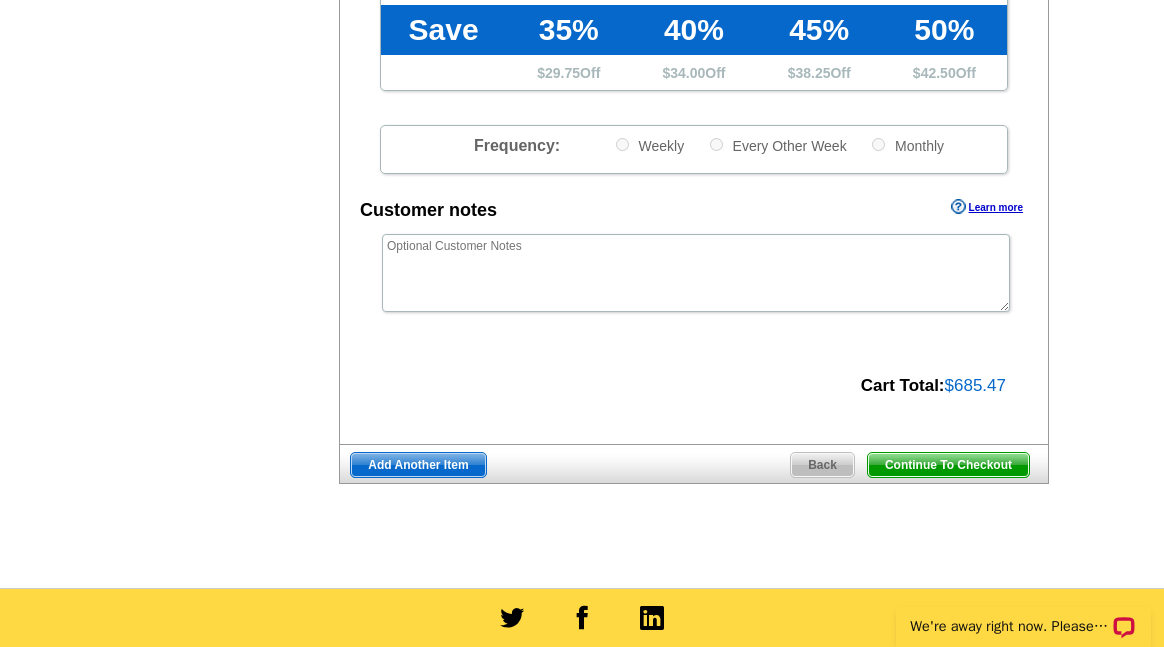 click on "Continue To Checkout" at bounding box center [948, 465] 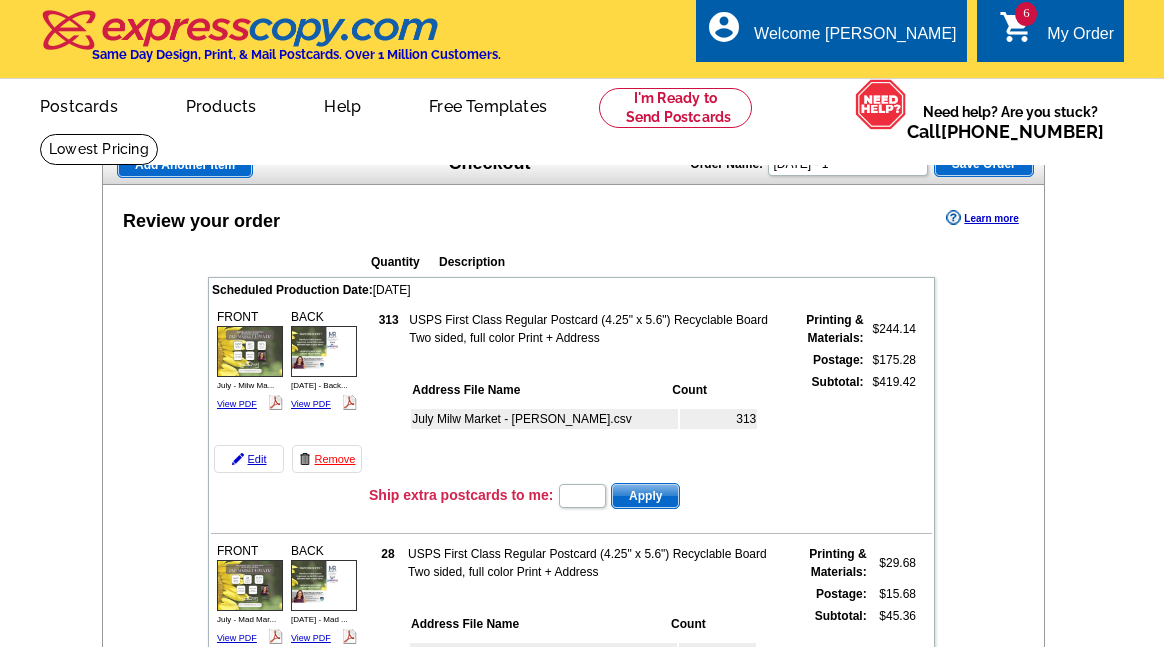 scroll, scrollTop: 0, scrollLeft: 0, axis: both 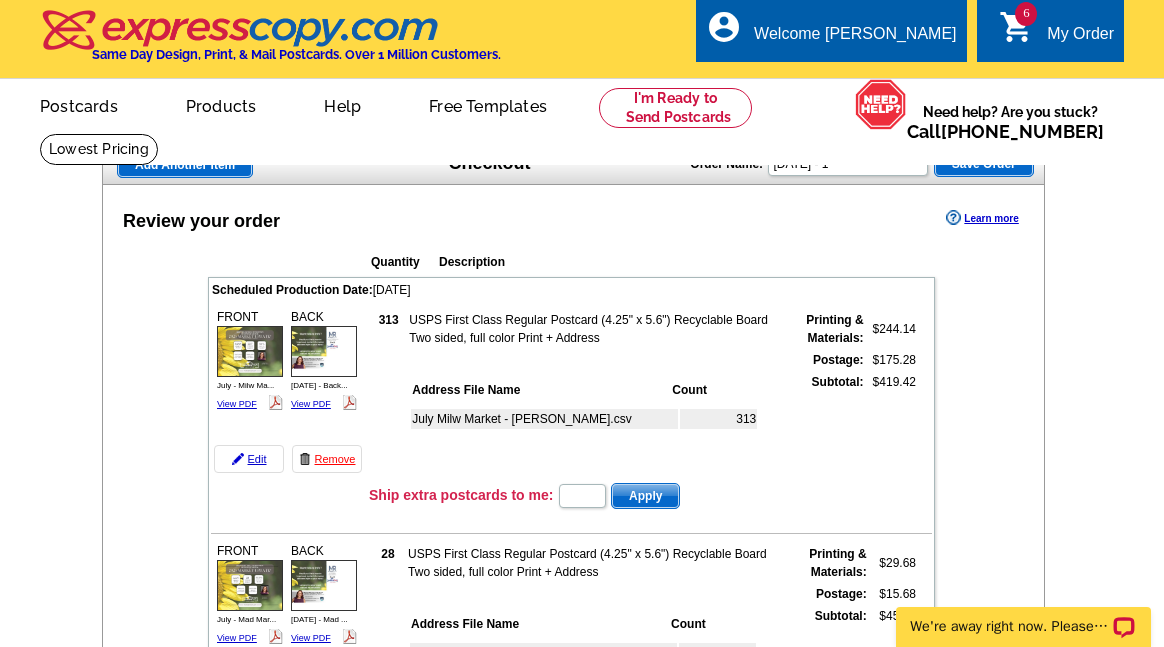 click on "Add Another Item" at bounding box center [185, 165] 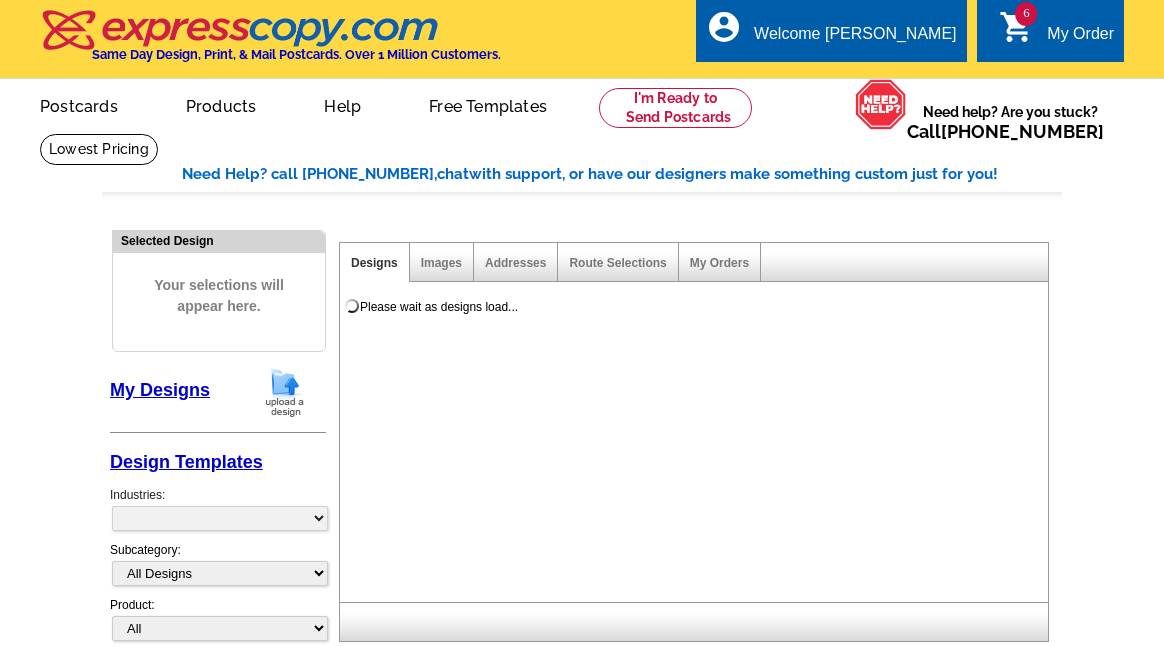 scroll, scrollTop: 0, scrollLeft: 0, axis: both 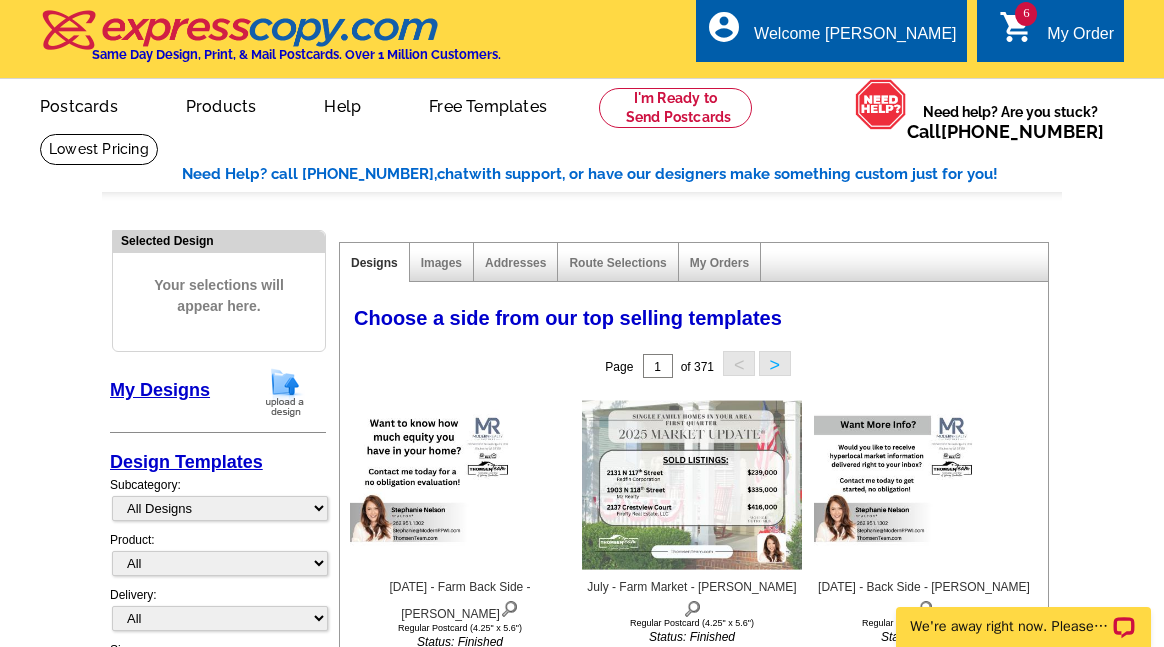 click on "Need Help? call 800-260-5887,  chat  with support, or have our designers make something custom just for you!
Got it, no need for the selection guide next time.
Show Results
Selected Design
Your selections will appear here.
My Designs
Design Templates
Industries:
What's New Real Estate Mortgage Insurance HVAC Dental Solar EDDM - NEW! Calendar Postcards Arts & Entertainment Assisted Living Automotive Beauty & Fitness Legal" at bounding box center (582, 850) 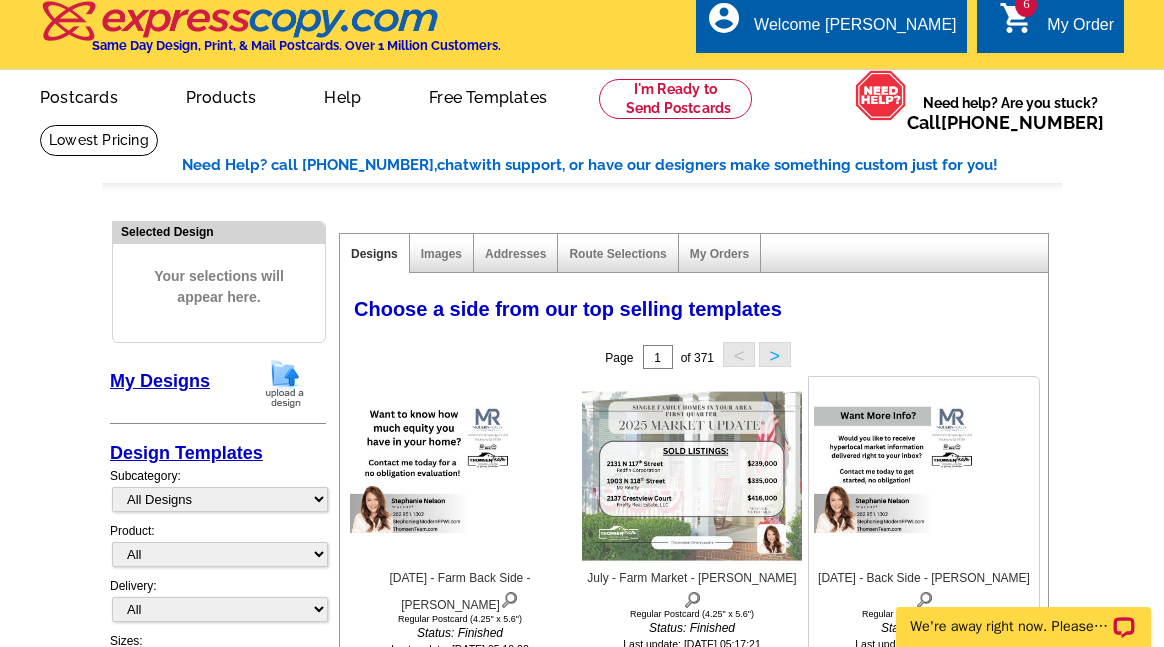 scroll, scrollTop: 0, scrollLeft: 0, axis: both 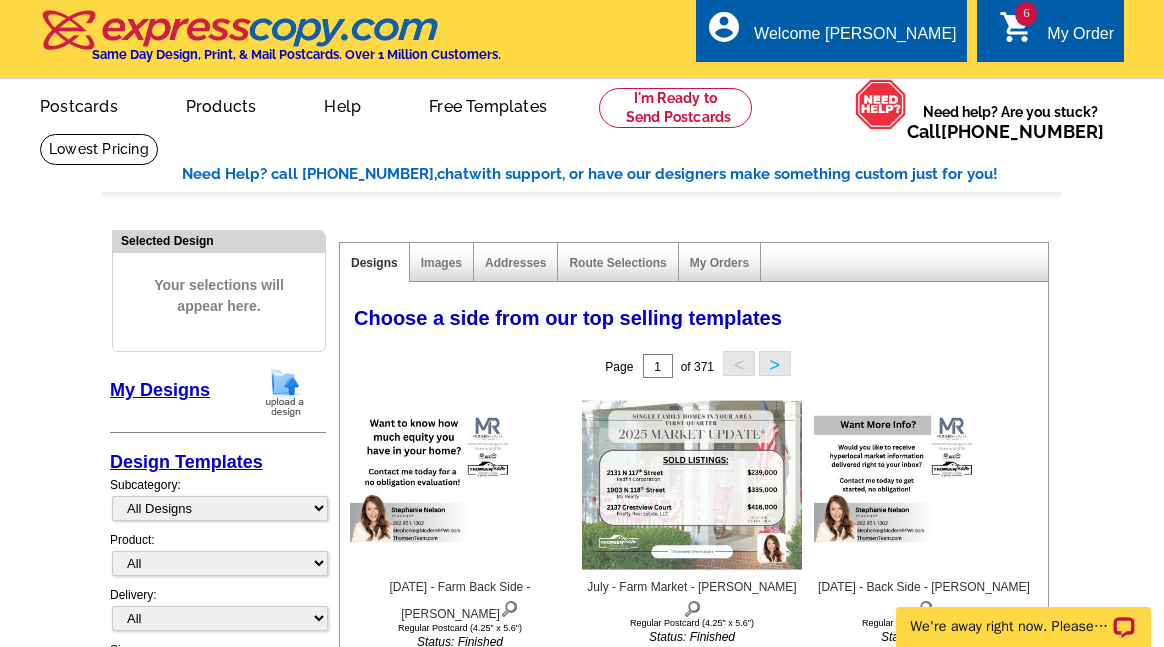 click on "shopping_cart" at bounding box center [1017, 27] 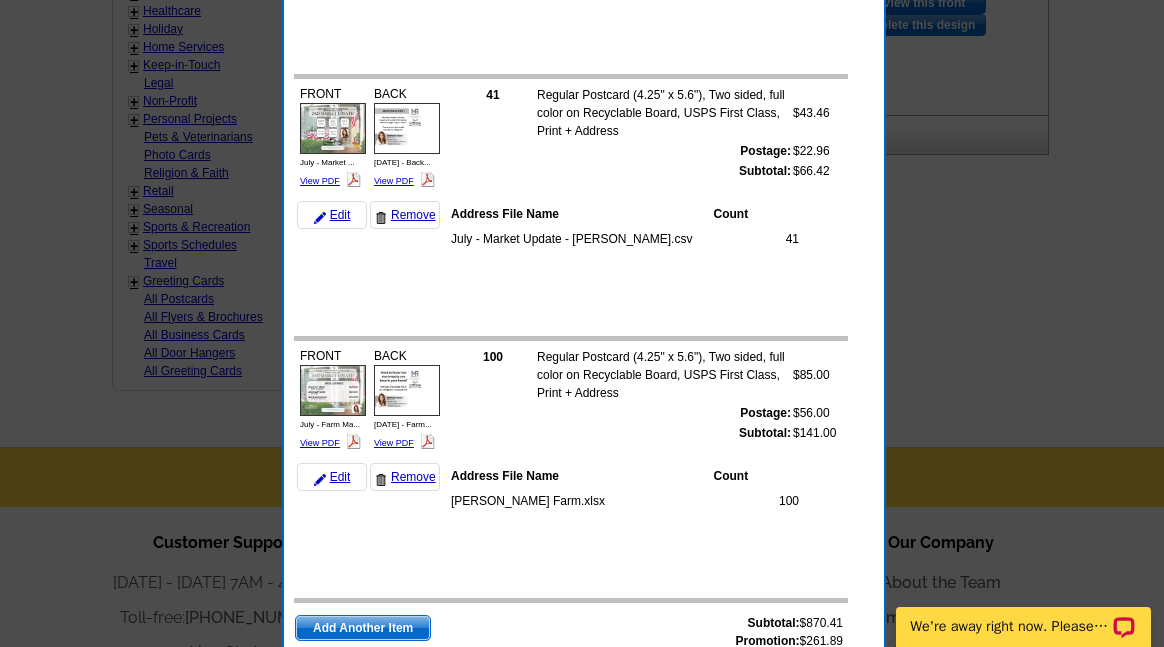 scroll, scrollTop: 1335, scrollLeft: 0, axis: vertical 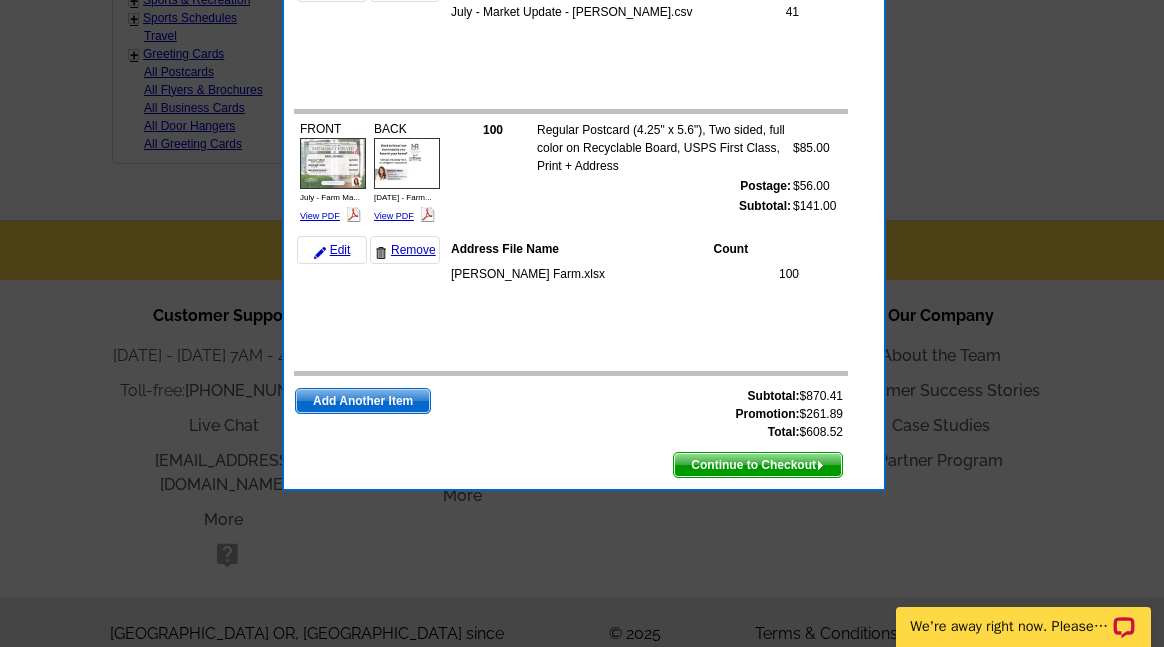 click on "Continue to Checkout" at bounding box center (758, 465) 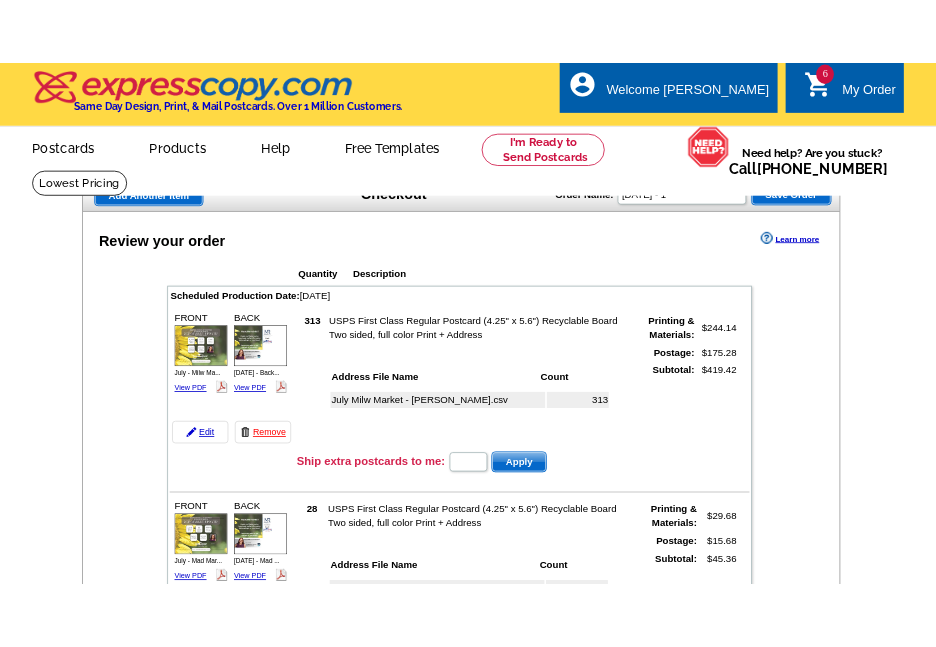 scroll, scrollTop: 200, scrollLeft: 0, axis: vertical 